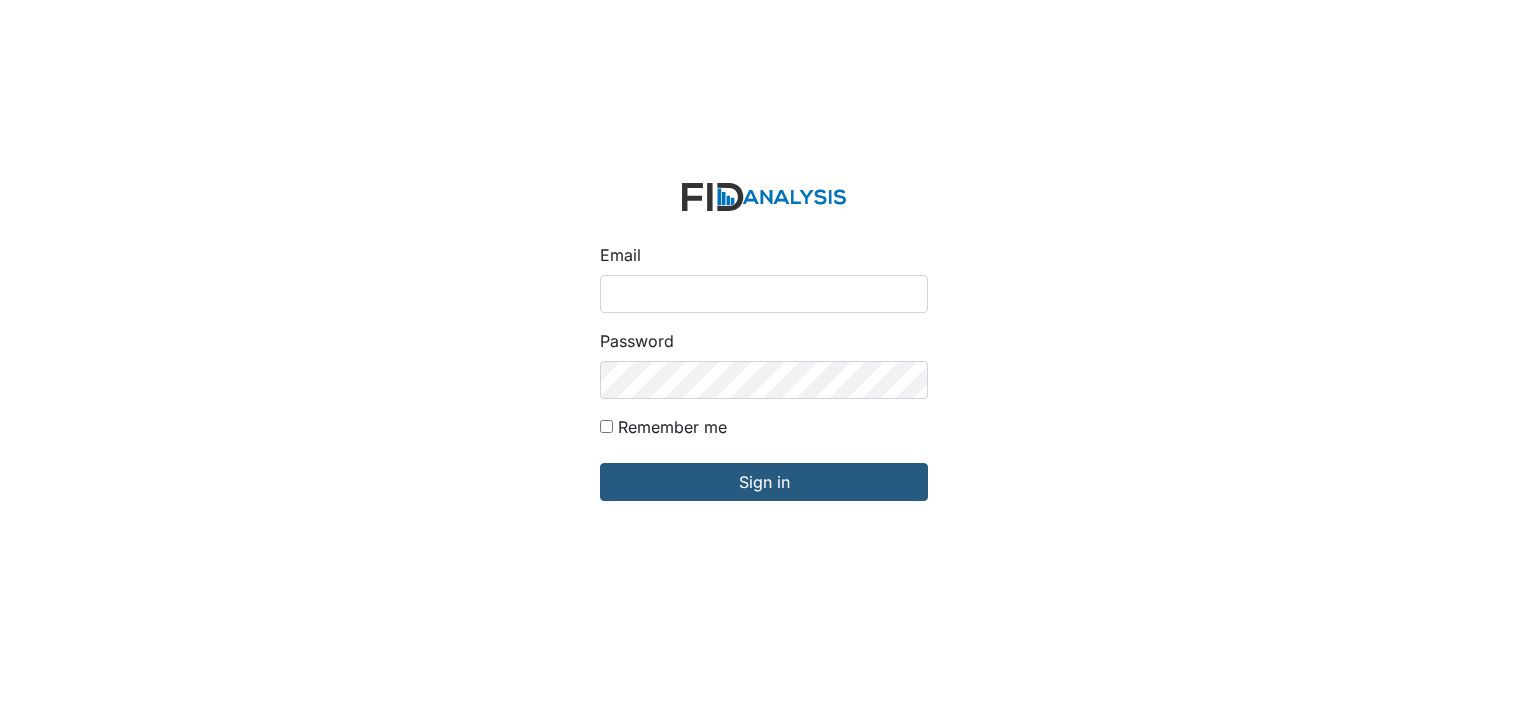 scroll, scrollTop: 0, scrollLeft: 0, axis: both 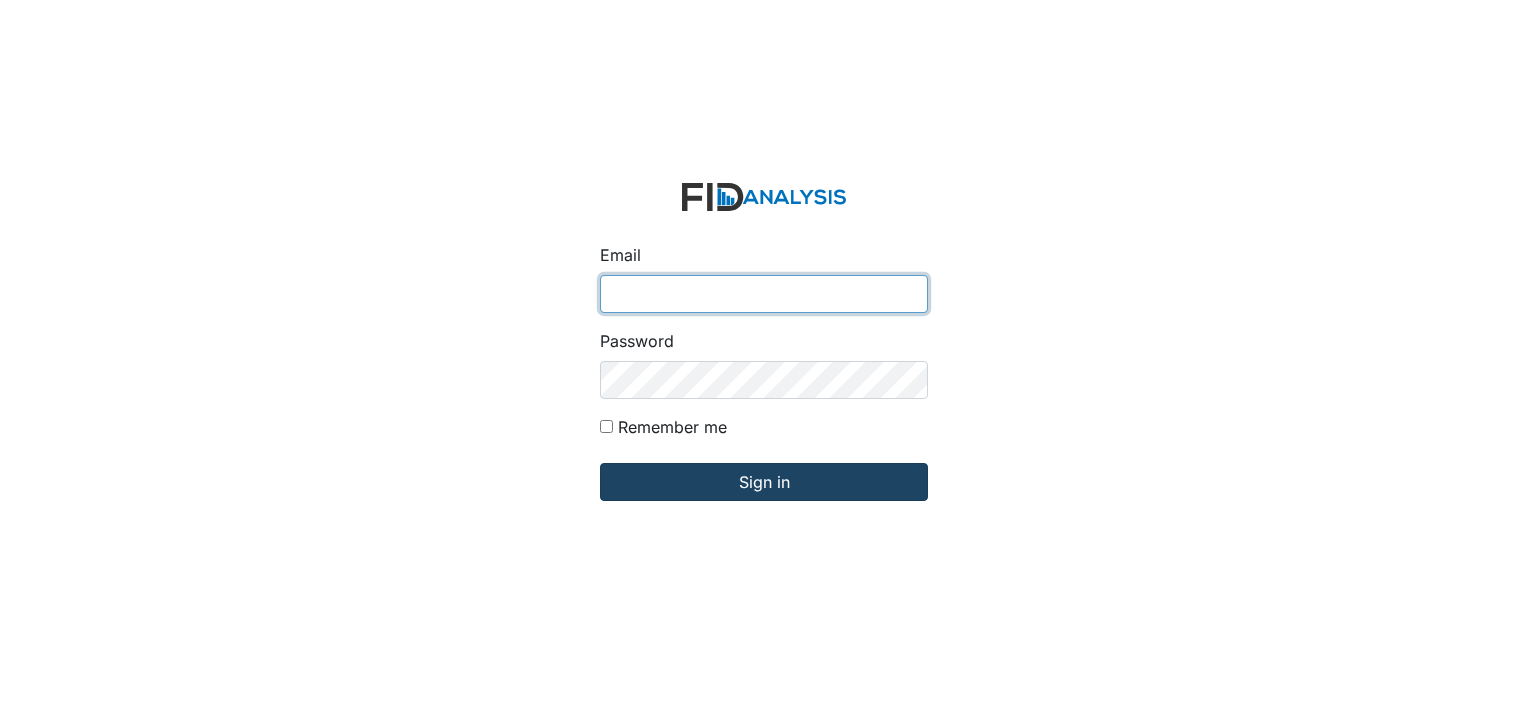 type on "[USERNAME]@example.com" 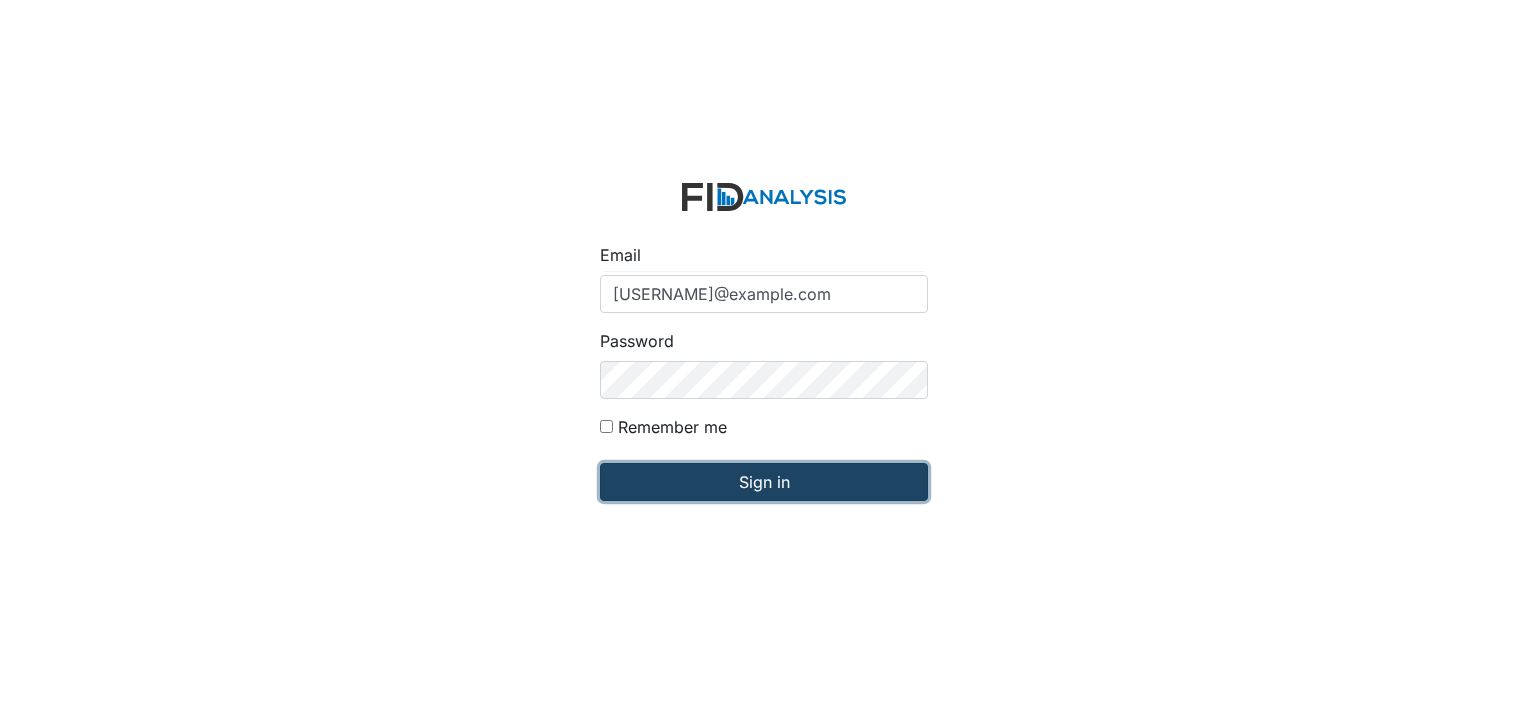 click on "Sign in" at bounding box center [764, 482] 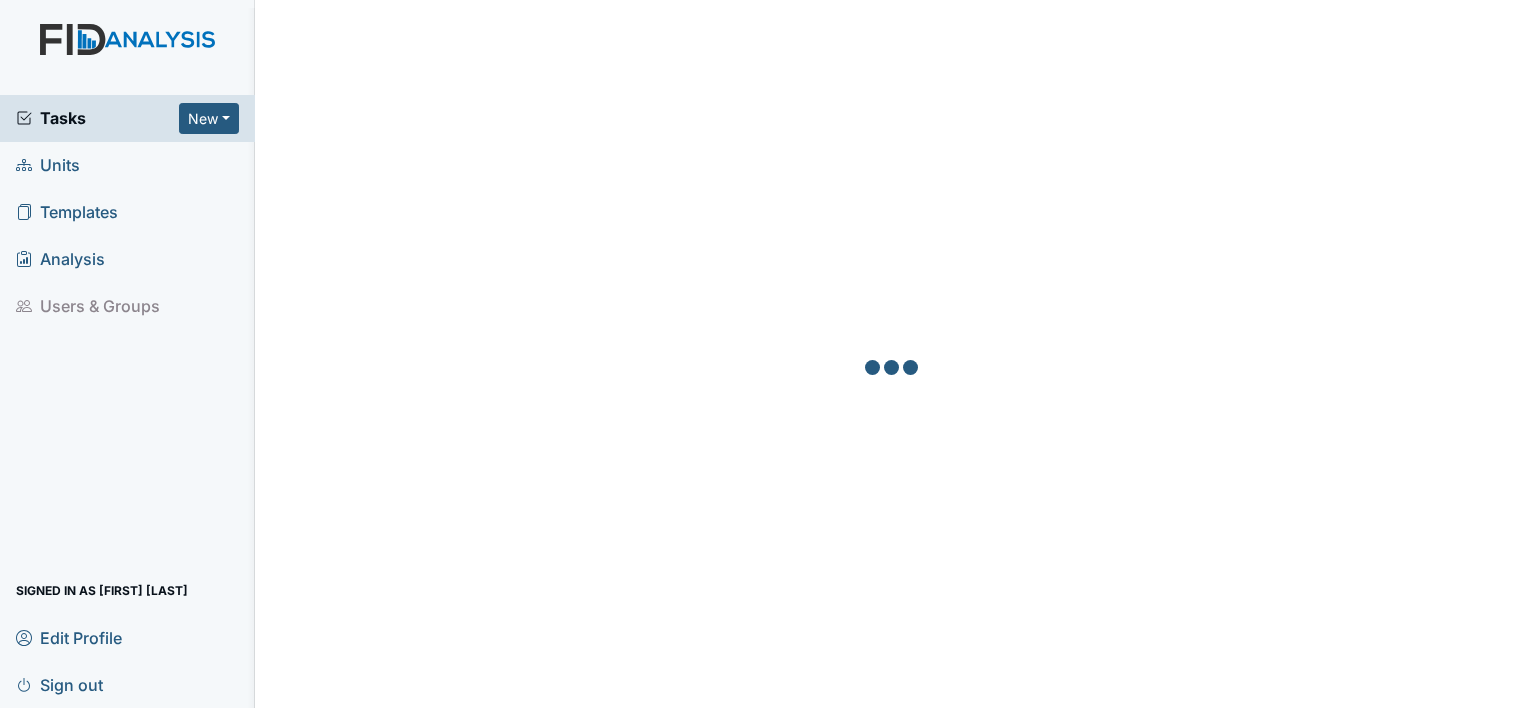scroll, scrollTop: 0, scrollLeft: 0, axis: both 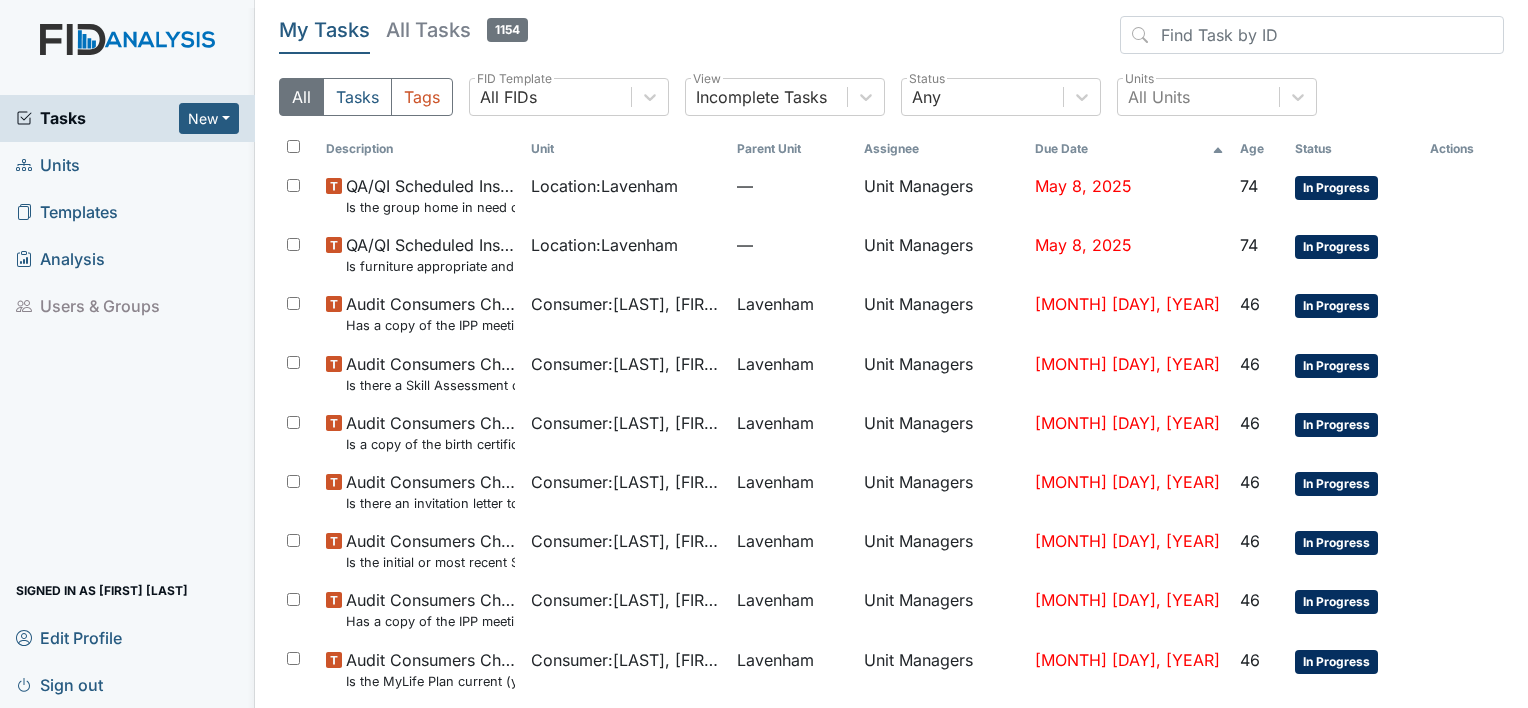 click on "Tasks" at bounding box center [97, 118] 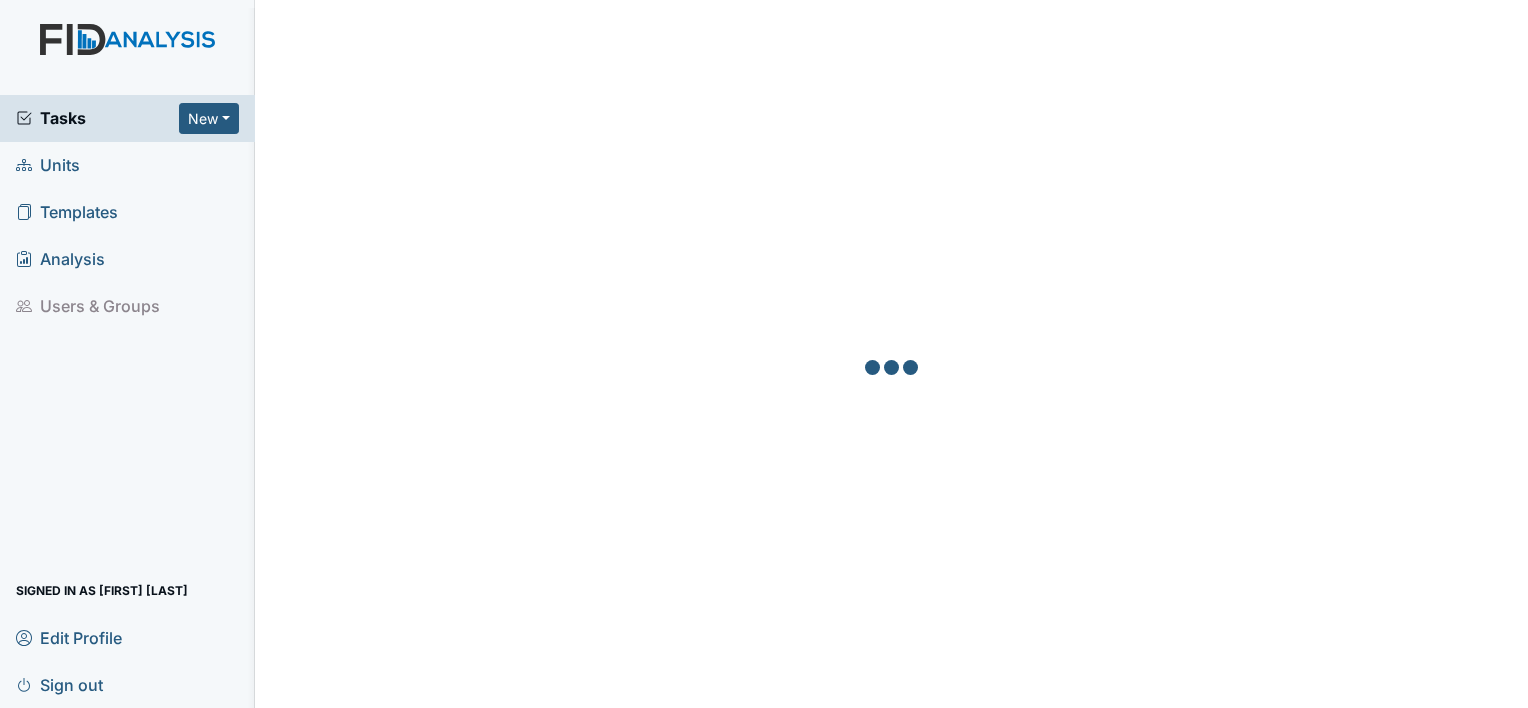 scroll, scrollTop: 0, scrollLeft: 0, axis: both 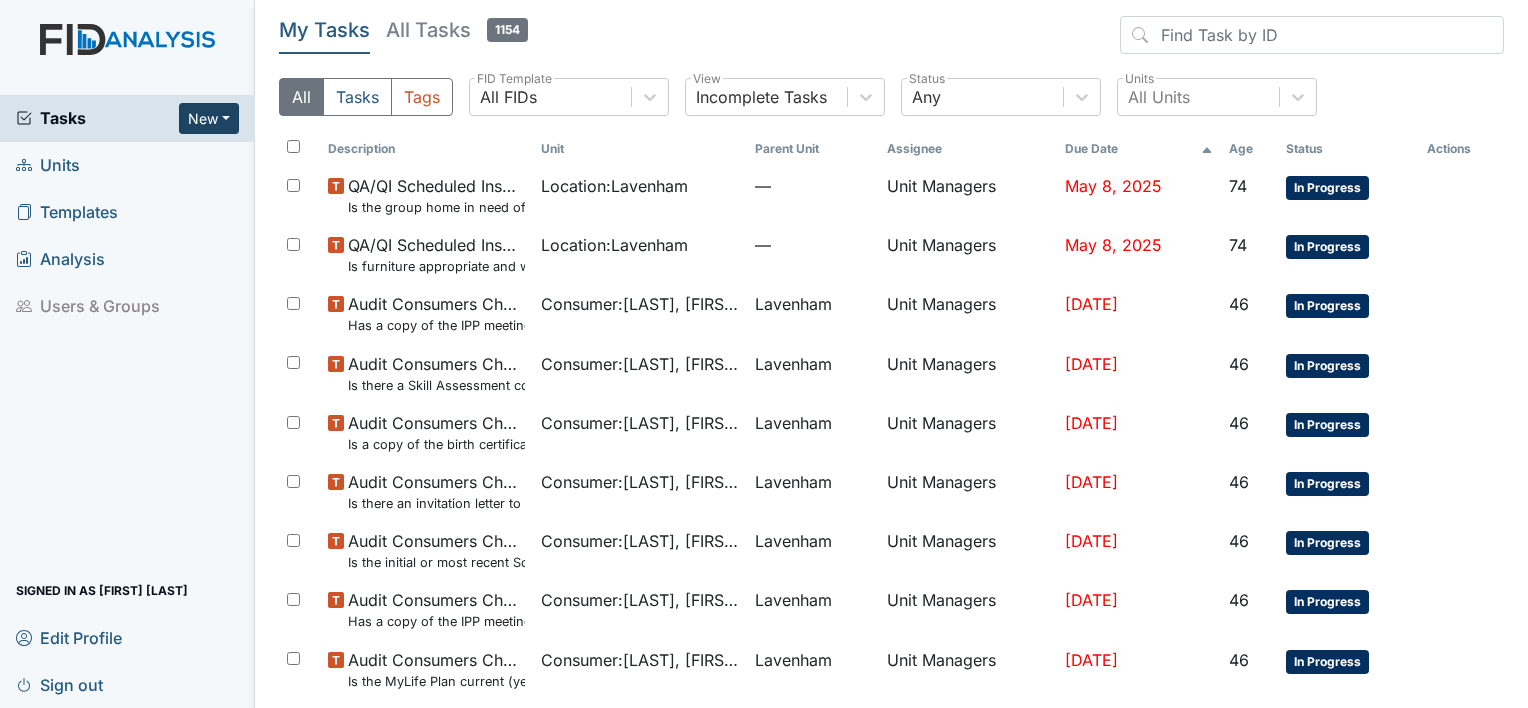 click on "New" at bounding box center [209, 118] 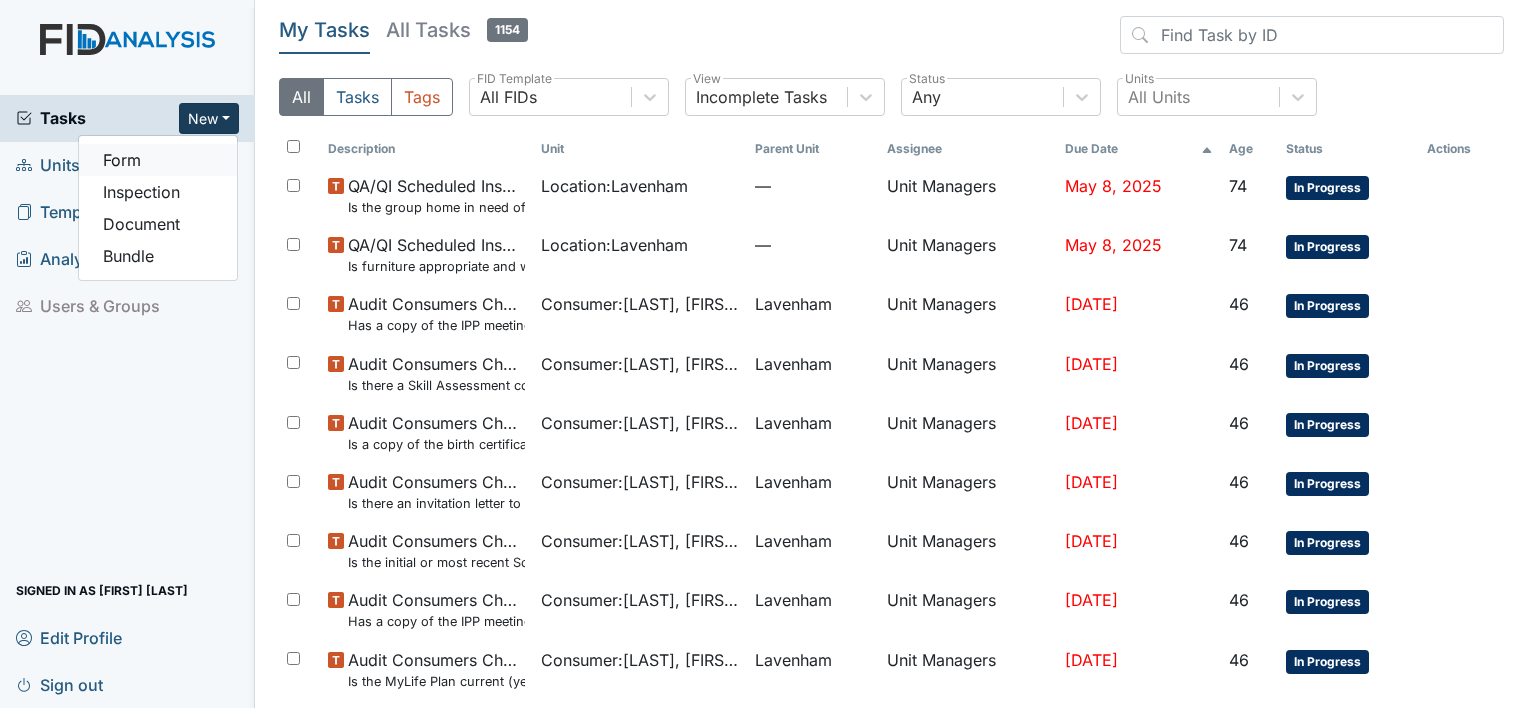click on "Form" at bounding box center [158, 160] 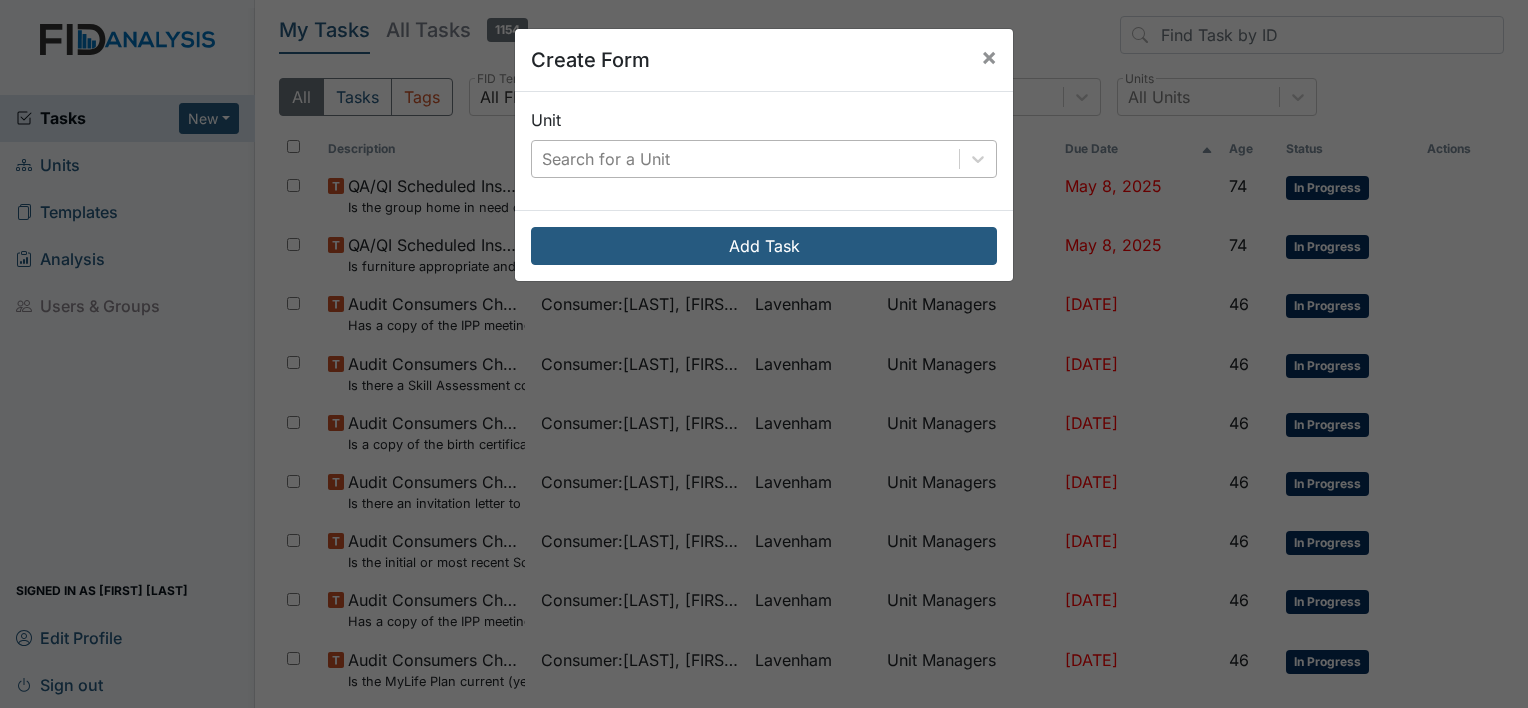 click on "Search for a Unit" at bounding box center (606, 159) 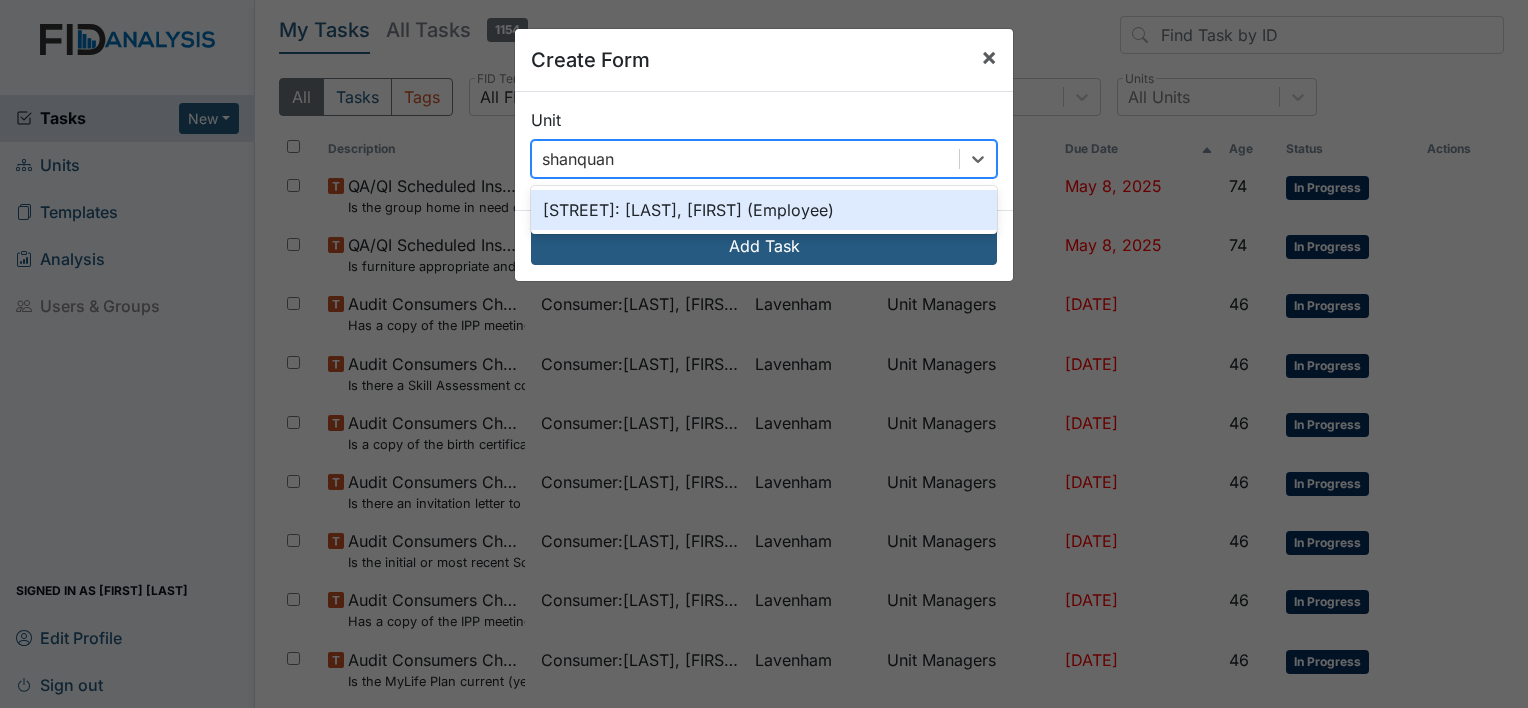 type on "shanquan" 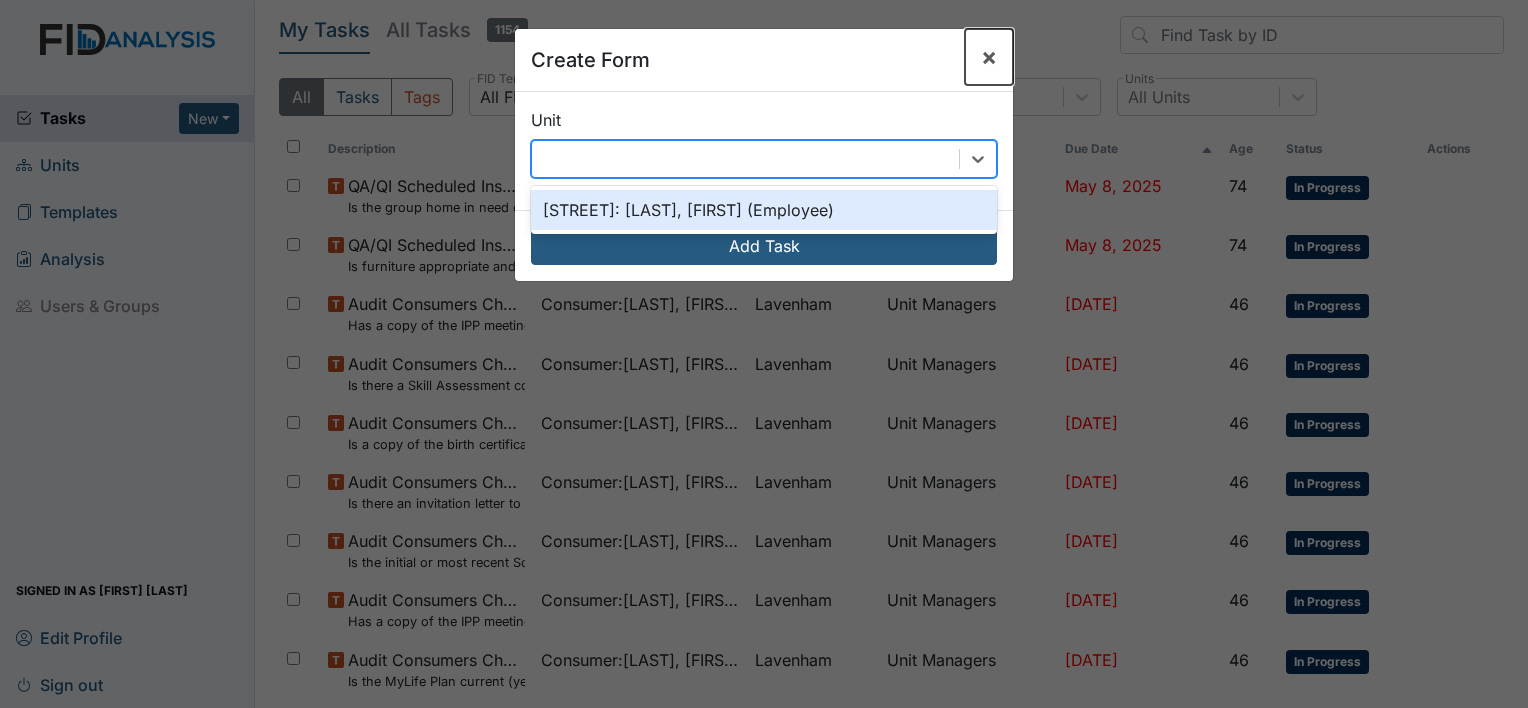click on "×" at bounding box center (989, 56) 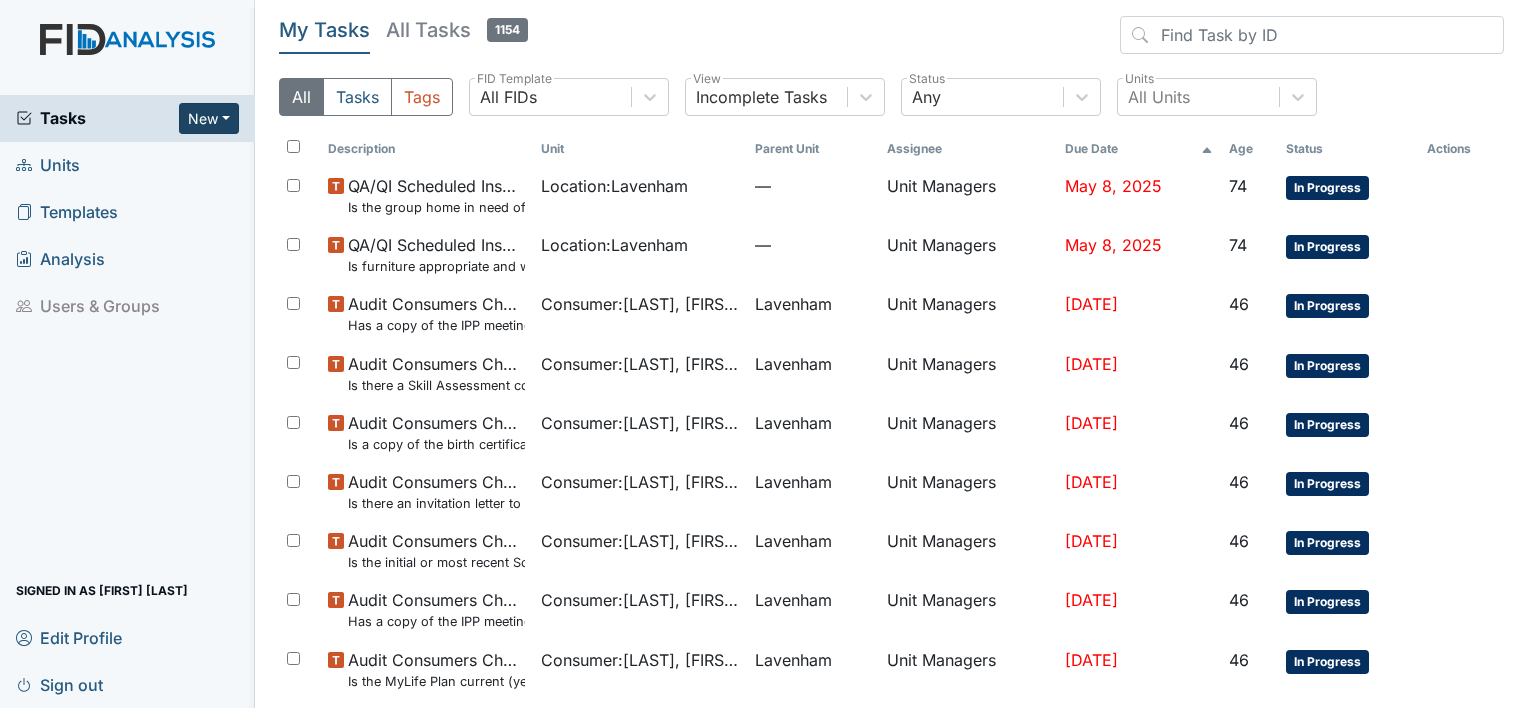 click on "New" at bounding box center (209, 118) 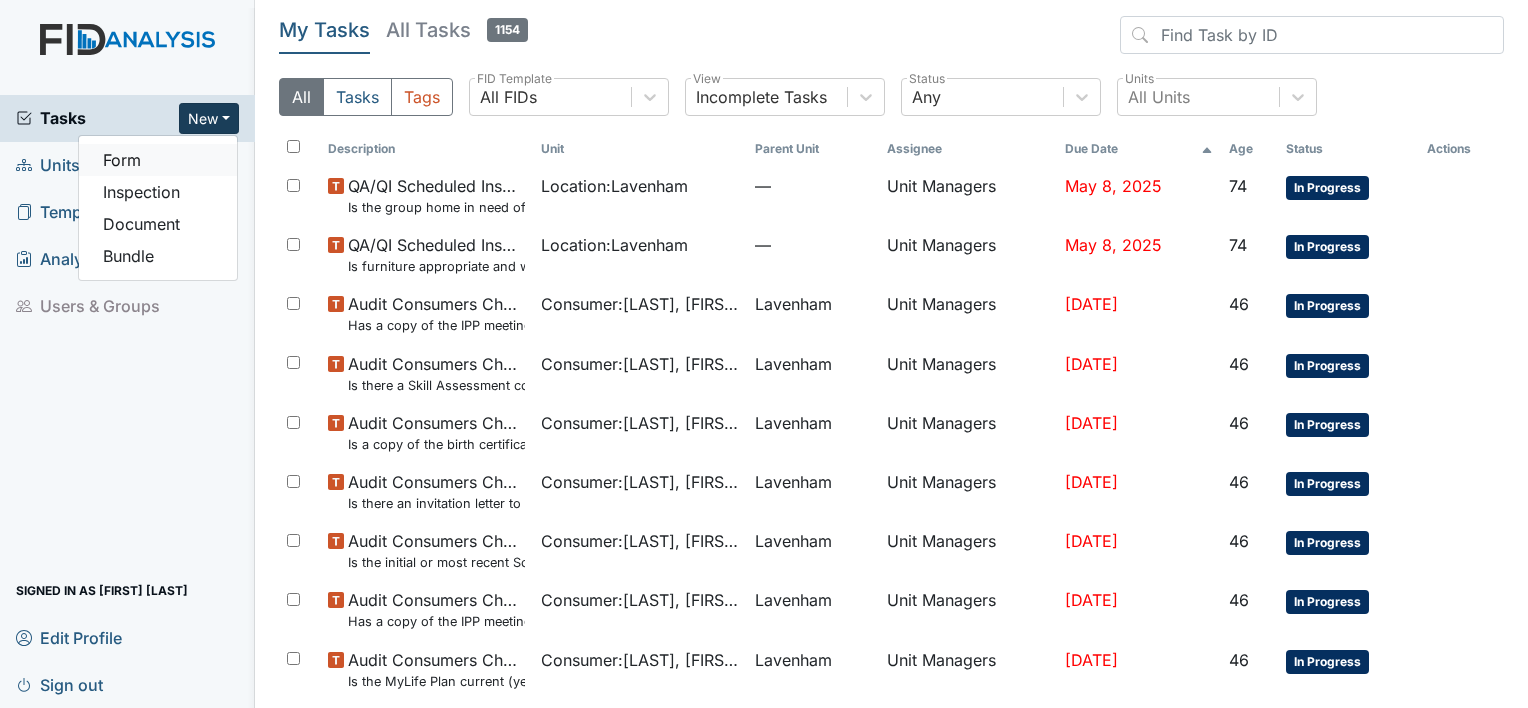 click on "Form" at bounding box center (158, 160) 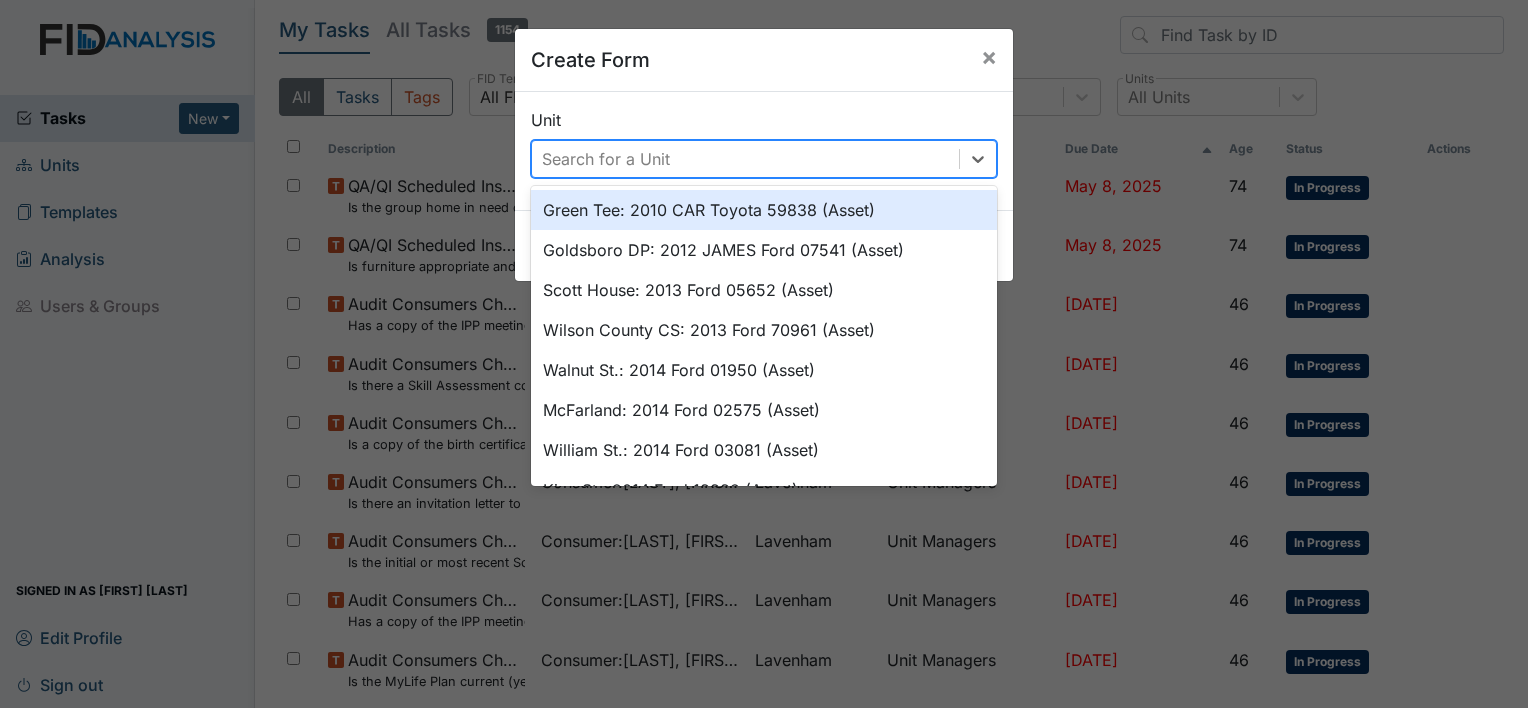 click on "Search for a Unit" at bounding box center (606, 159) 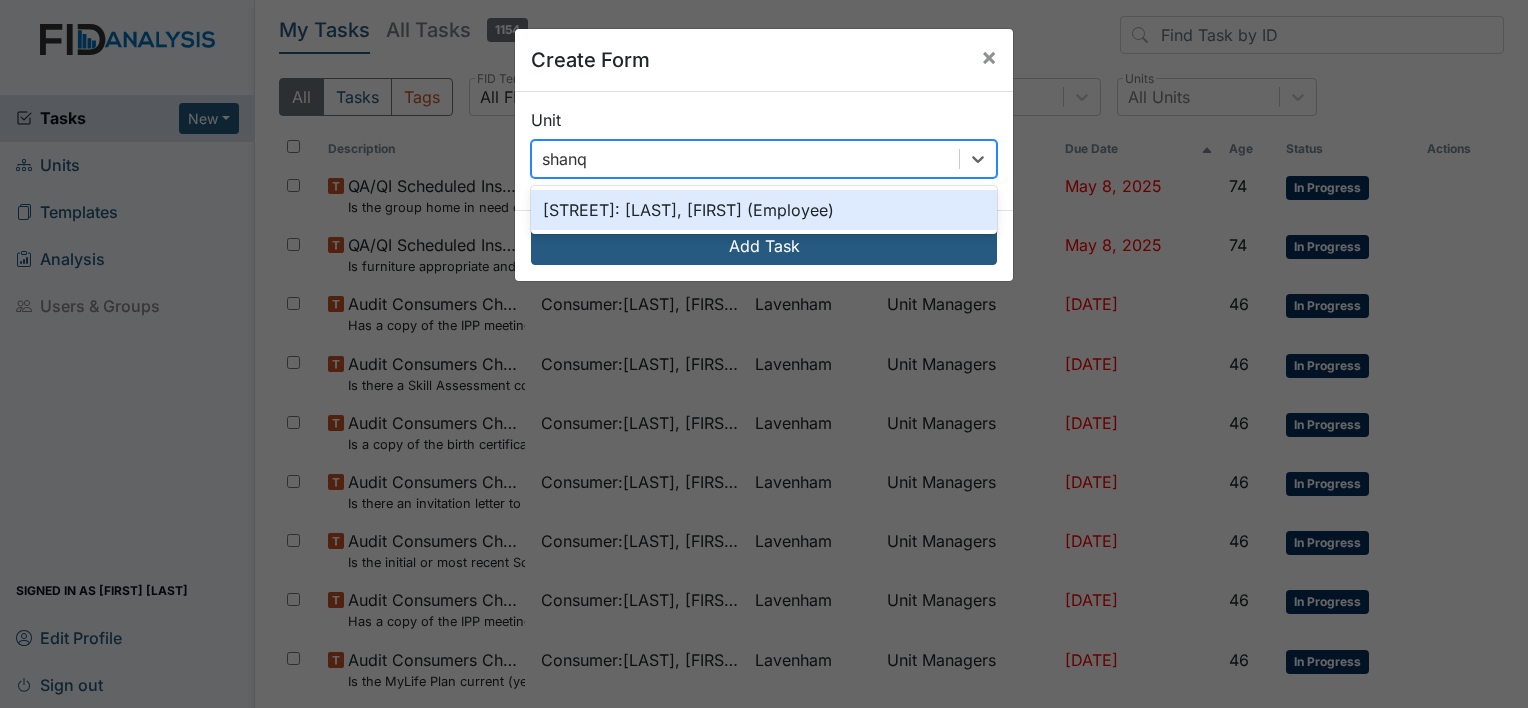 click on "Nine Foot: Koonce, Shanquana (Employee)" at bounding box center (764, 210) 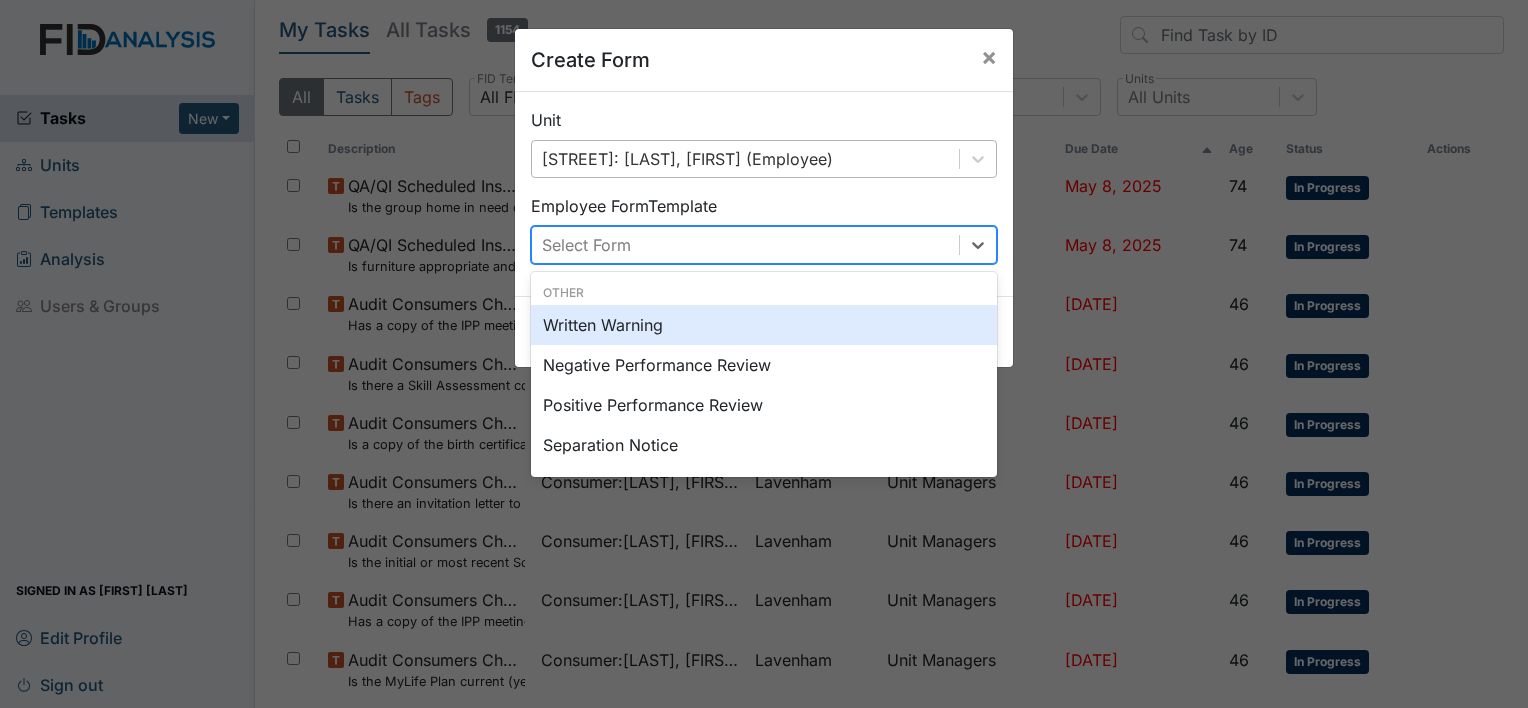 click on "Select Form" at bounding box center (745, 245) 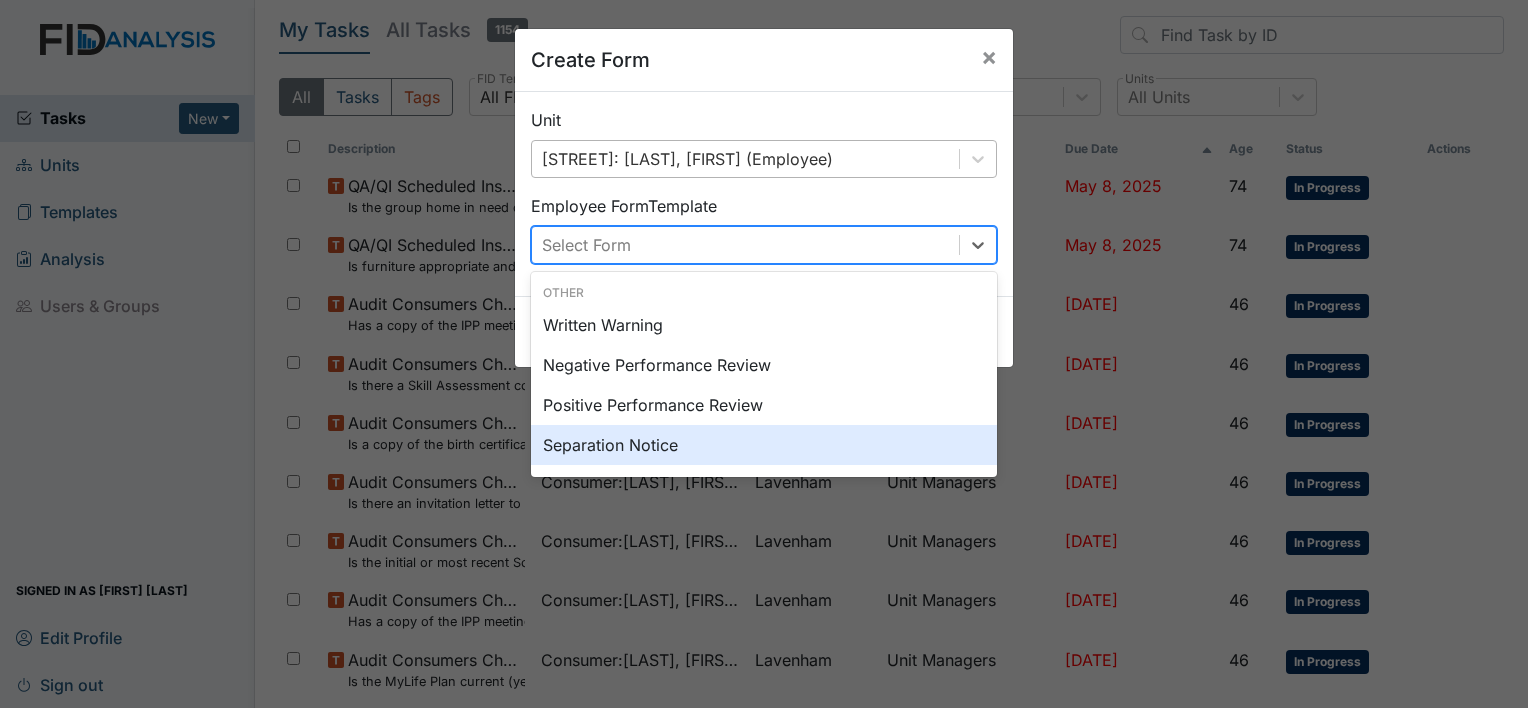 click on "Separation Notice" at bounding box center [764, 445] 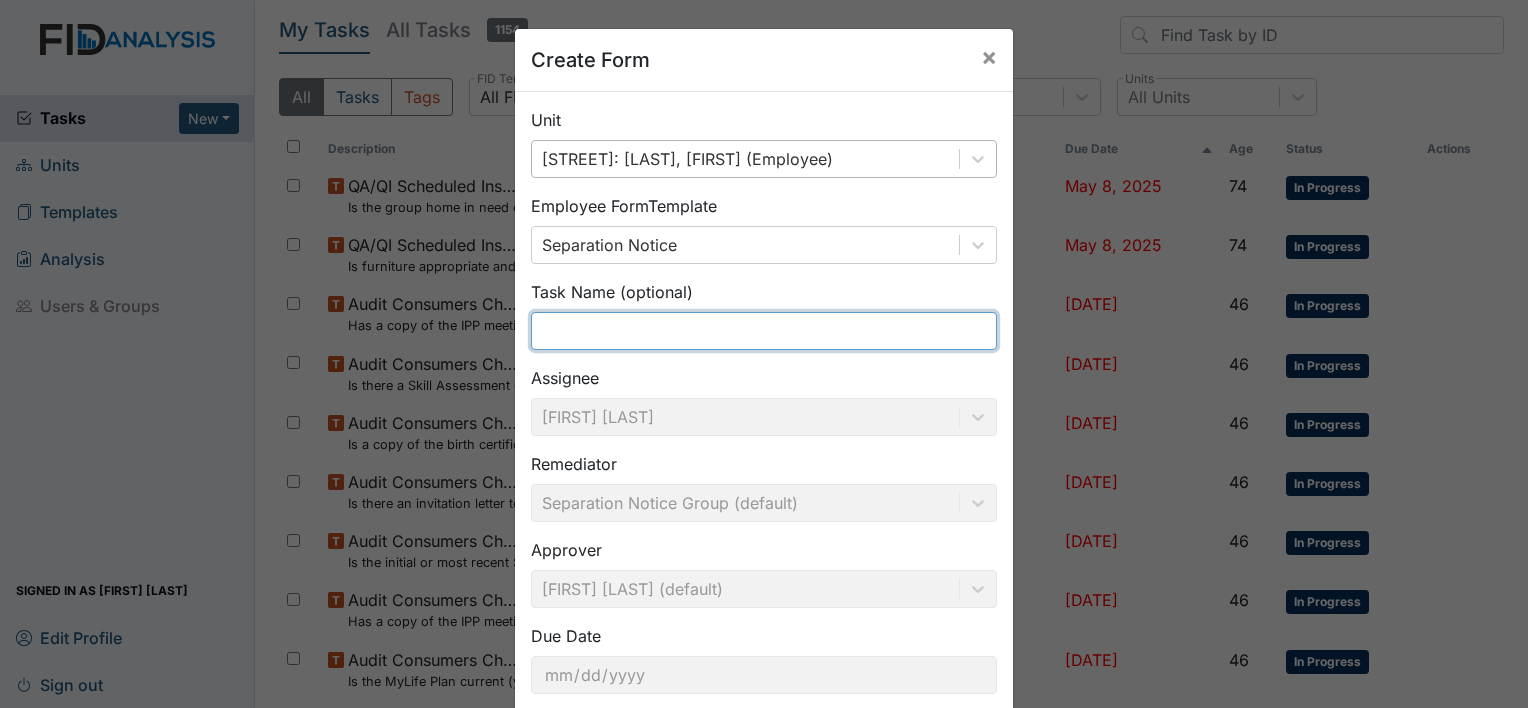 click at bounding box center [764, 331] 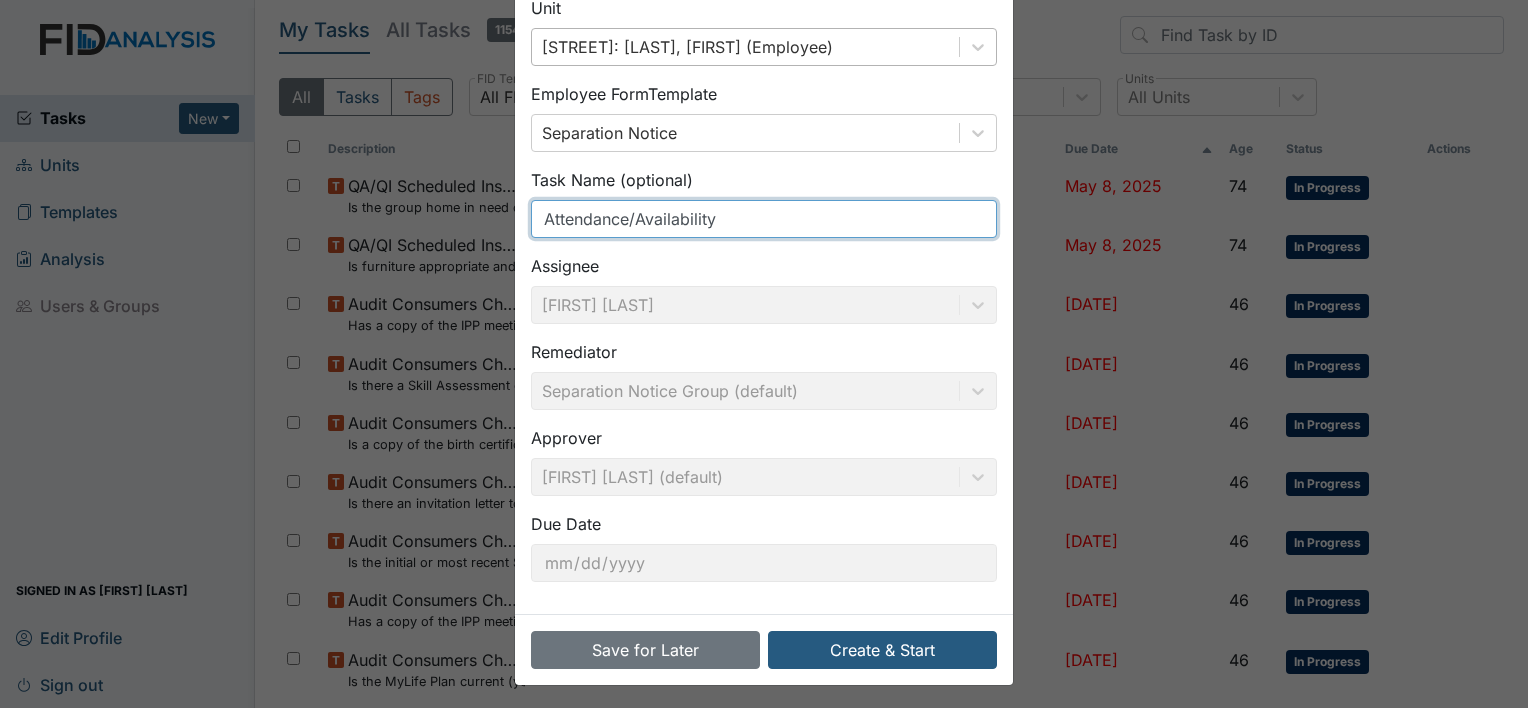 scroll, scrollTop: 116, scrollLeft: 0, axis: vertical 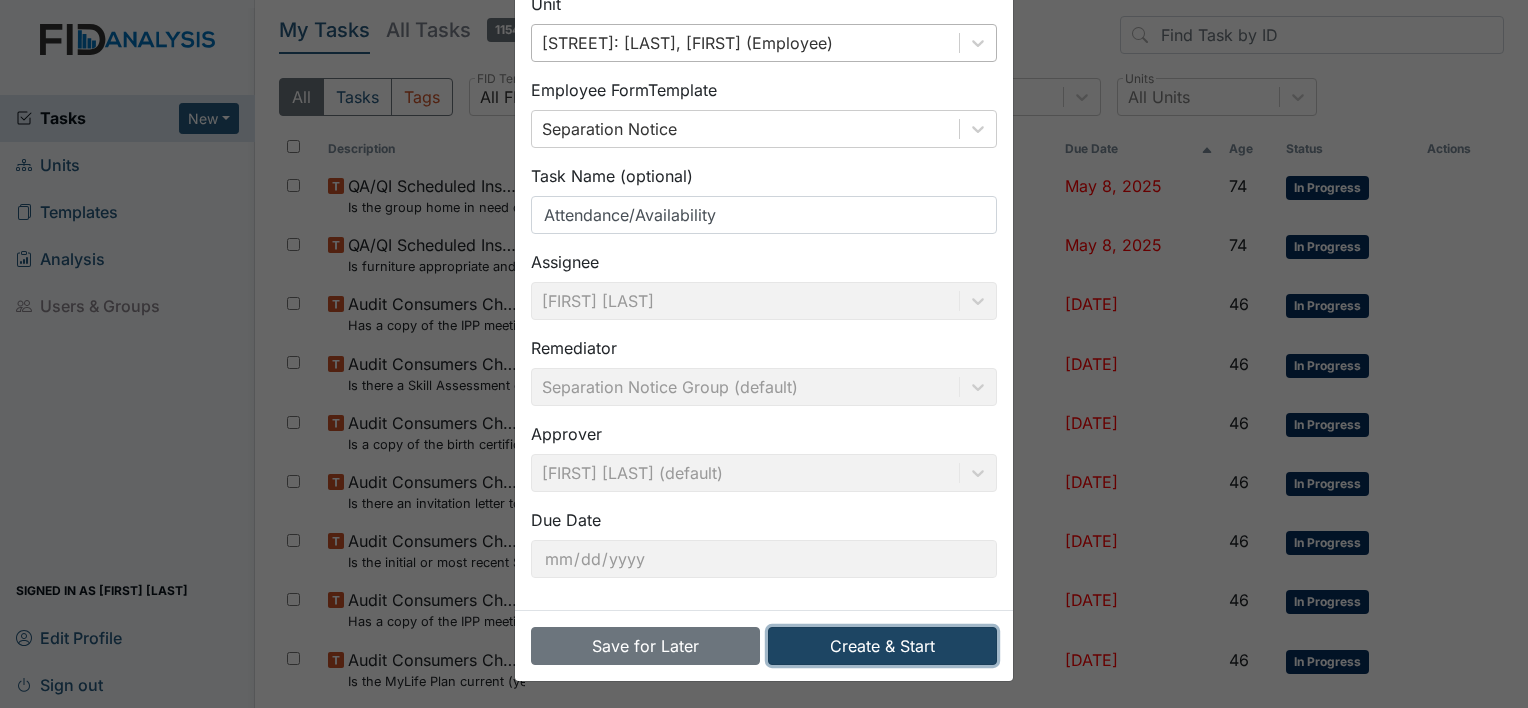 click on "Create & Start" at bounding box center [882, 646] 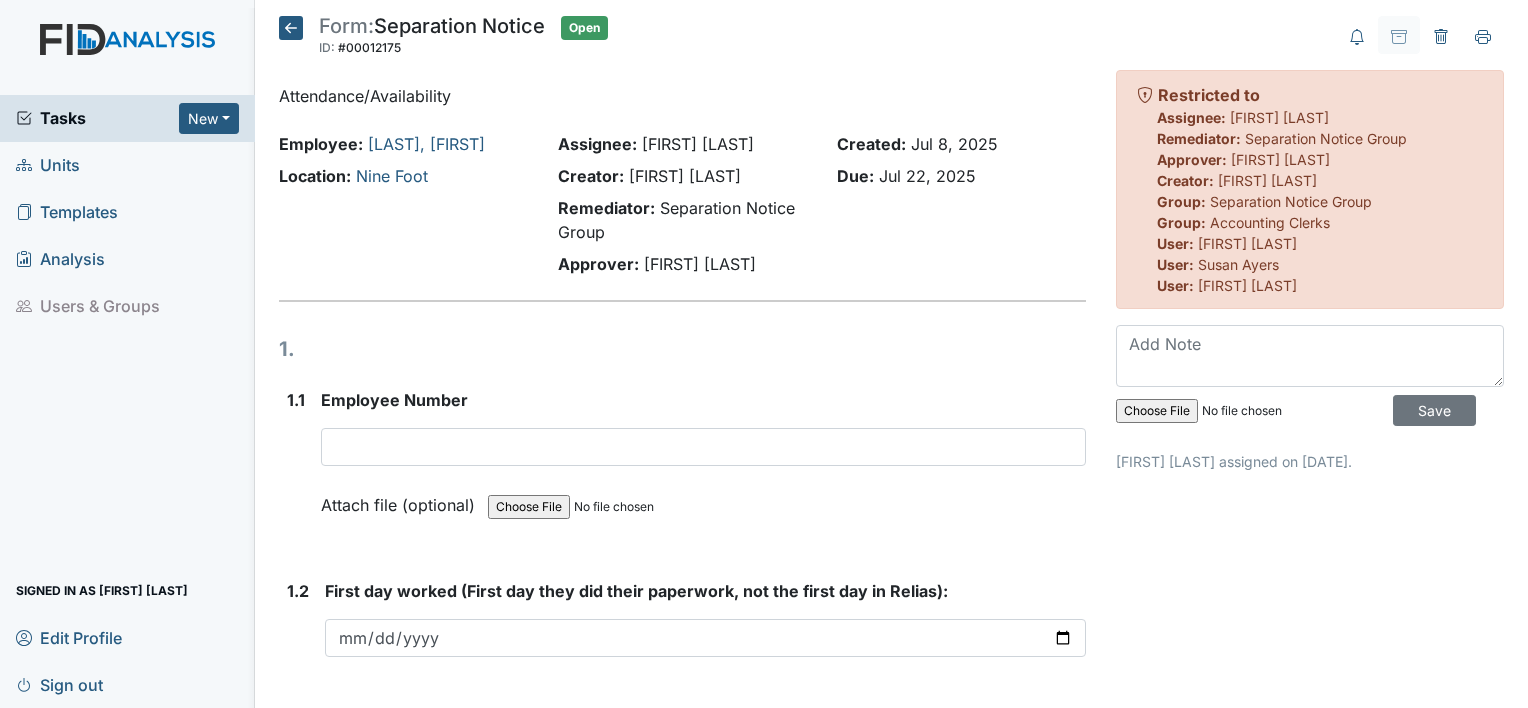 scroll, scrollTop: 0, scrollLeft: 0, axis: both 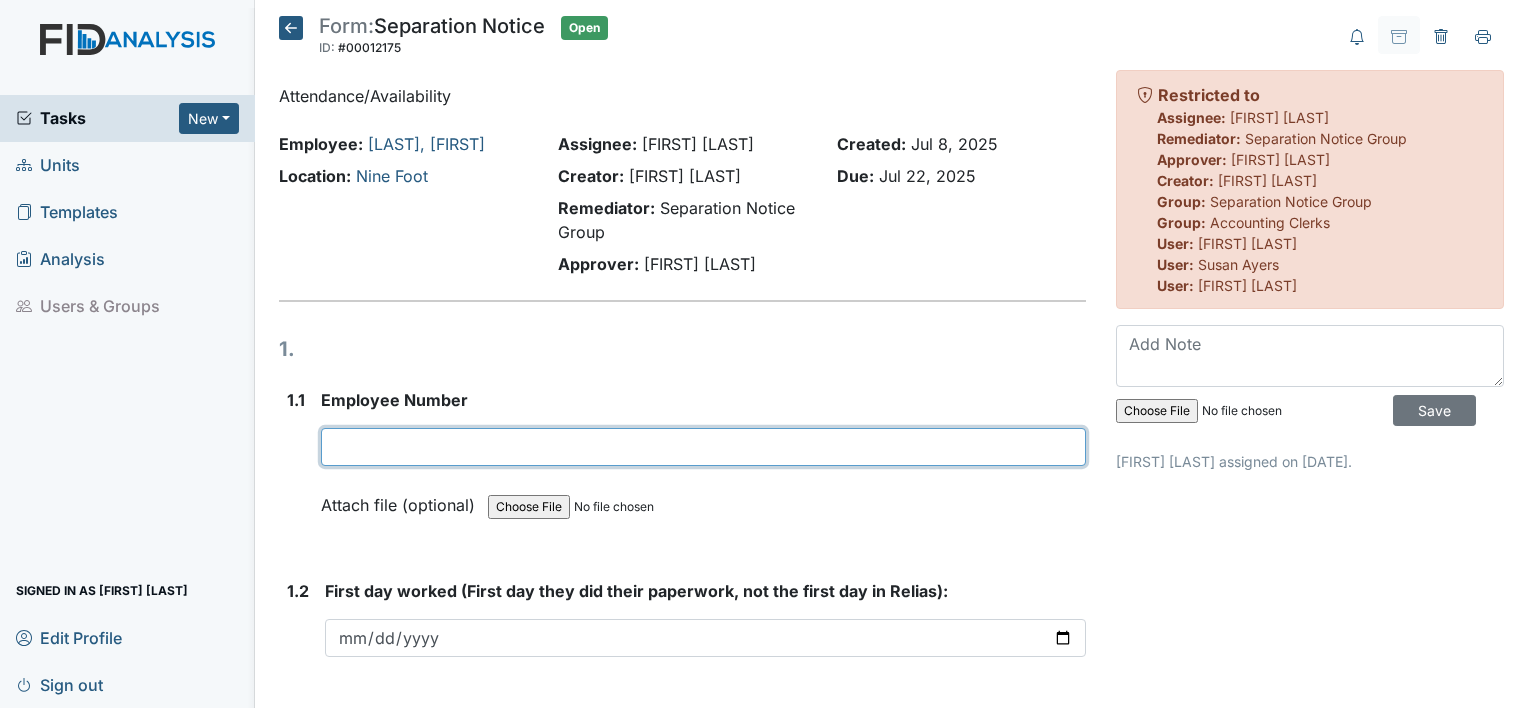 click at bounding box center (703, 447) 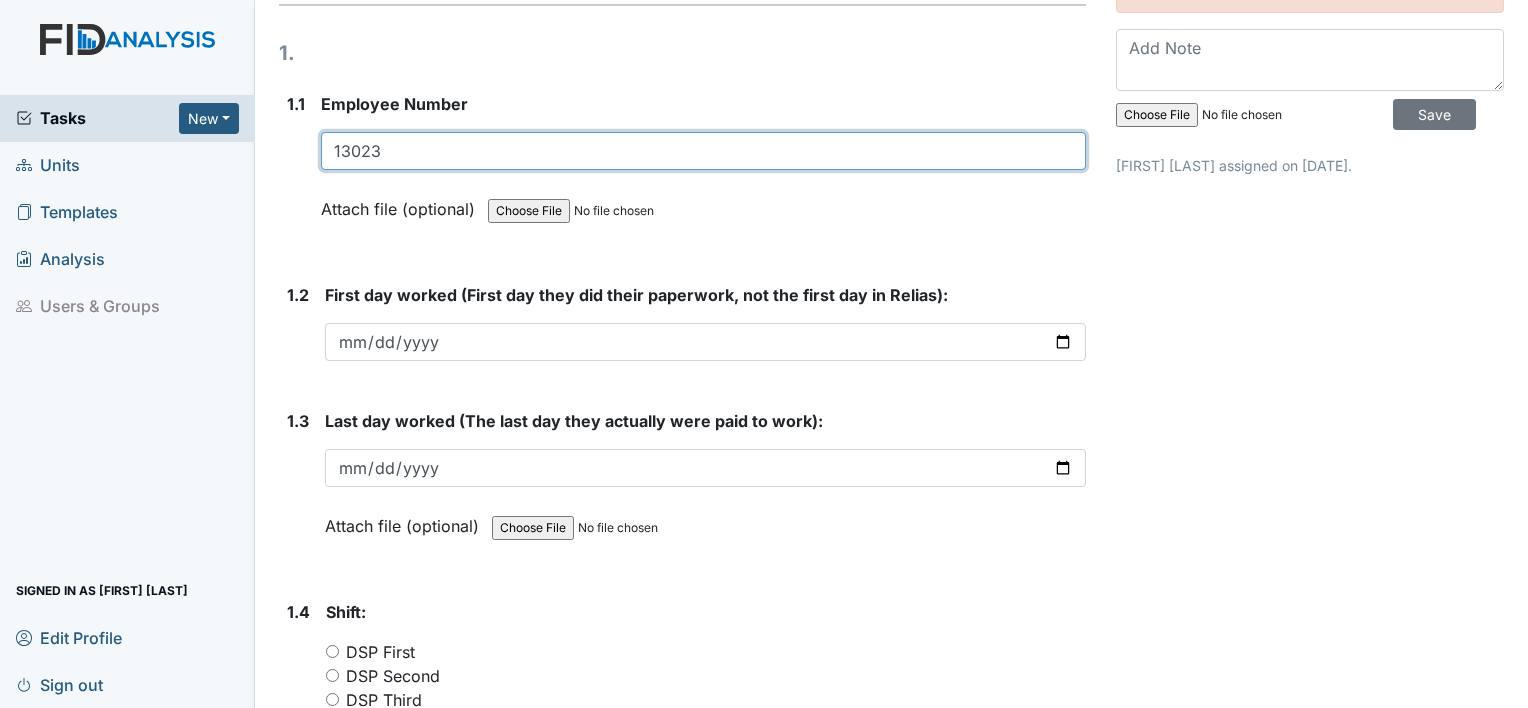 scroll, scrollTop: 300, scrollLeft: 0, axis: vertical 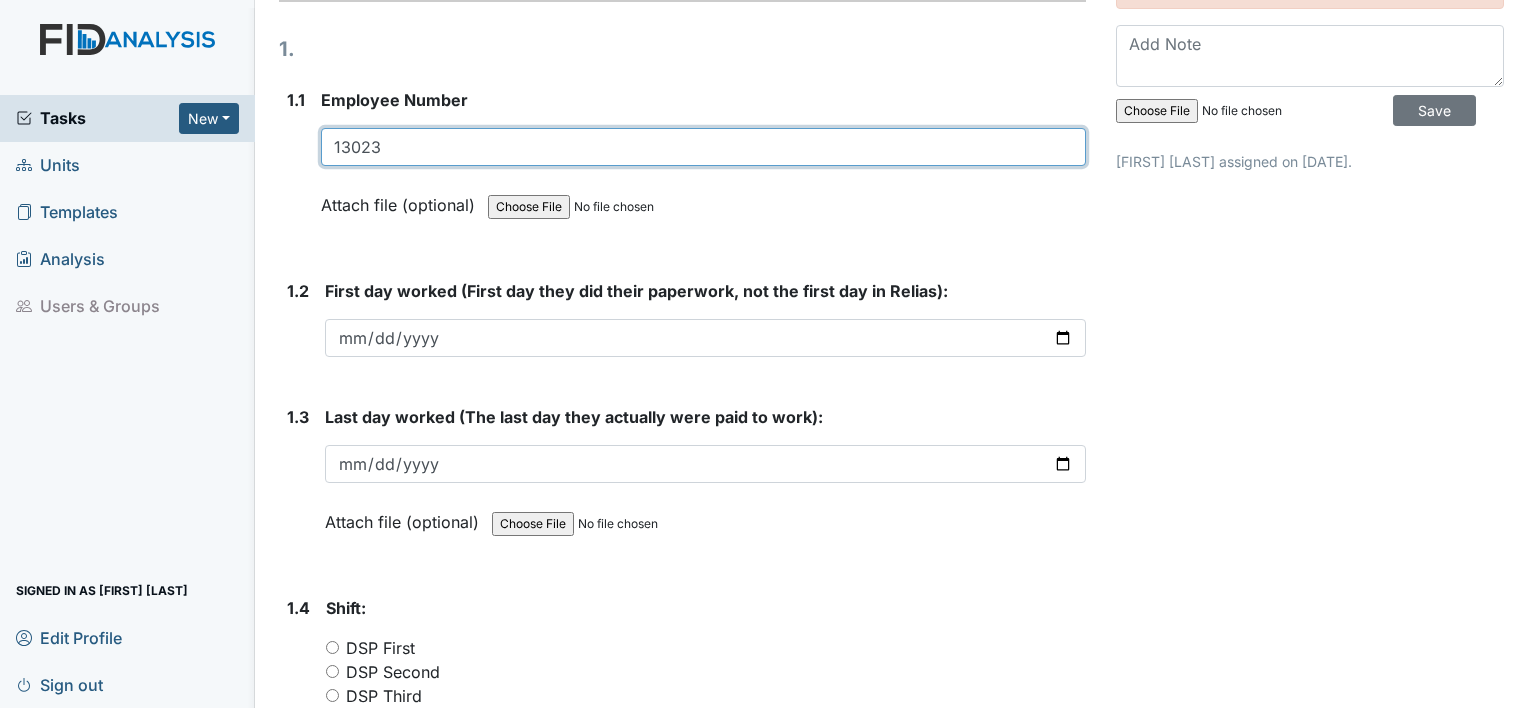 type on "13023" 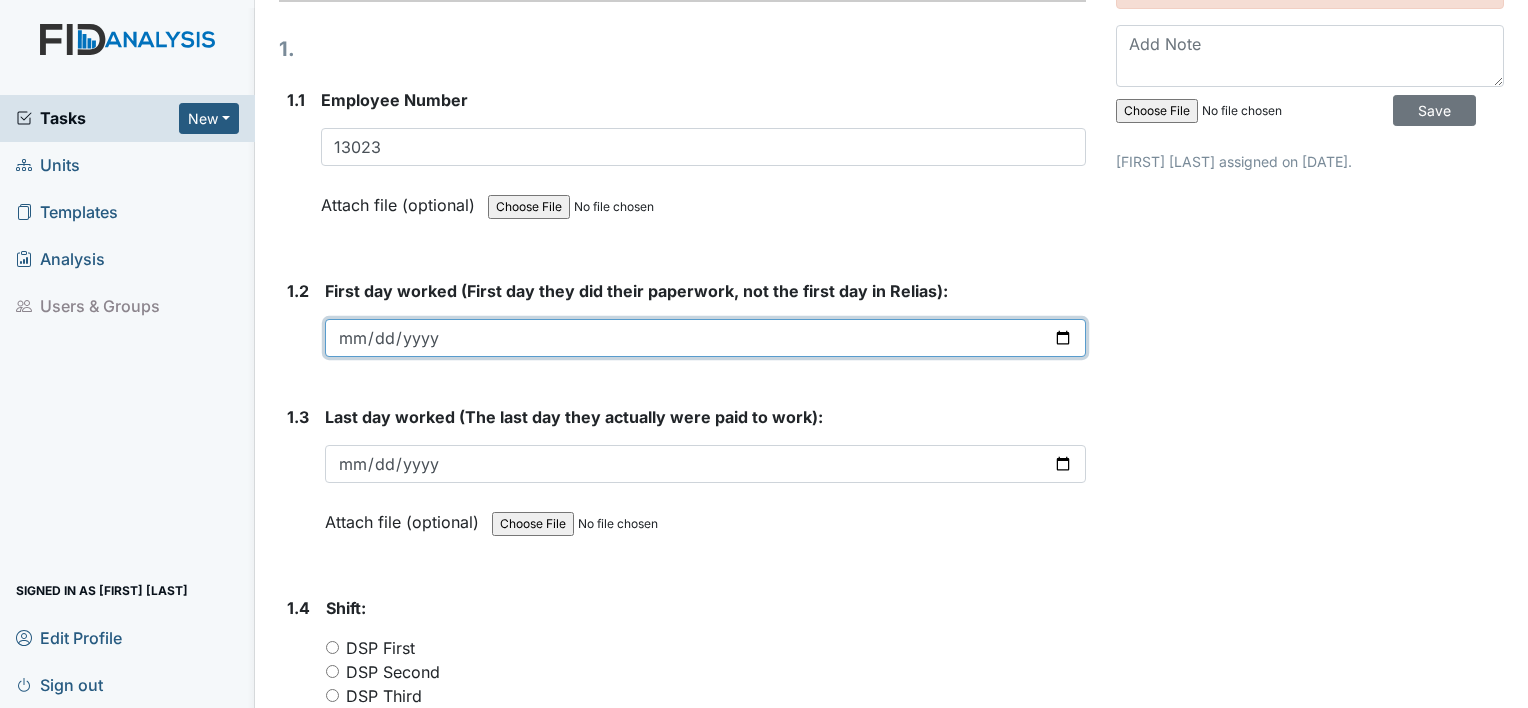 click at bounding box center [705, 338] 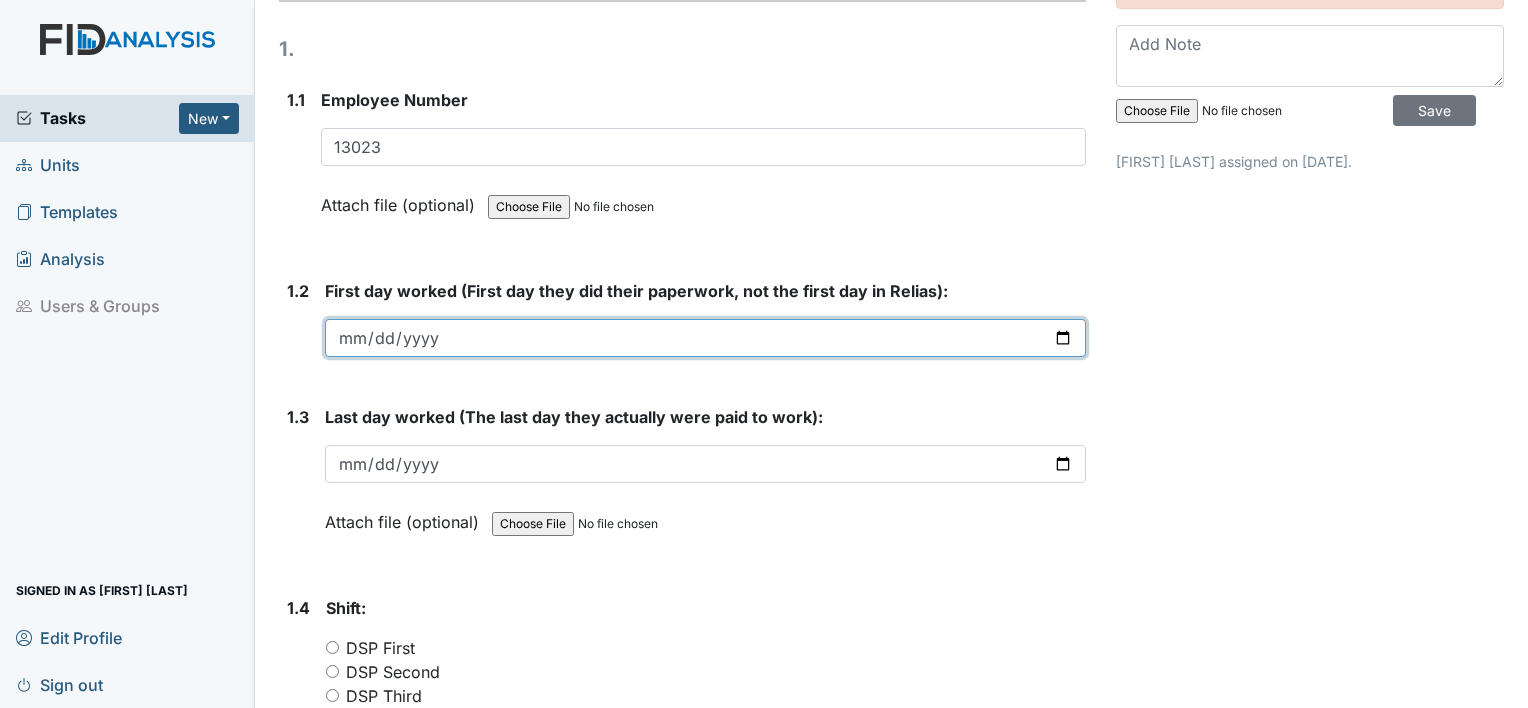 type on "[DATE]" 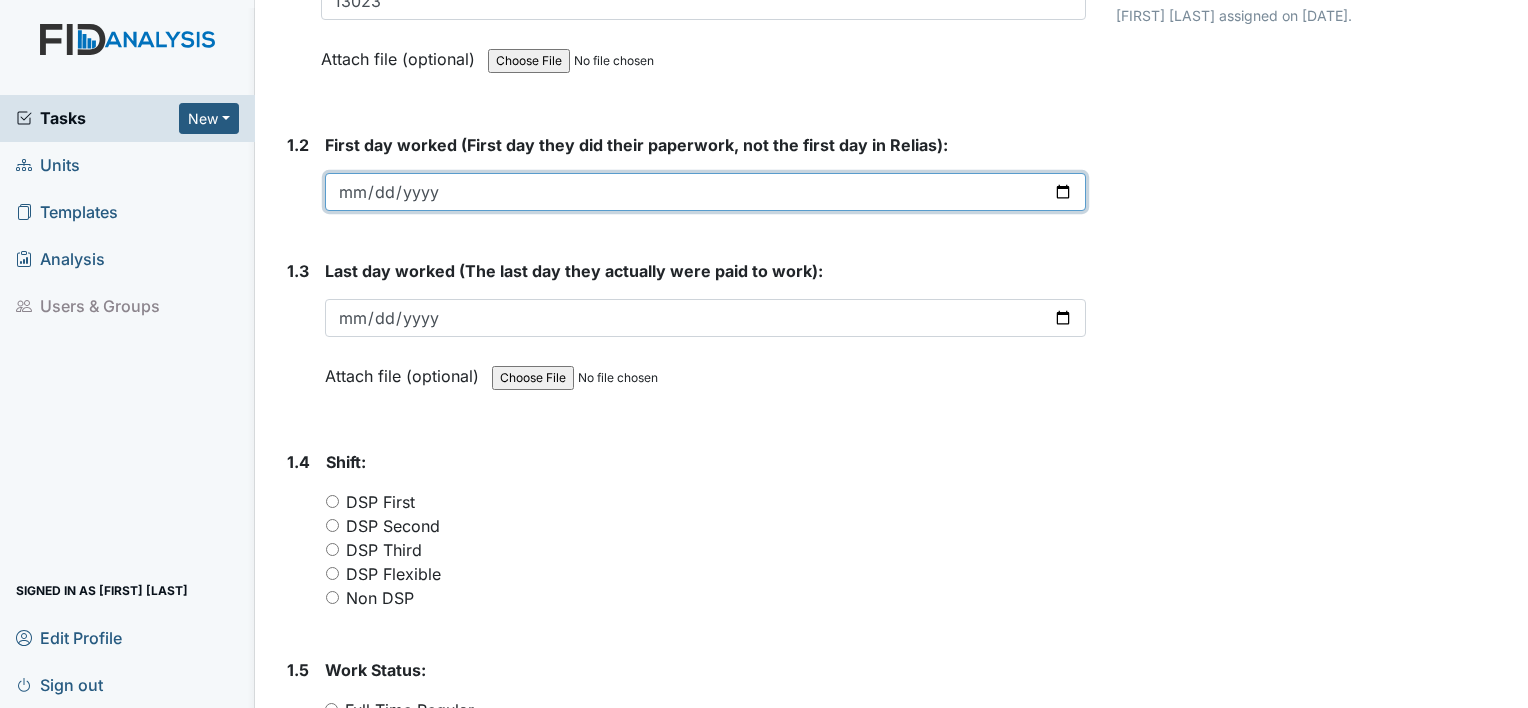 scroll, scrollTop: 500, scrollLeft: 0, axis: vertical 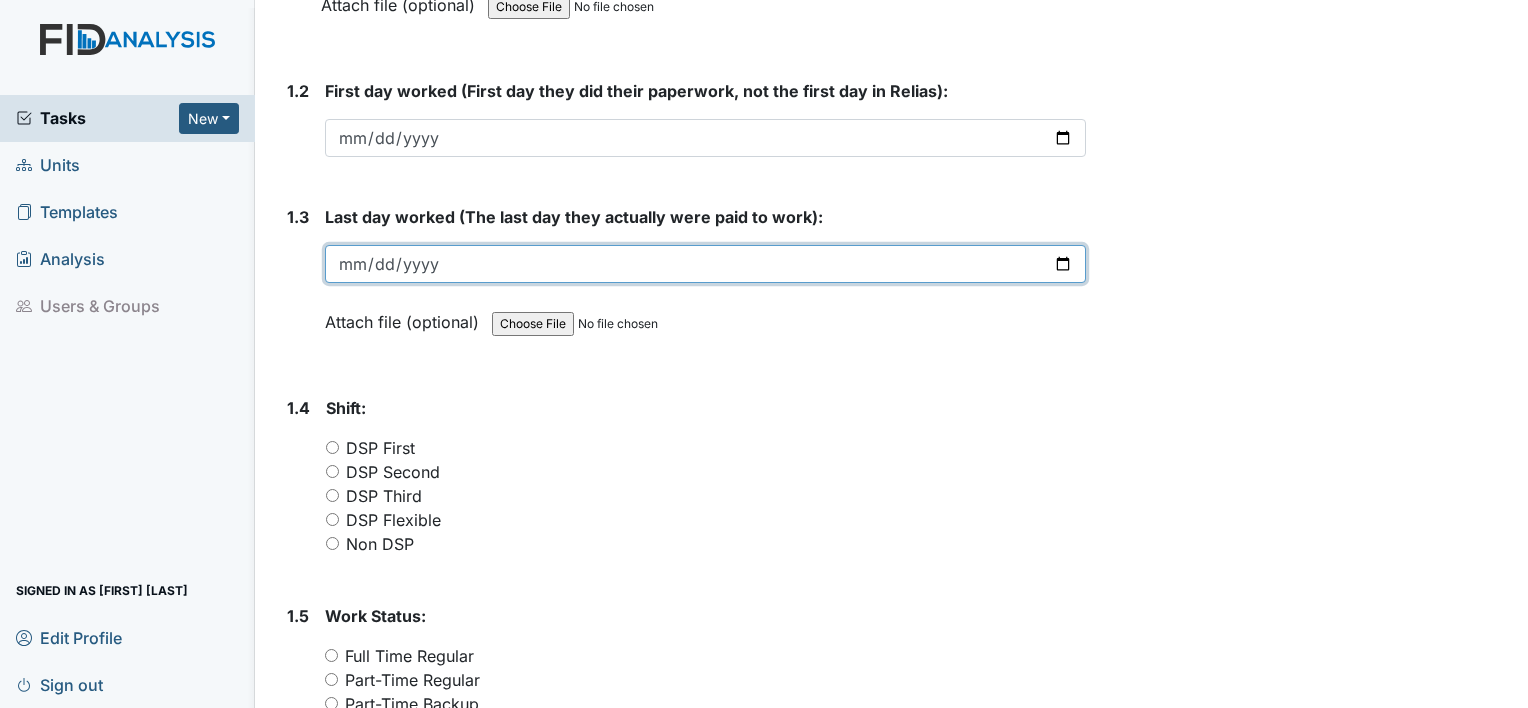 click at bounding box center (705, 264) 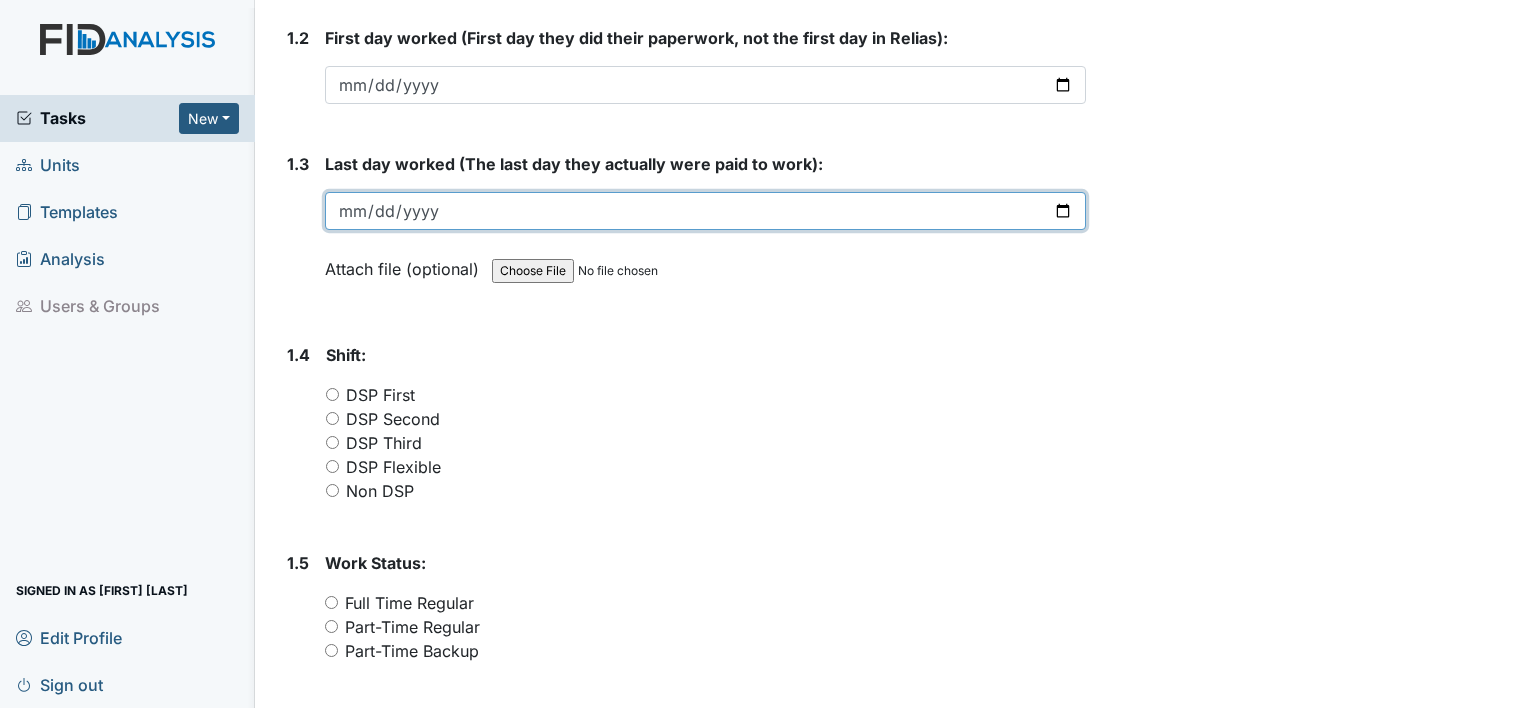 scroll, scrollTop: 600, scrollLeft: 0, axis: vertical 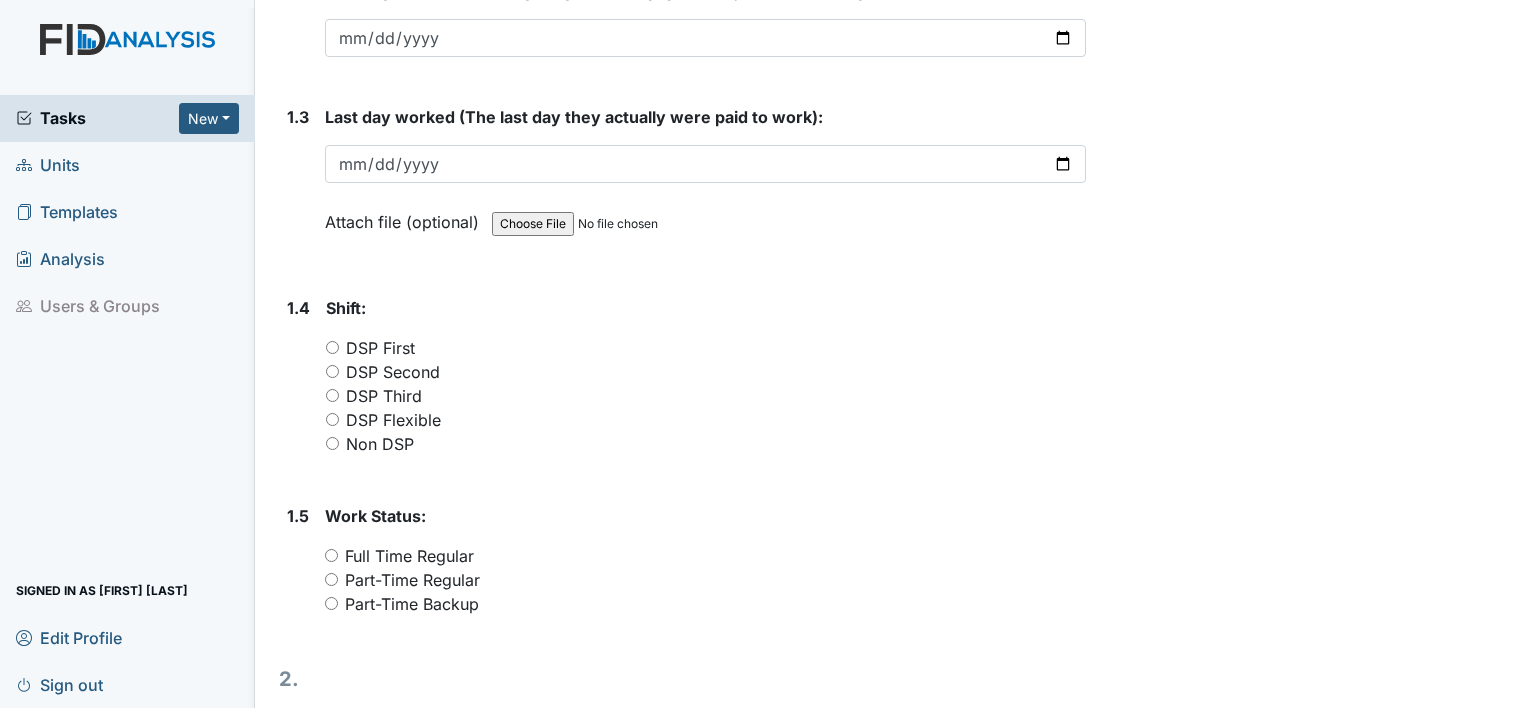 click on "DSP Second" at bounding box center [332, 371] 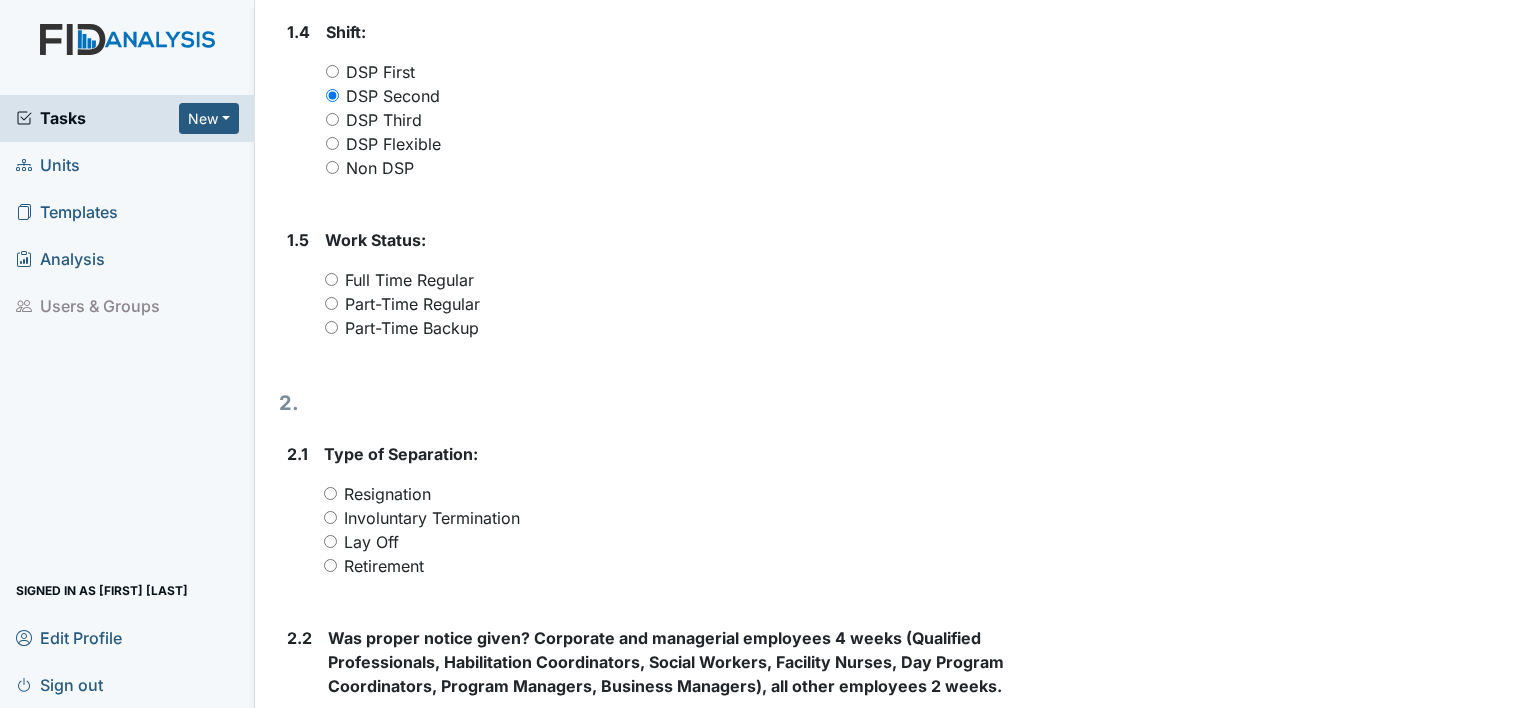 scroll, scrollTop: 900, scrollLeft: 0, axis: vertical 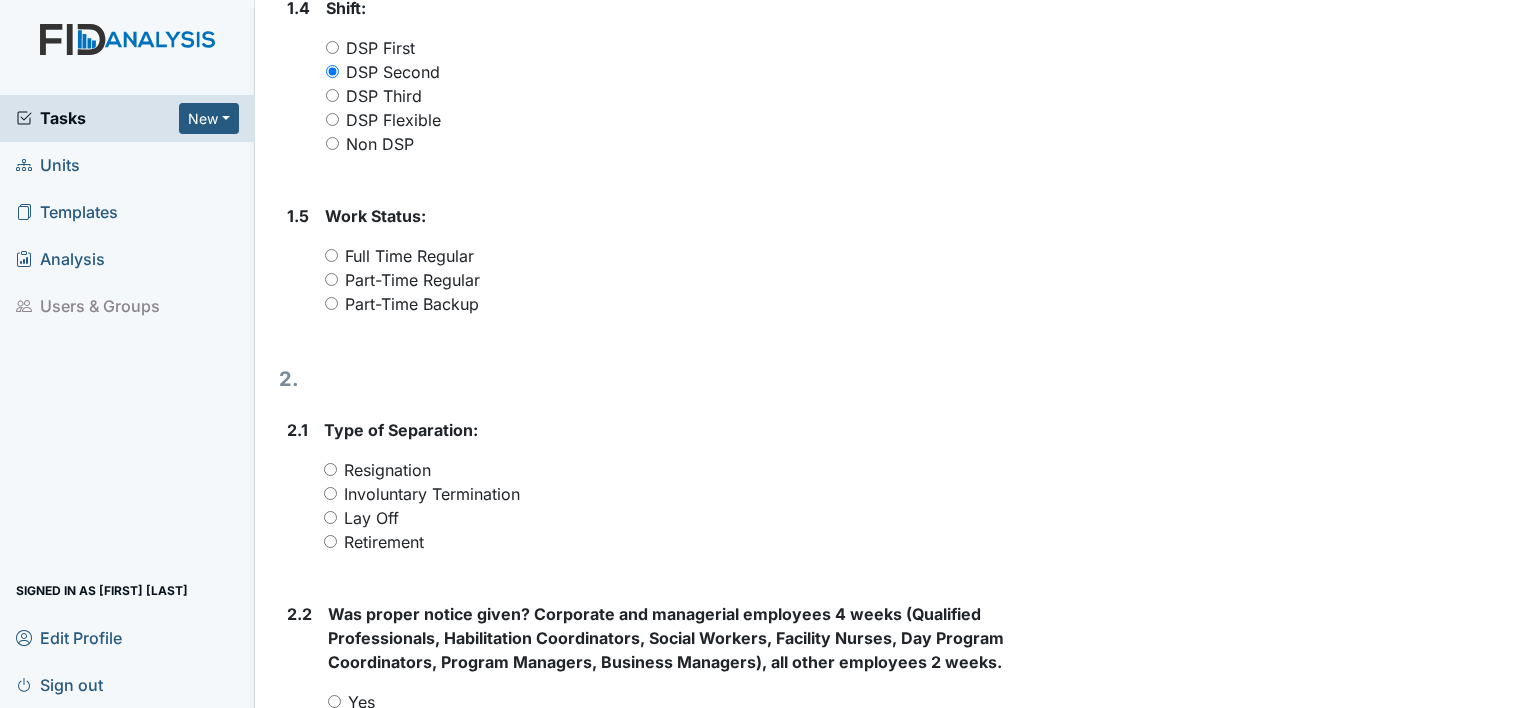 click on "Part-Time Regular" at bounding box center (331, 279) 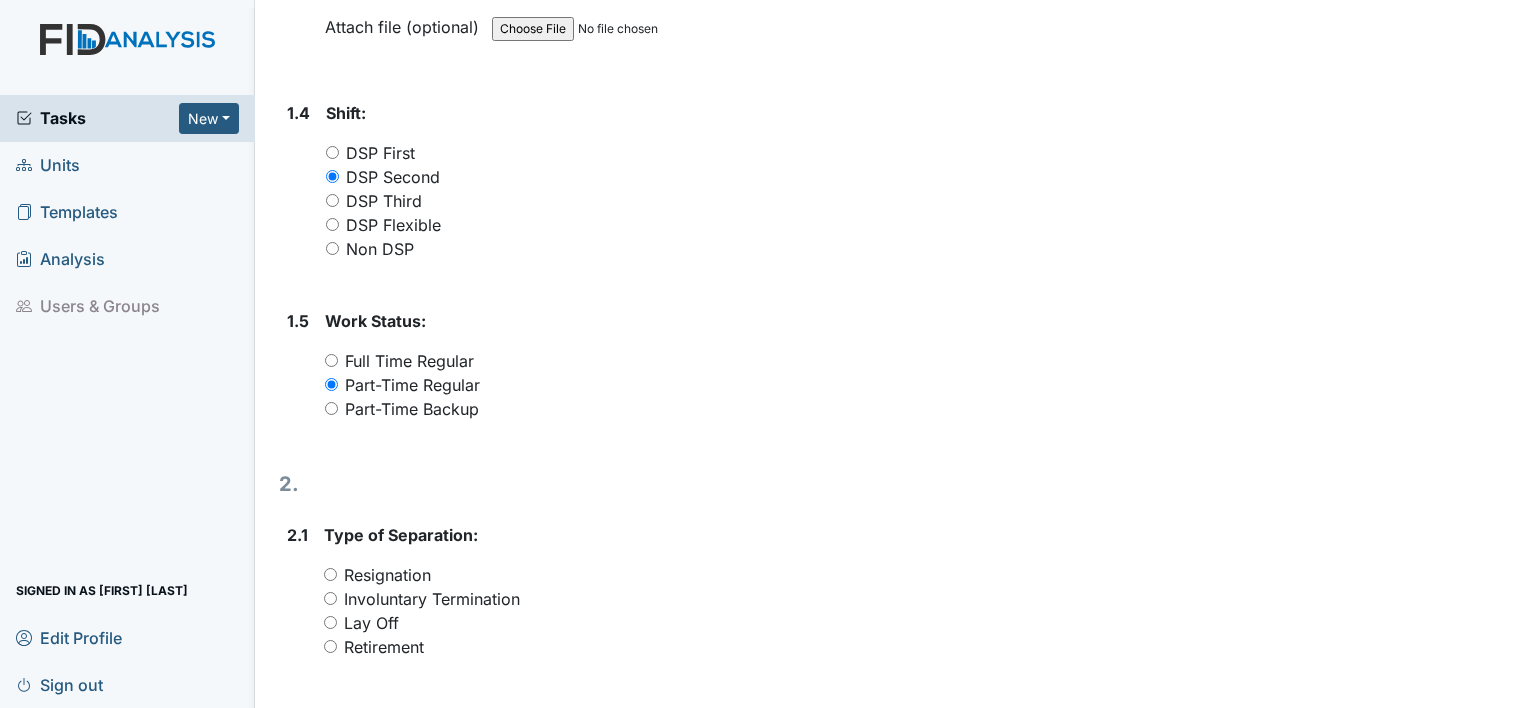 scroll, scrollTop: 1000, scrollLeft: 0, axis: vertical 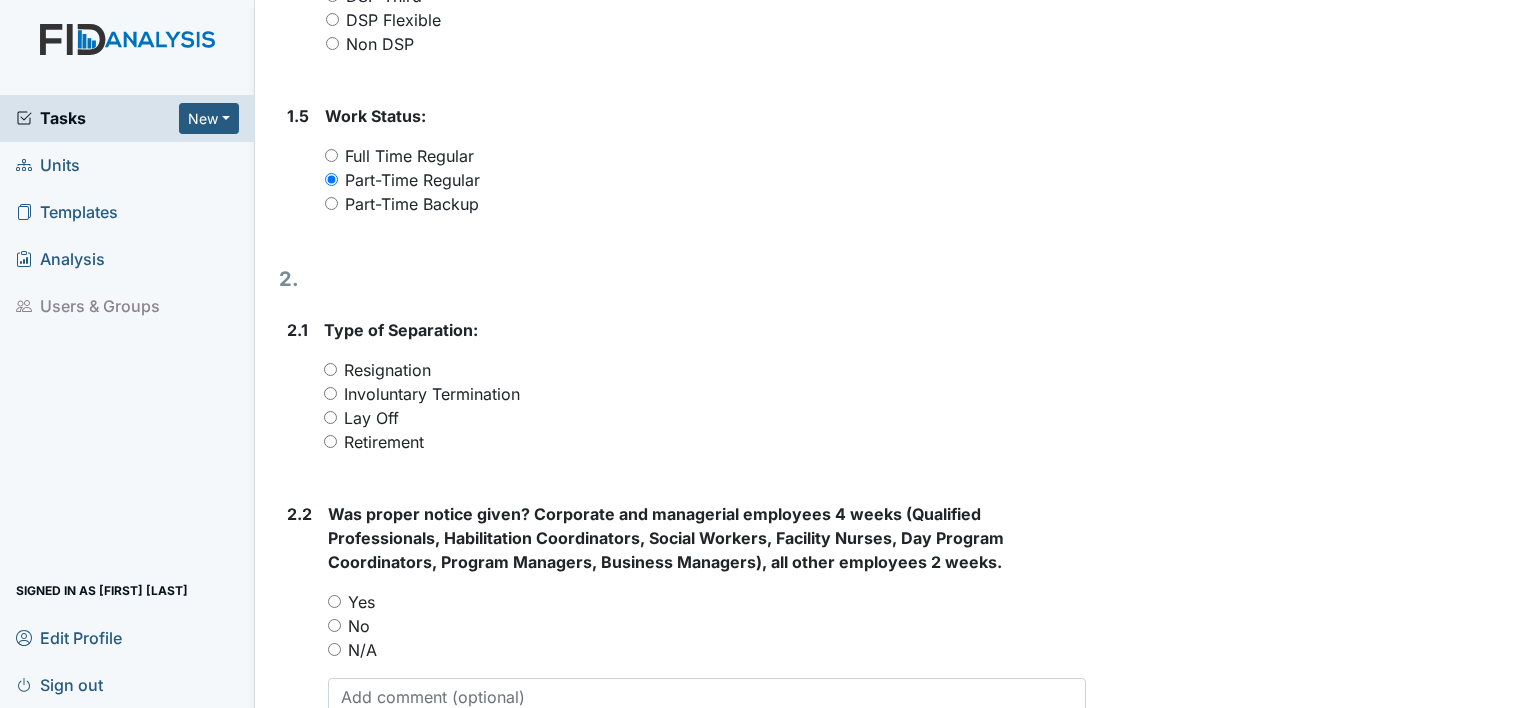 click on "Resignation" at bounding box center (330, 369) 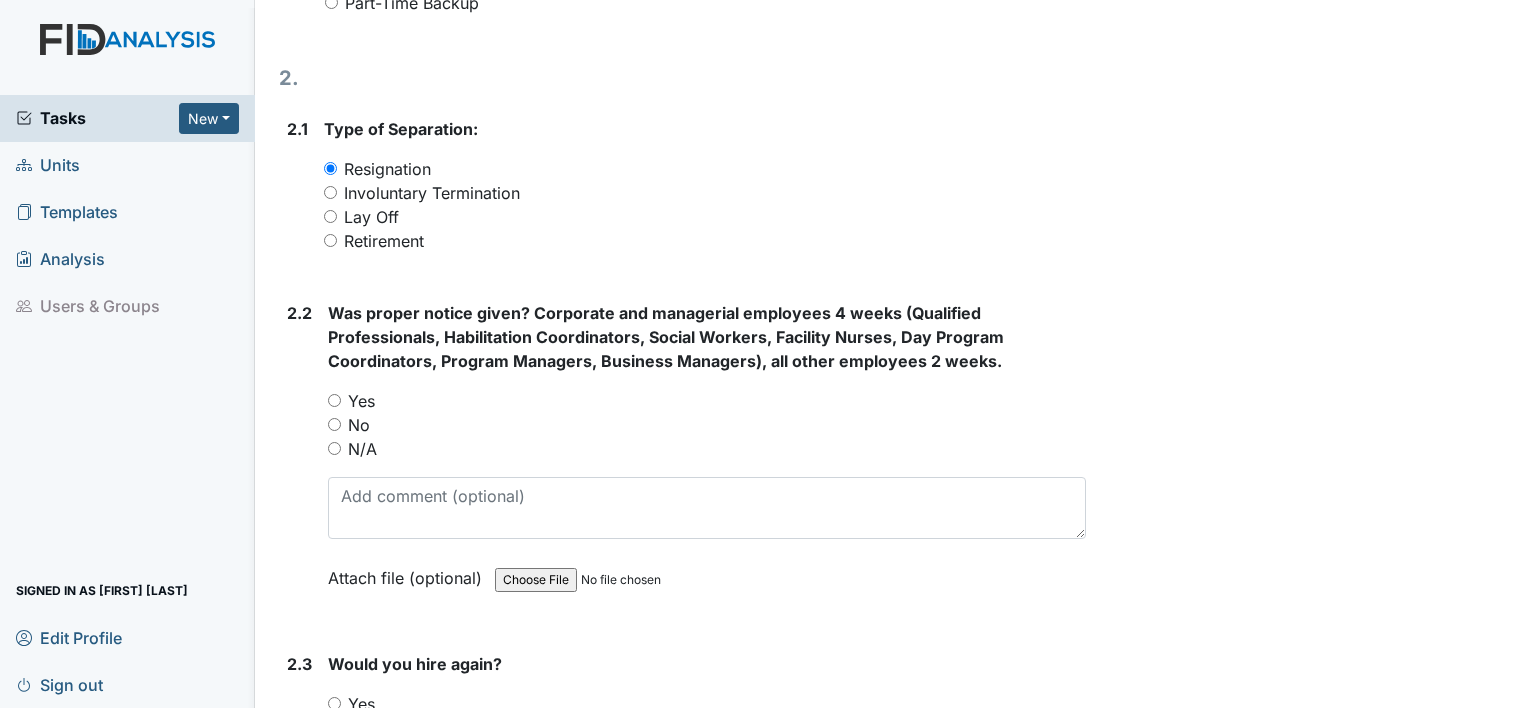 scroll, scrollTop: 1300, scrollLeft: 0, axis: vertical 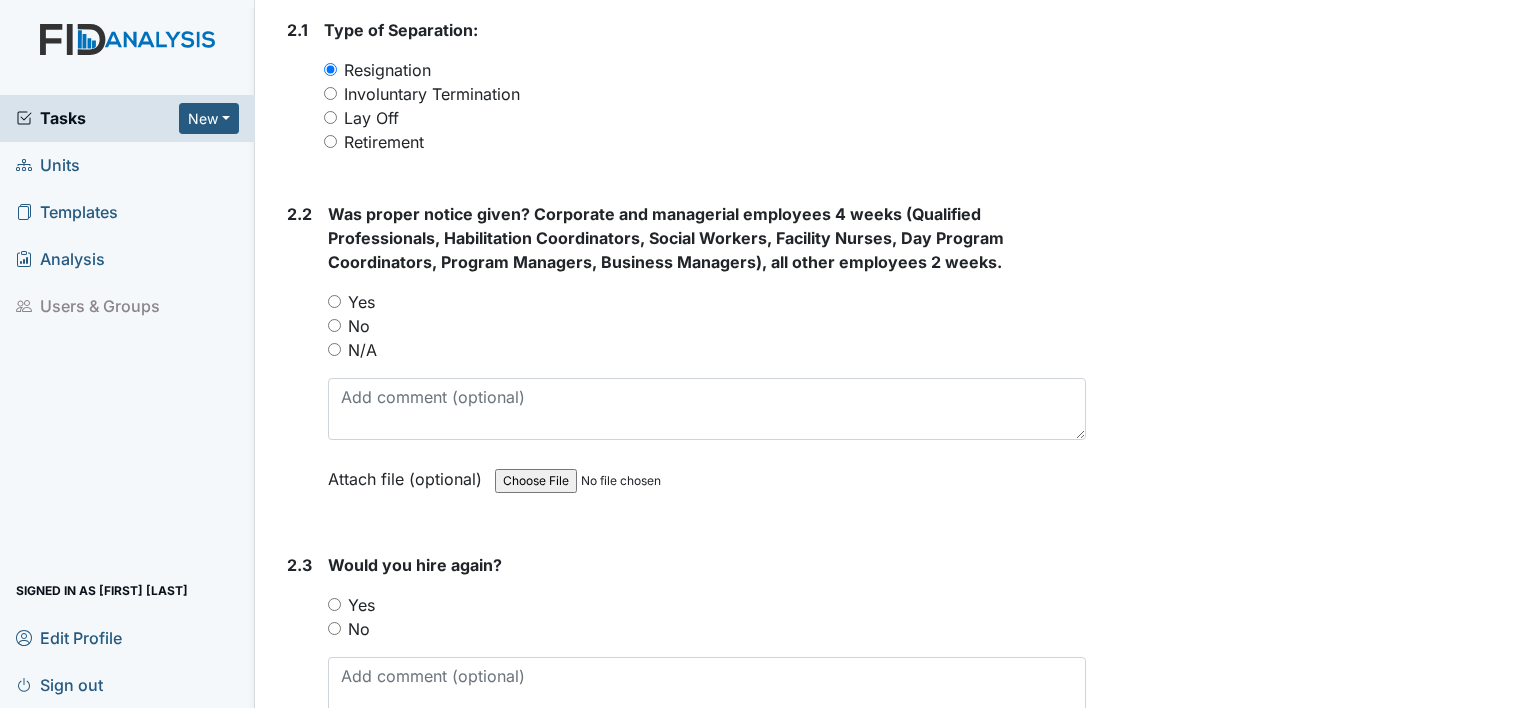 click on "Involuntary Termination" at bounding box center (330, 93) 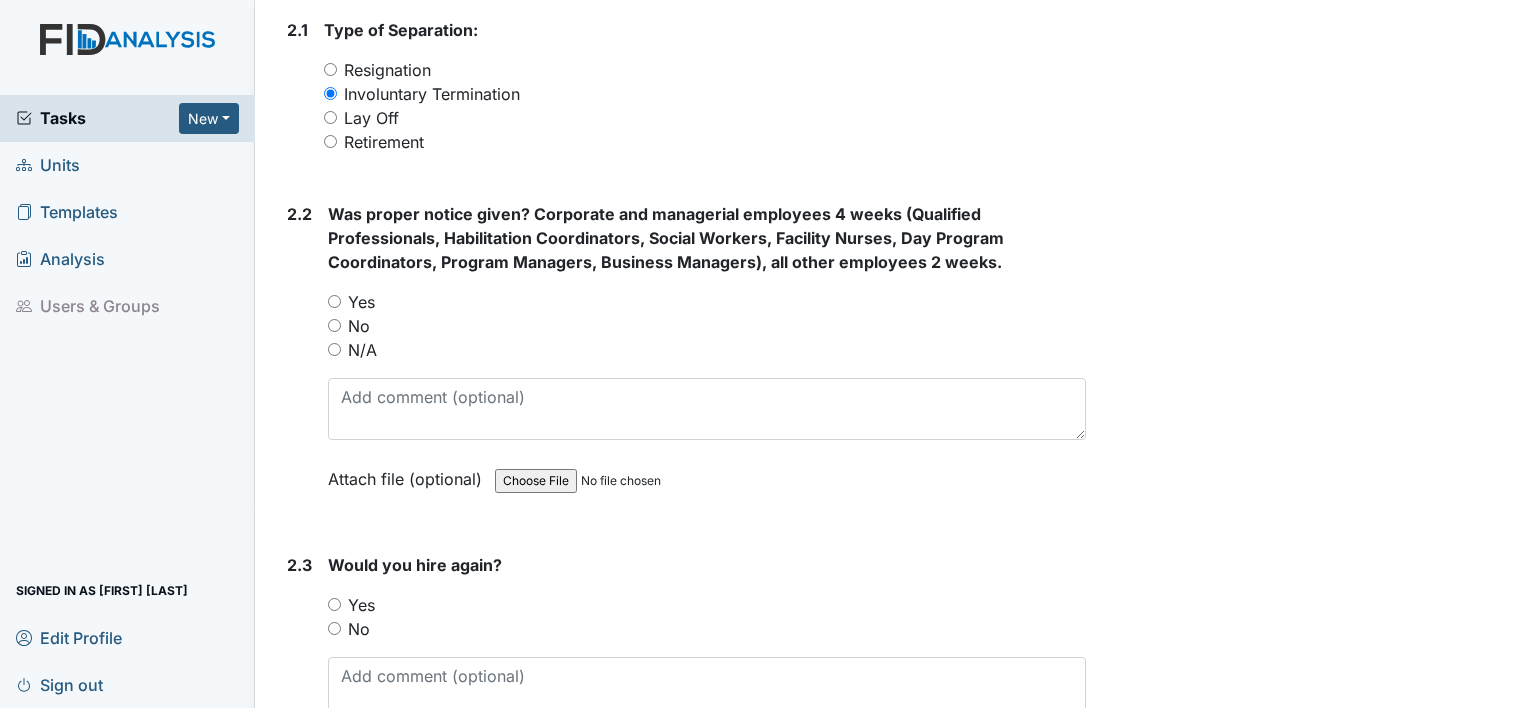 click on "Resignation" at bounding box center [330, 69] 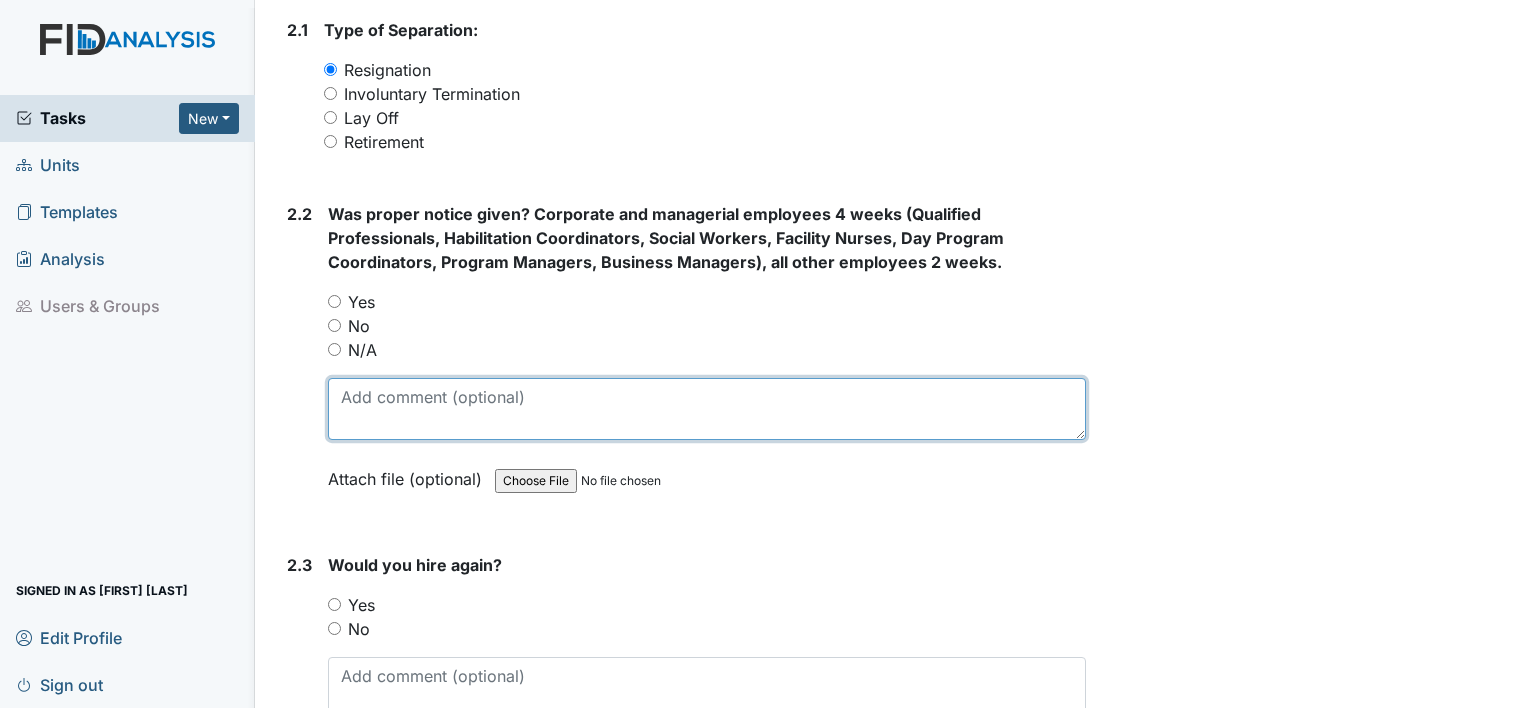 click at bounding box center [707, 409] 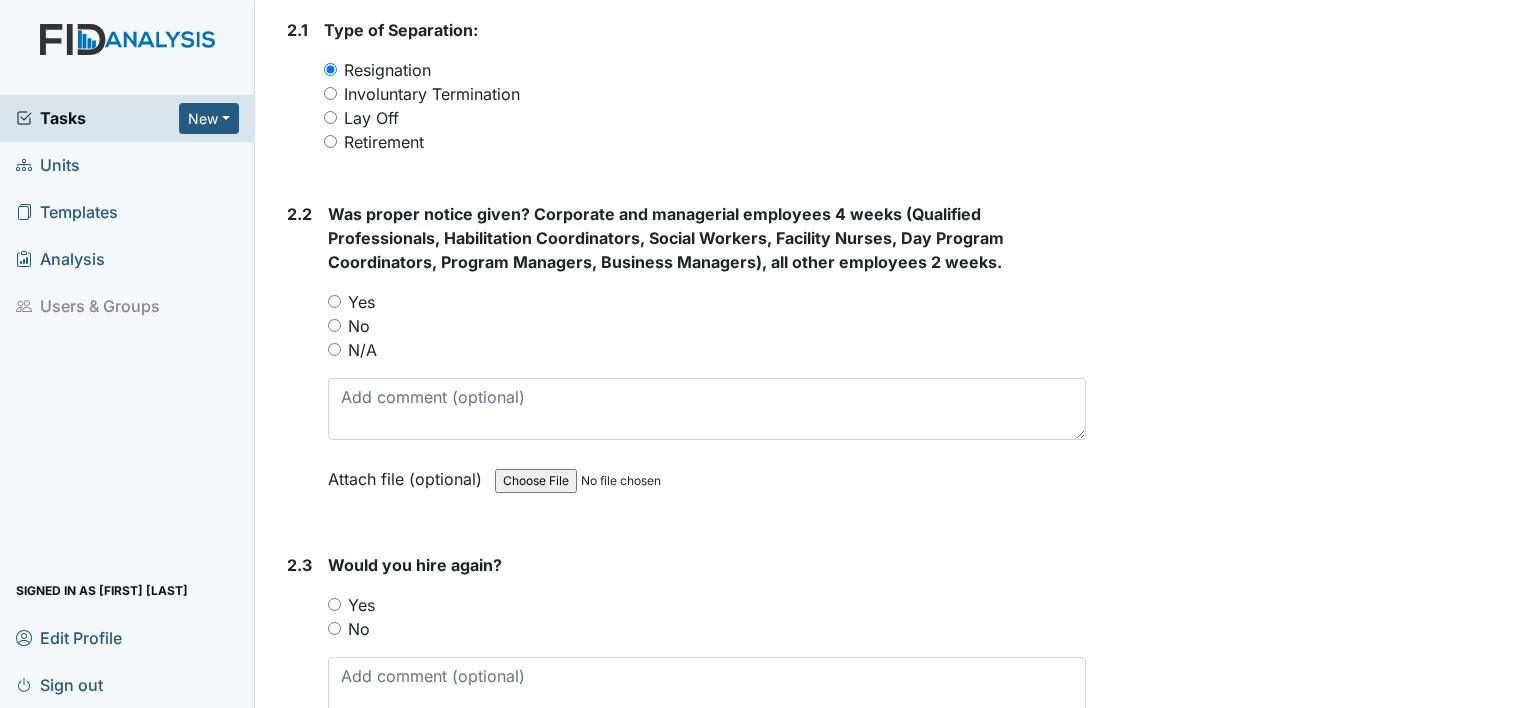 click on "No" at bounding box center [334, 325] 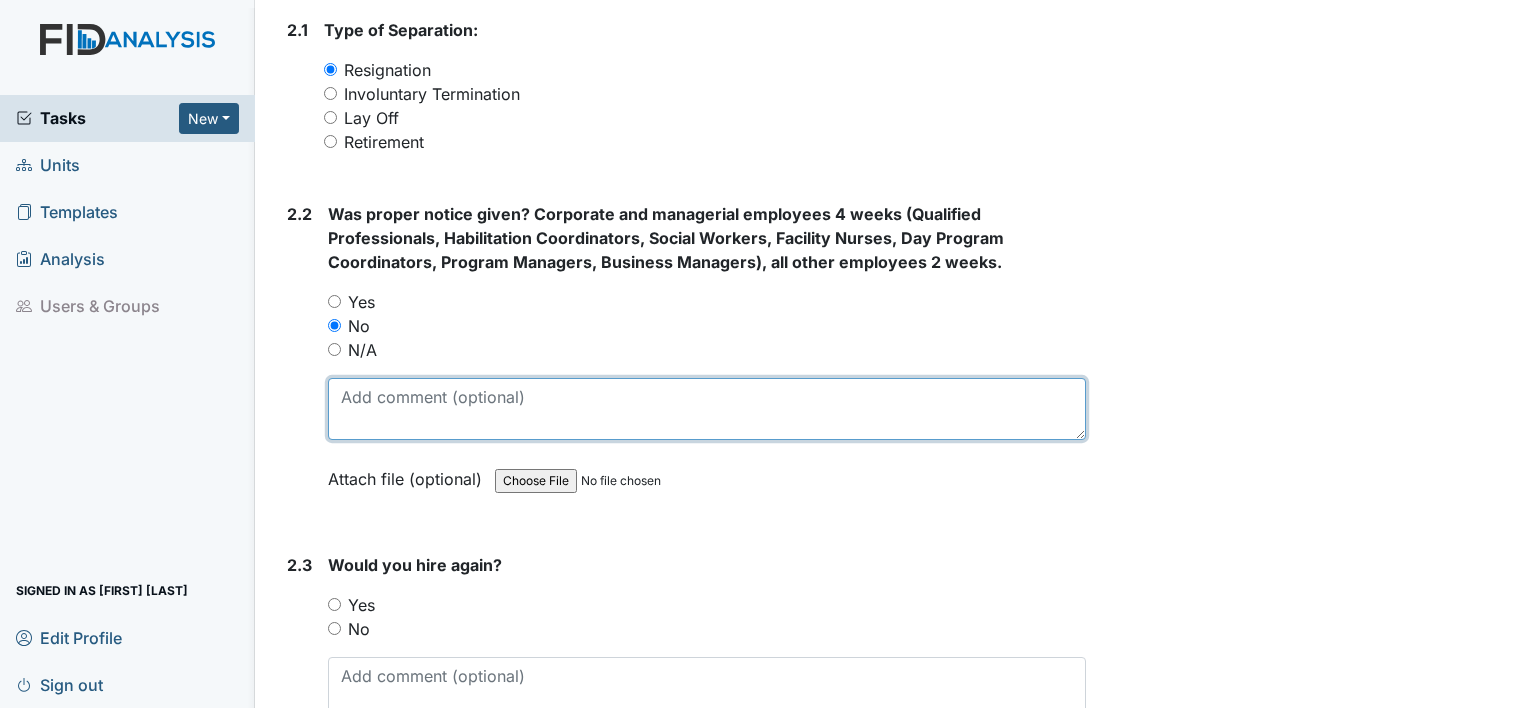 click at bounding box center [707, 409] 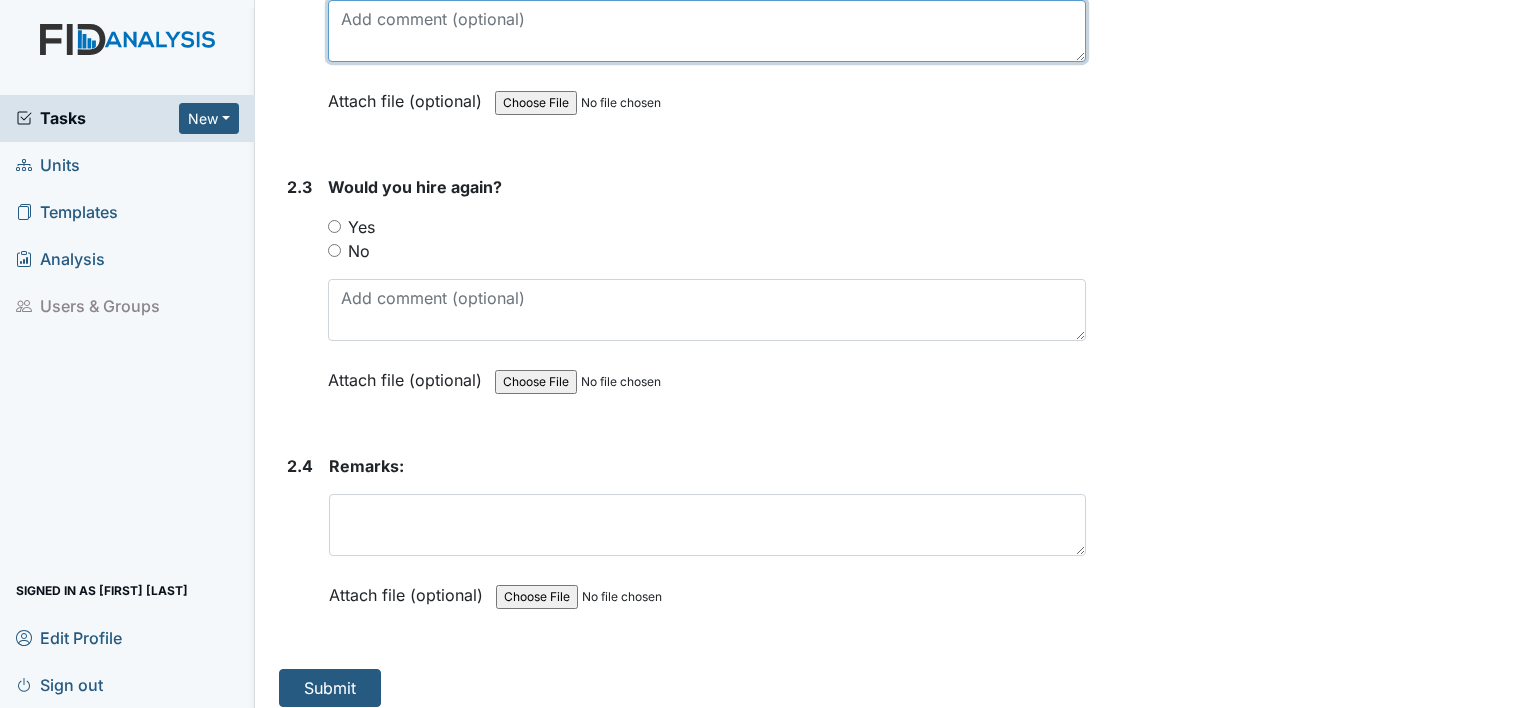 scroll, scrollTop: 1688, scrollLeft: 0, axis: vertical 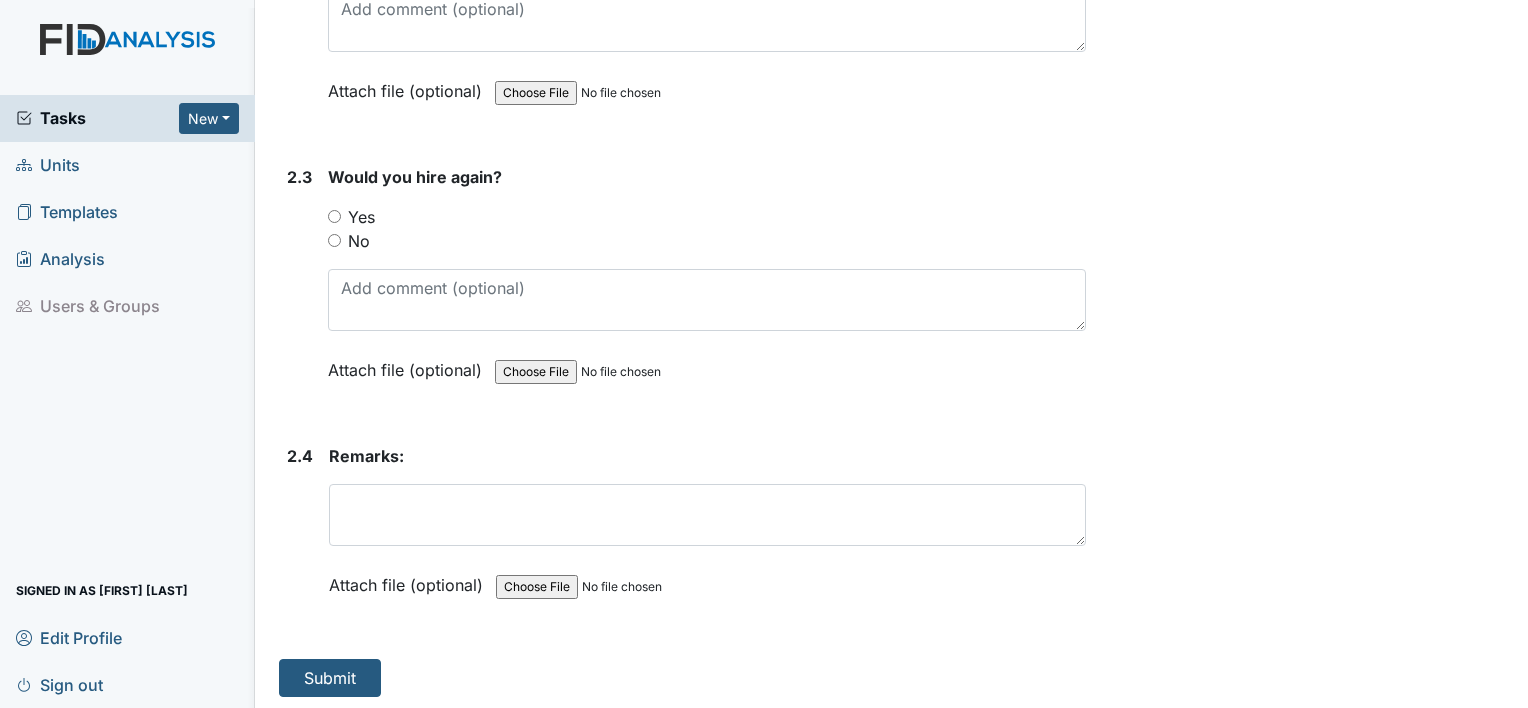 click on "No" at bounding box center (334, 240) 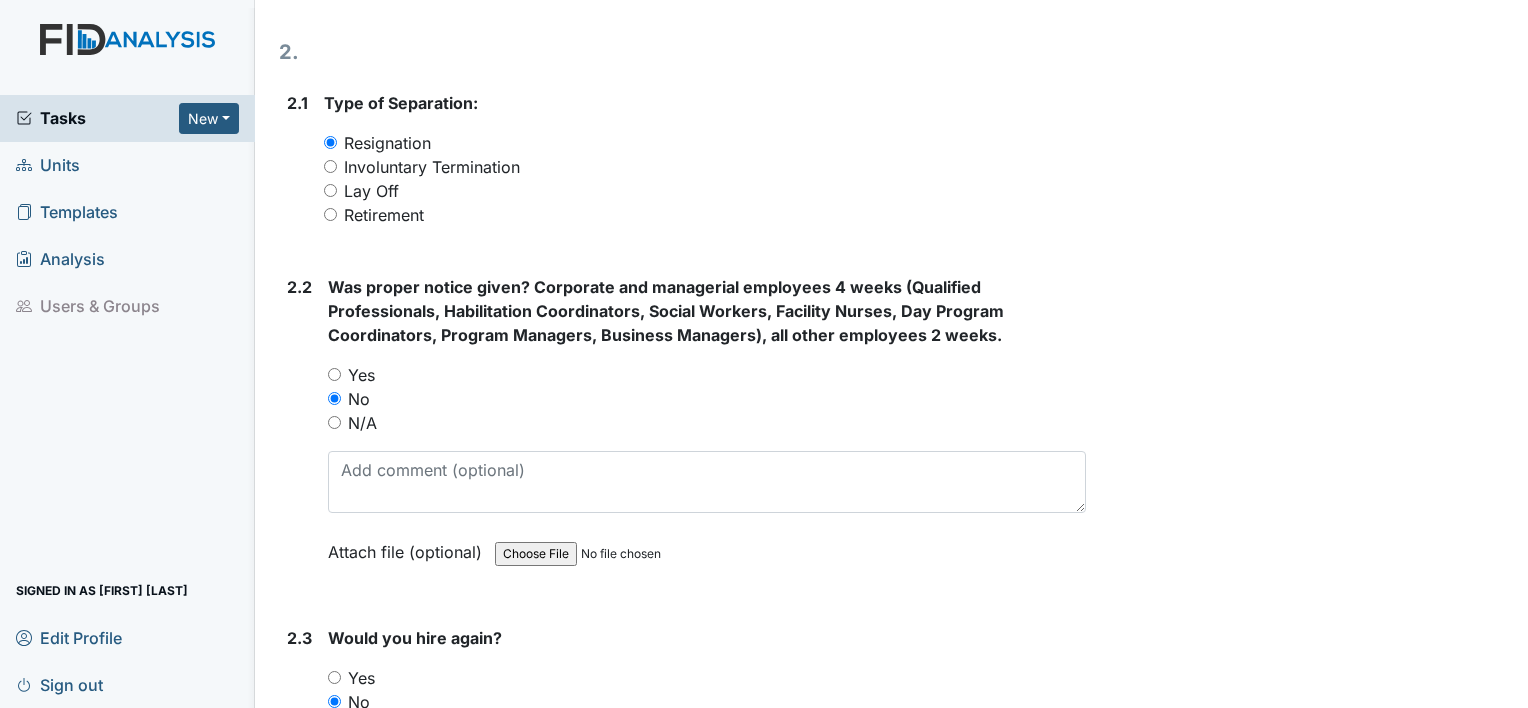 scroll, scrollTop: 1188, scrollLeft: 0, axis: vertical 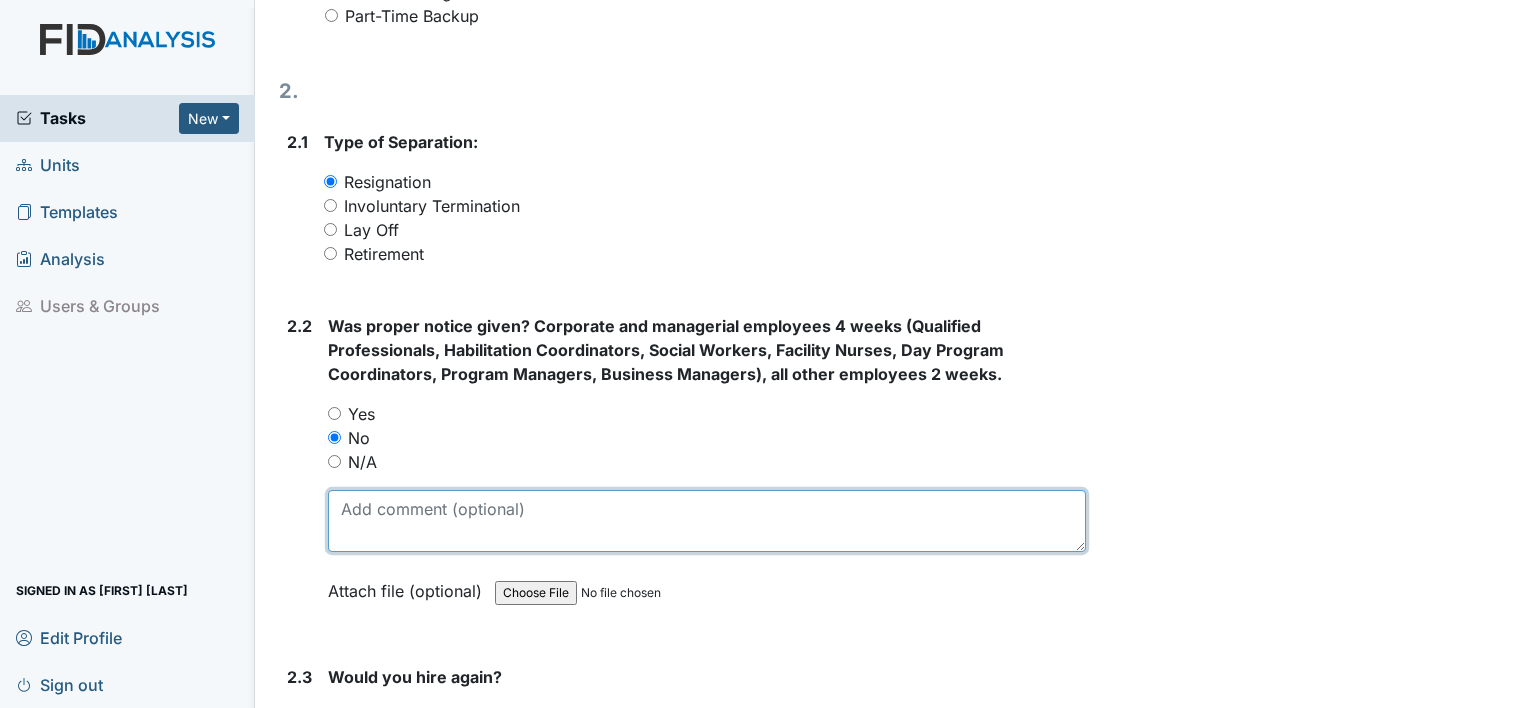 click at bounding box center (707, 521) 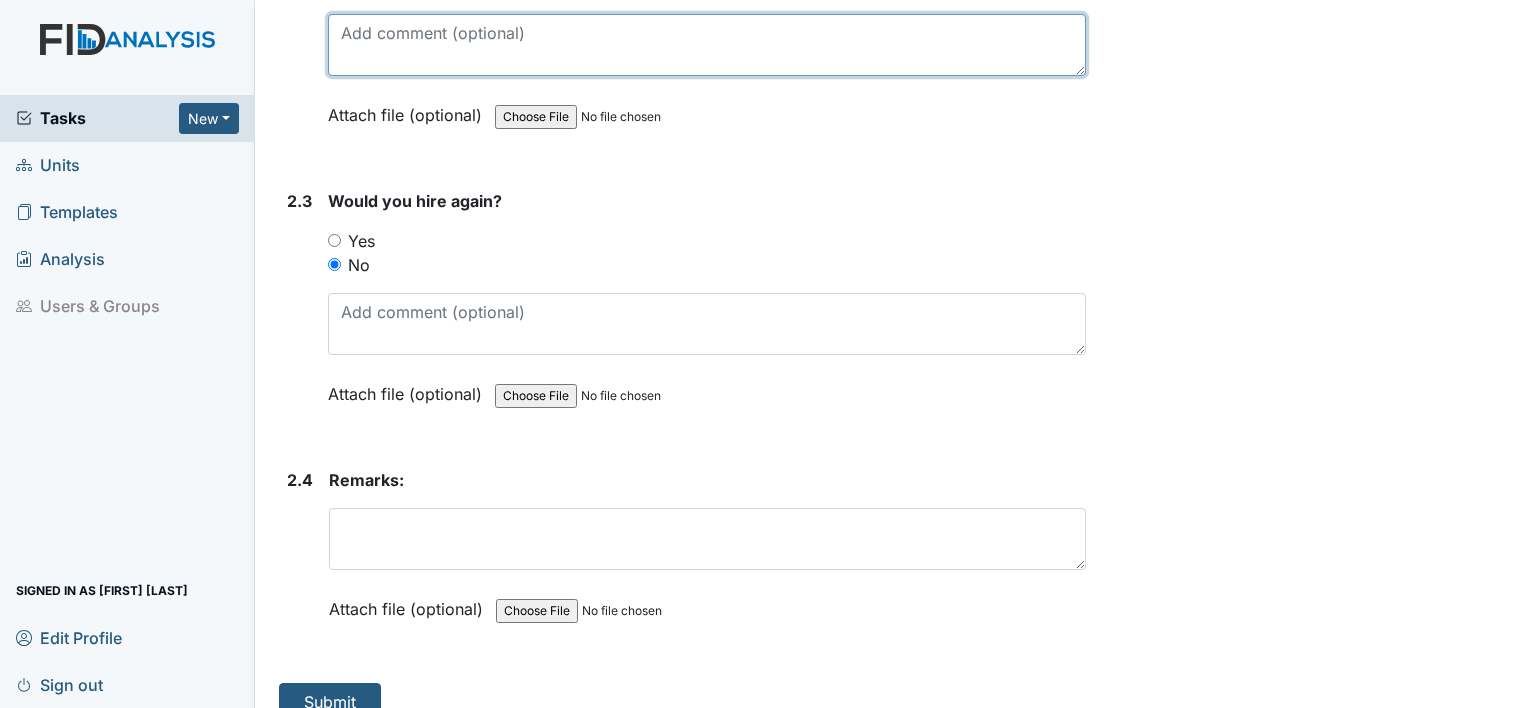 scroll, scrollTop: 1688, scrollLeft: 0, axis: vertical 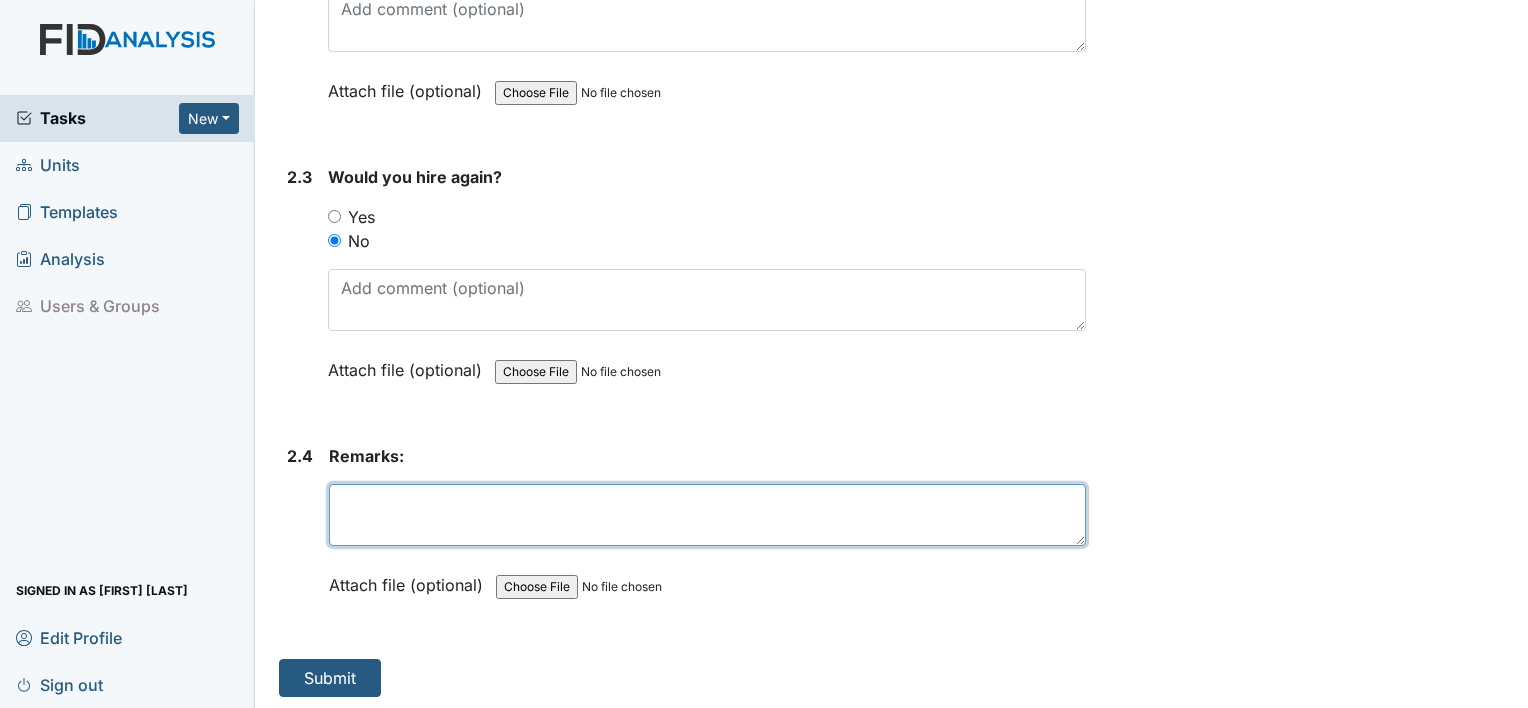 click at bounding box center [707, 515] 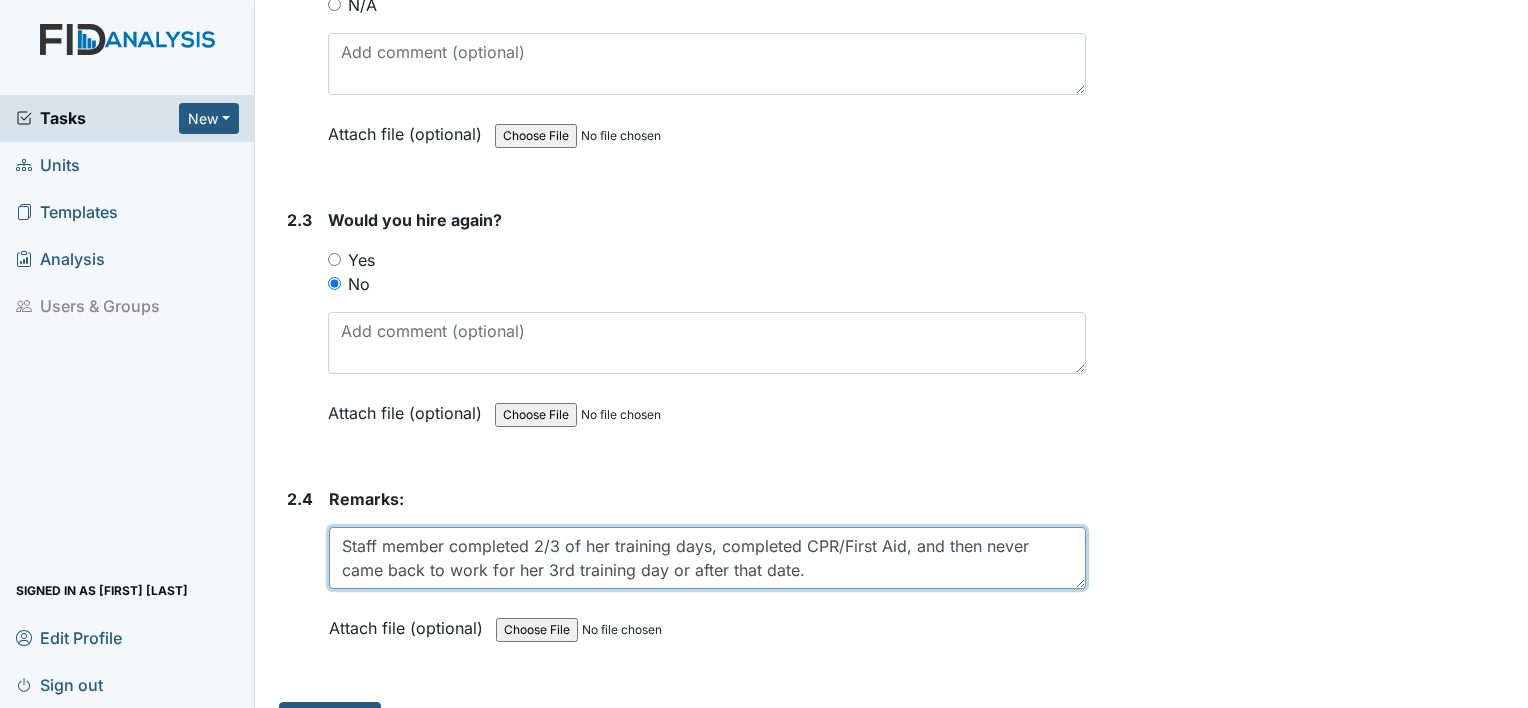 scroll, scrollTop: 1688, scrollLeft: 0, axis: vertical 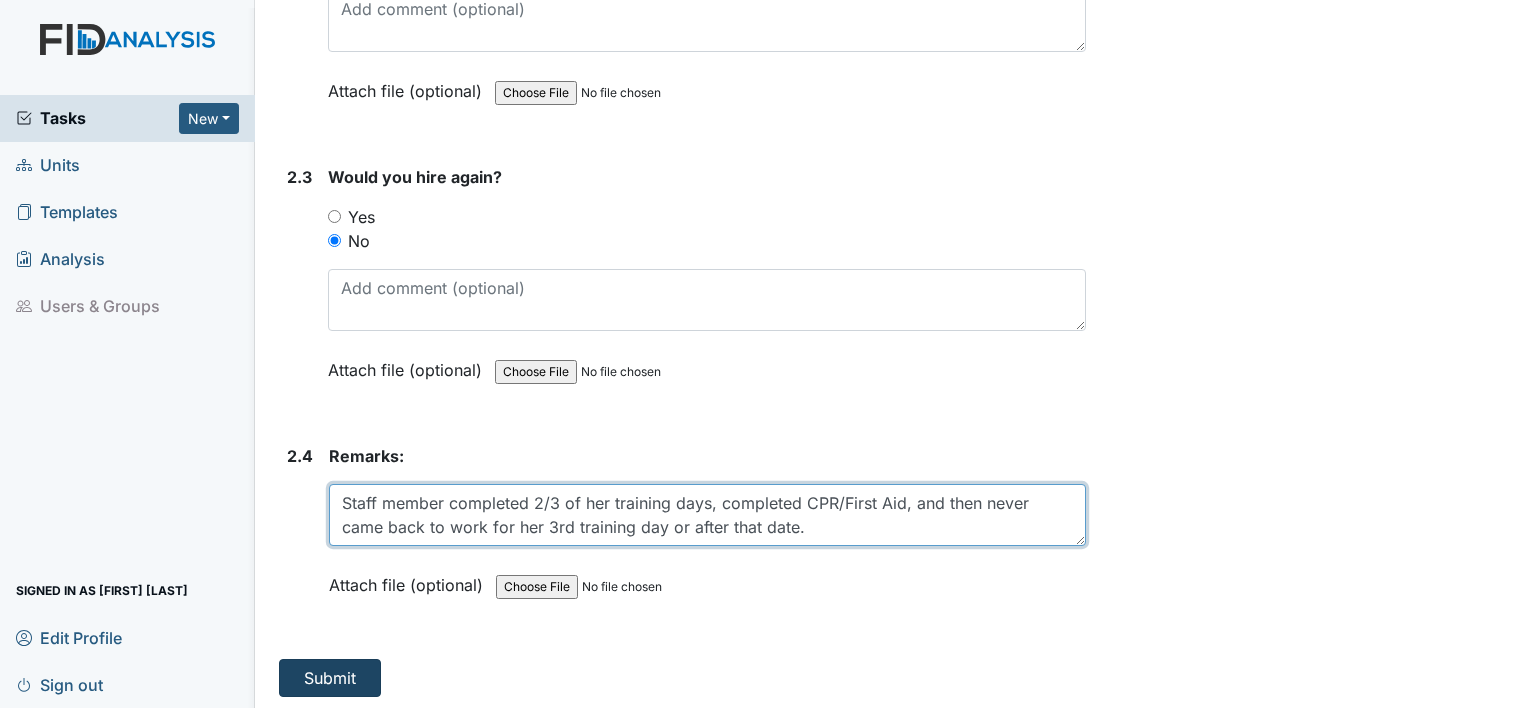 type on "Staff member completed 2/3 of her training days, completed CPR/First Aid, and then never came back to work for her 3rd training day or after that date." 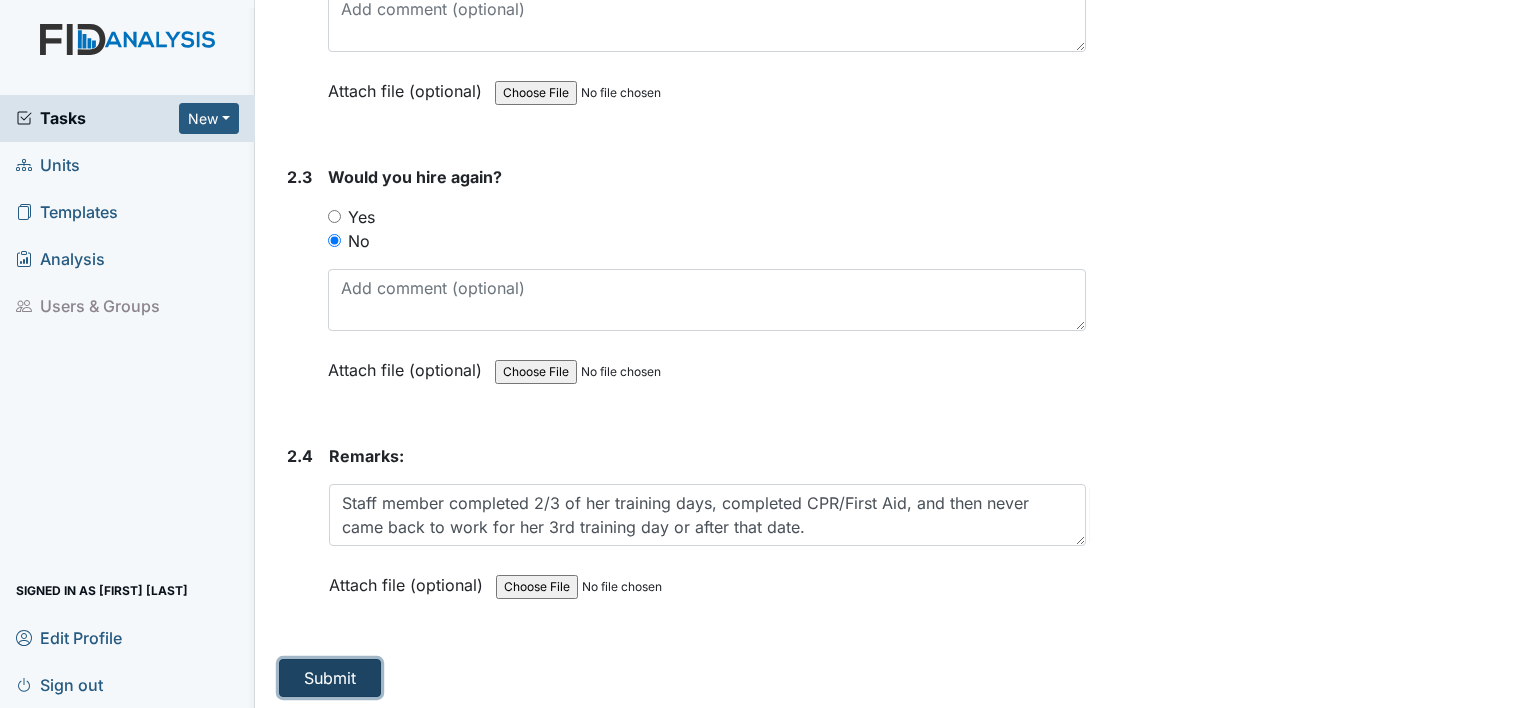 click on "Submit" at bounding box center (330, 678) 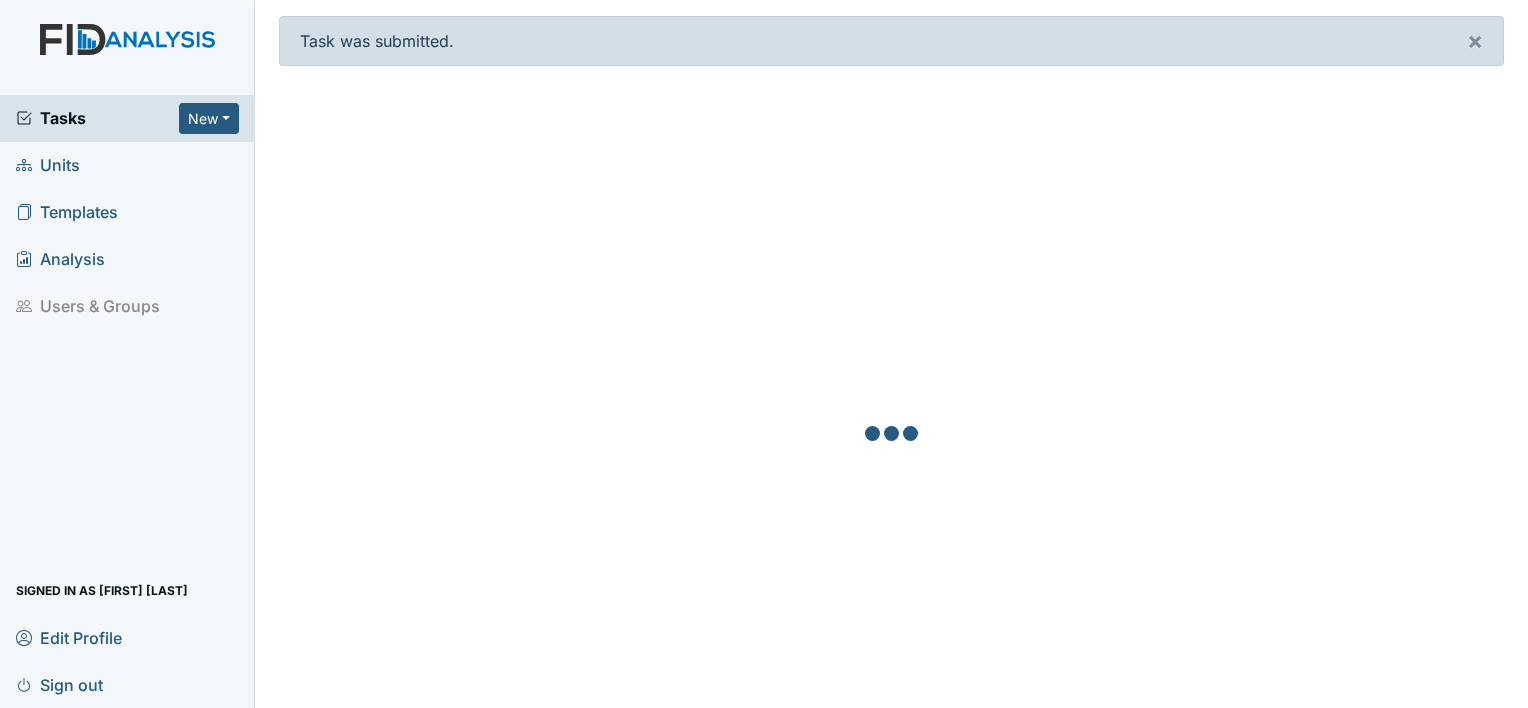 scroll, scrollTop: 0, scrollLeft: 0, axis: both 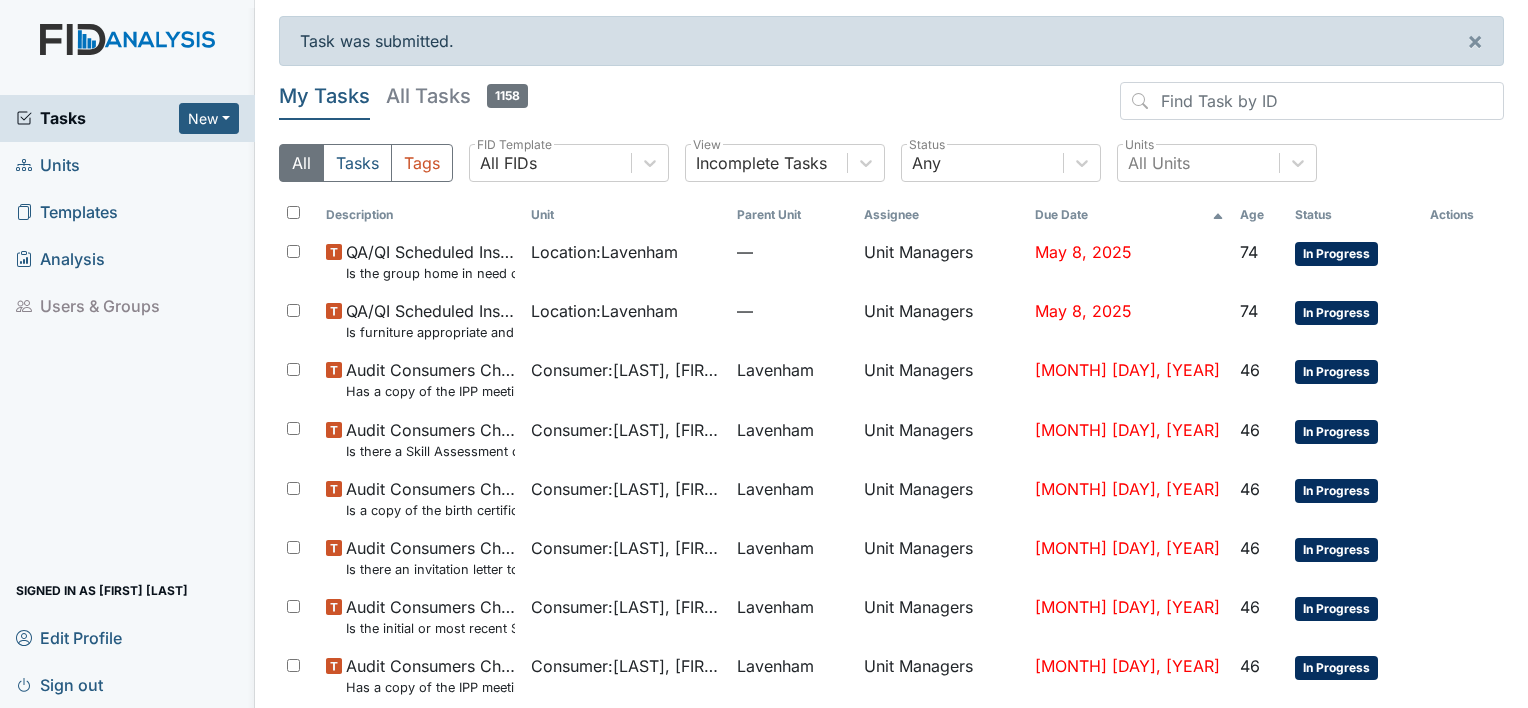 click on "Units" at bounding box center [48, 165] 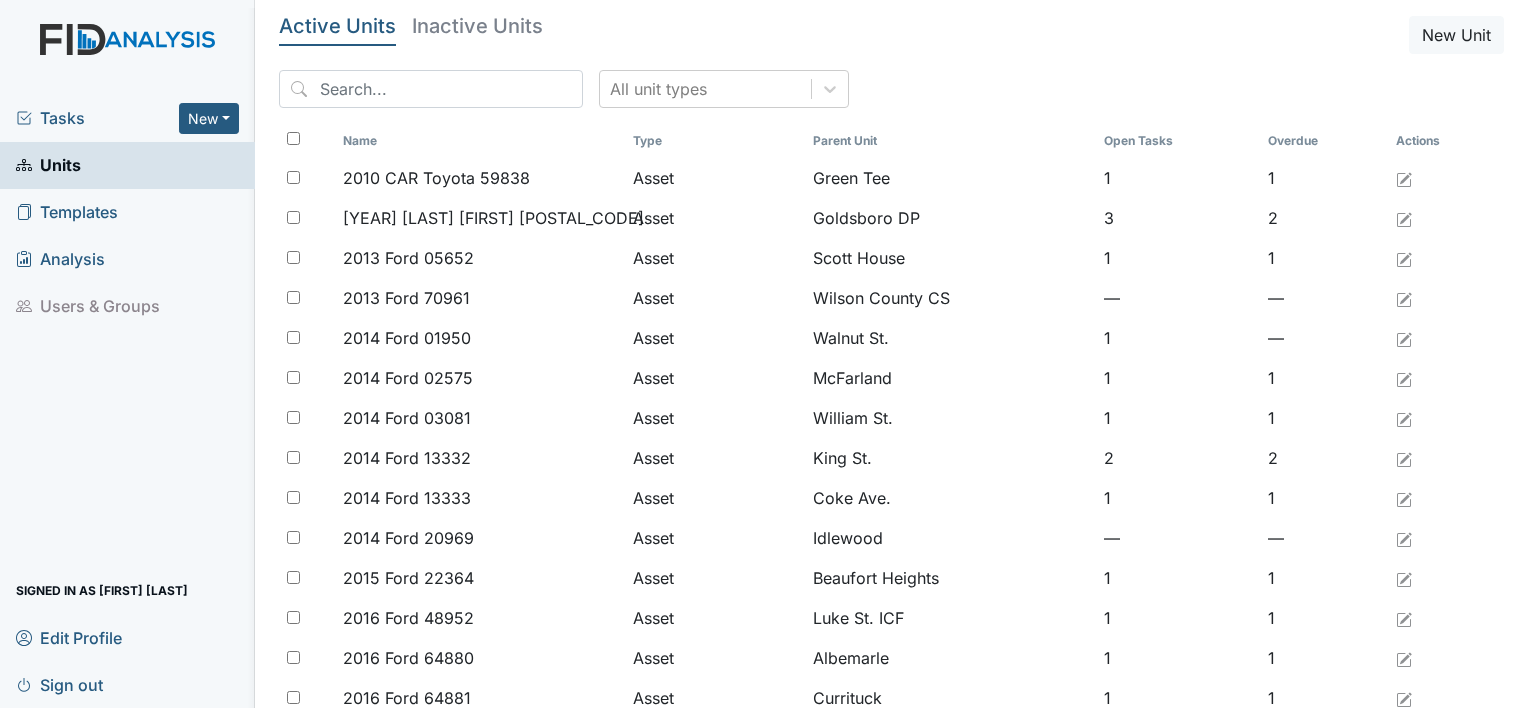 scroll, scrollTop: 0, scrollLeft: 0, axis: both 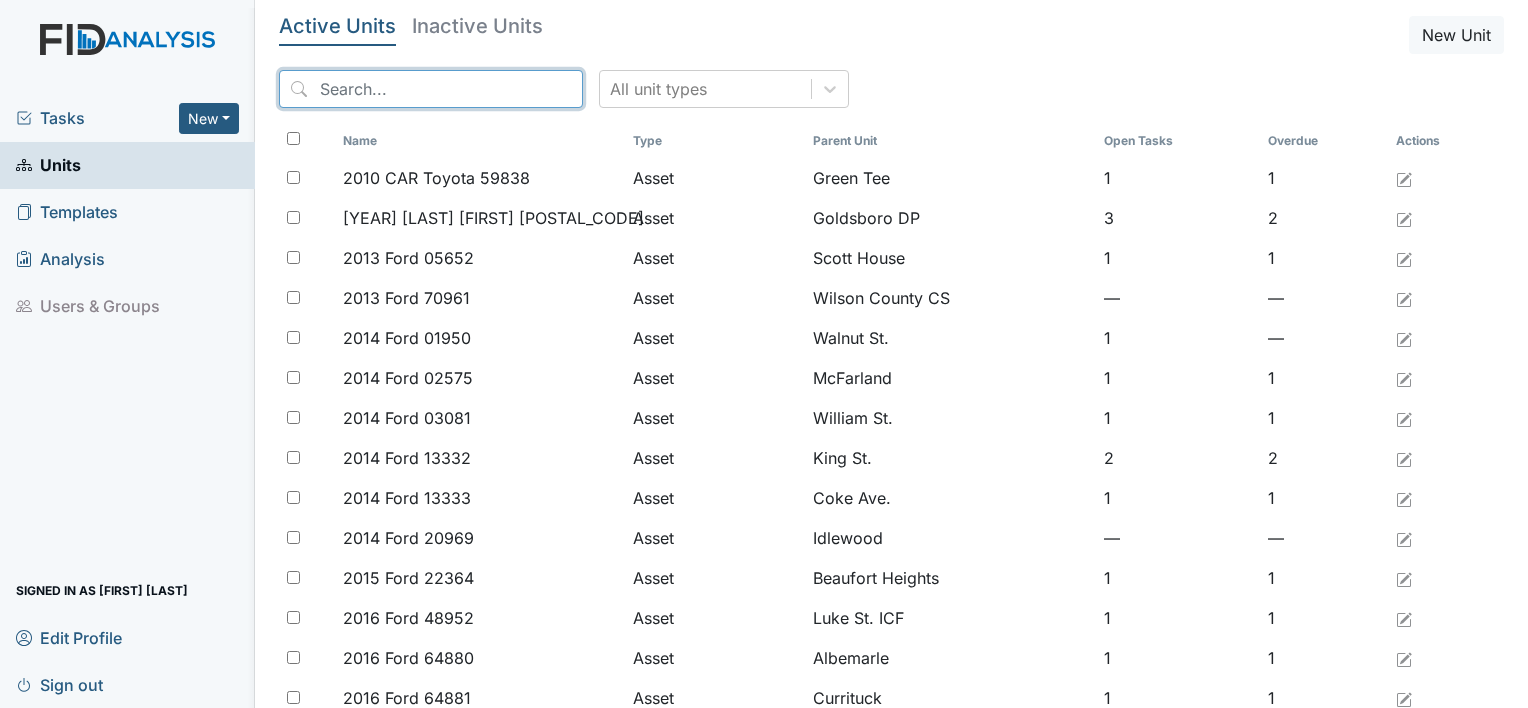 click at bounding box center (431, 89) 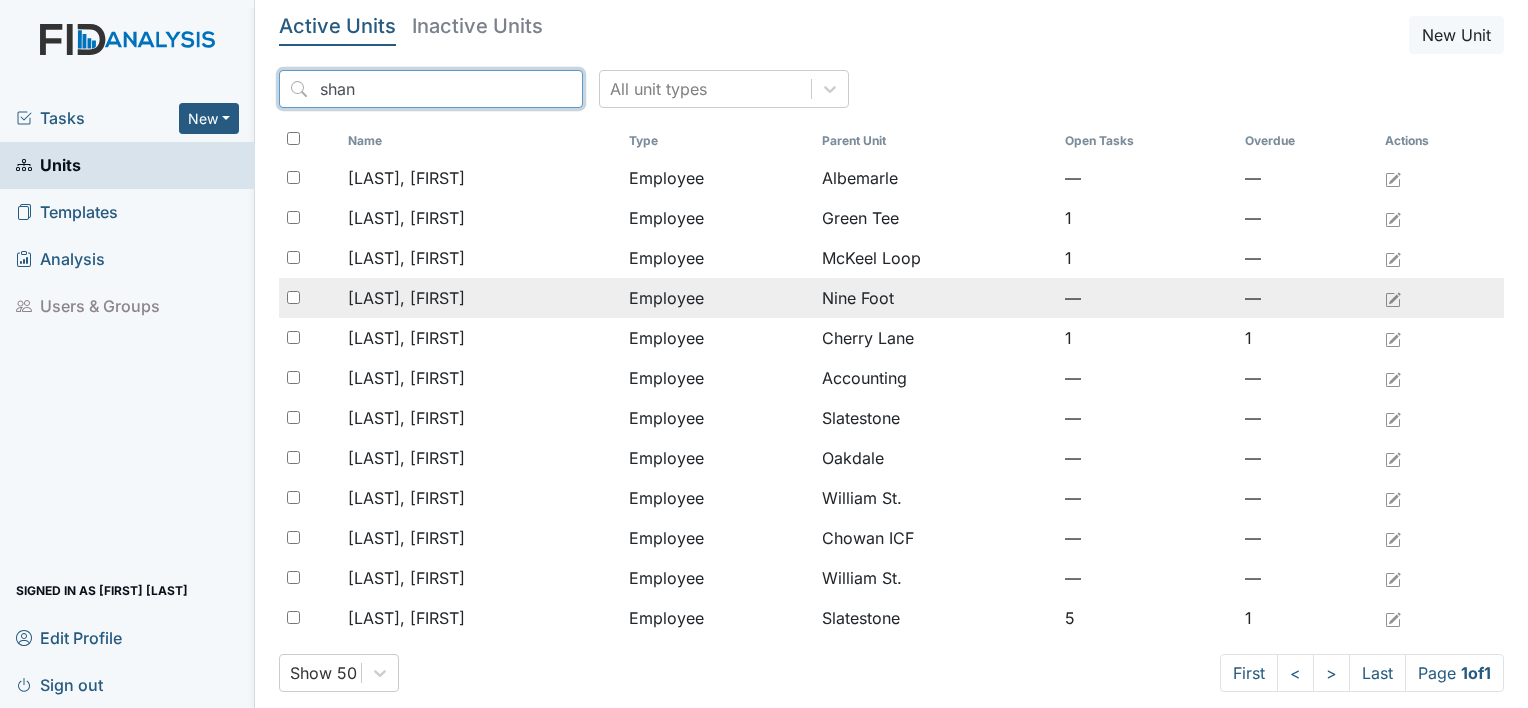 type on "shan" 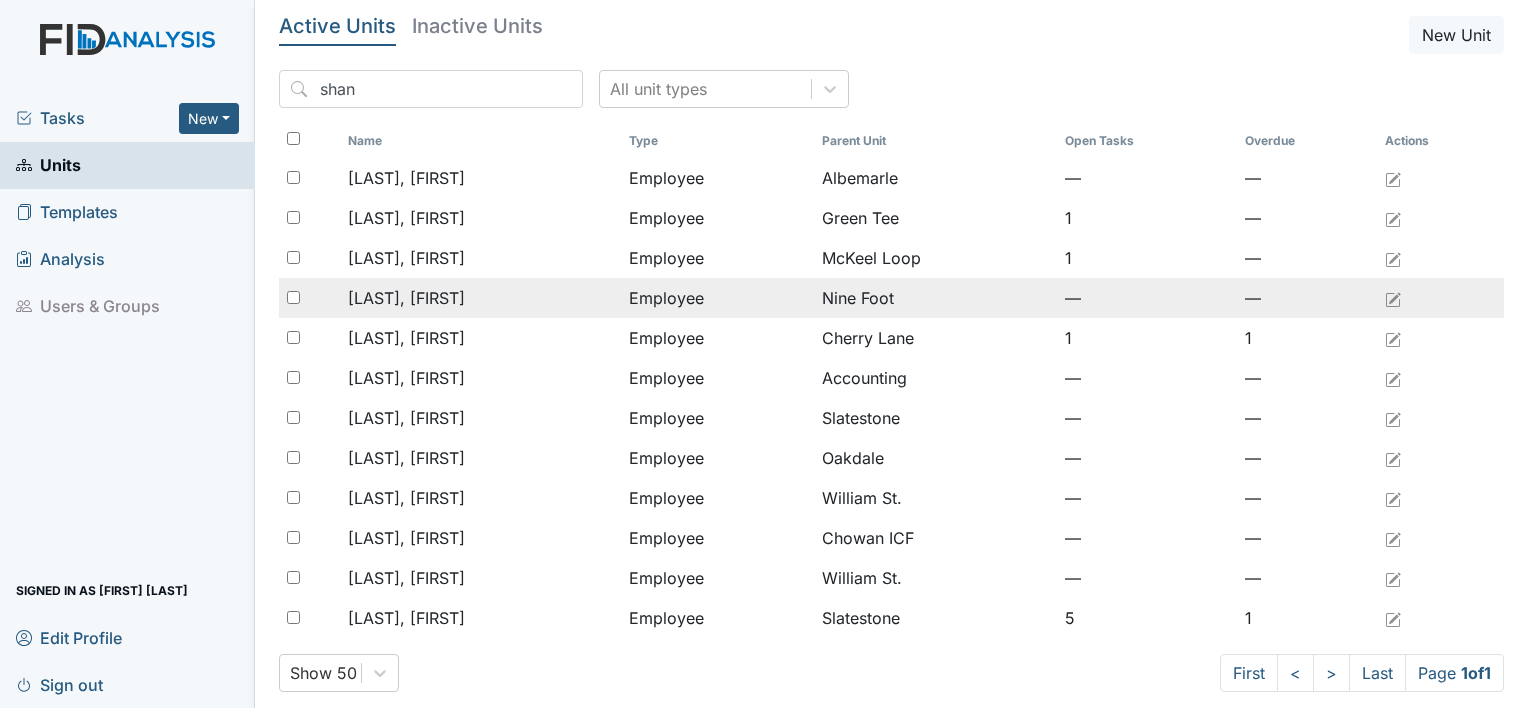 click on "[LAST], [FIRST]" at bounding box center (406, 178) 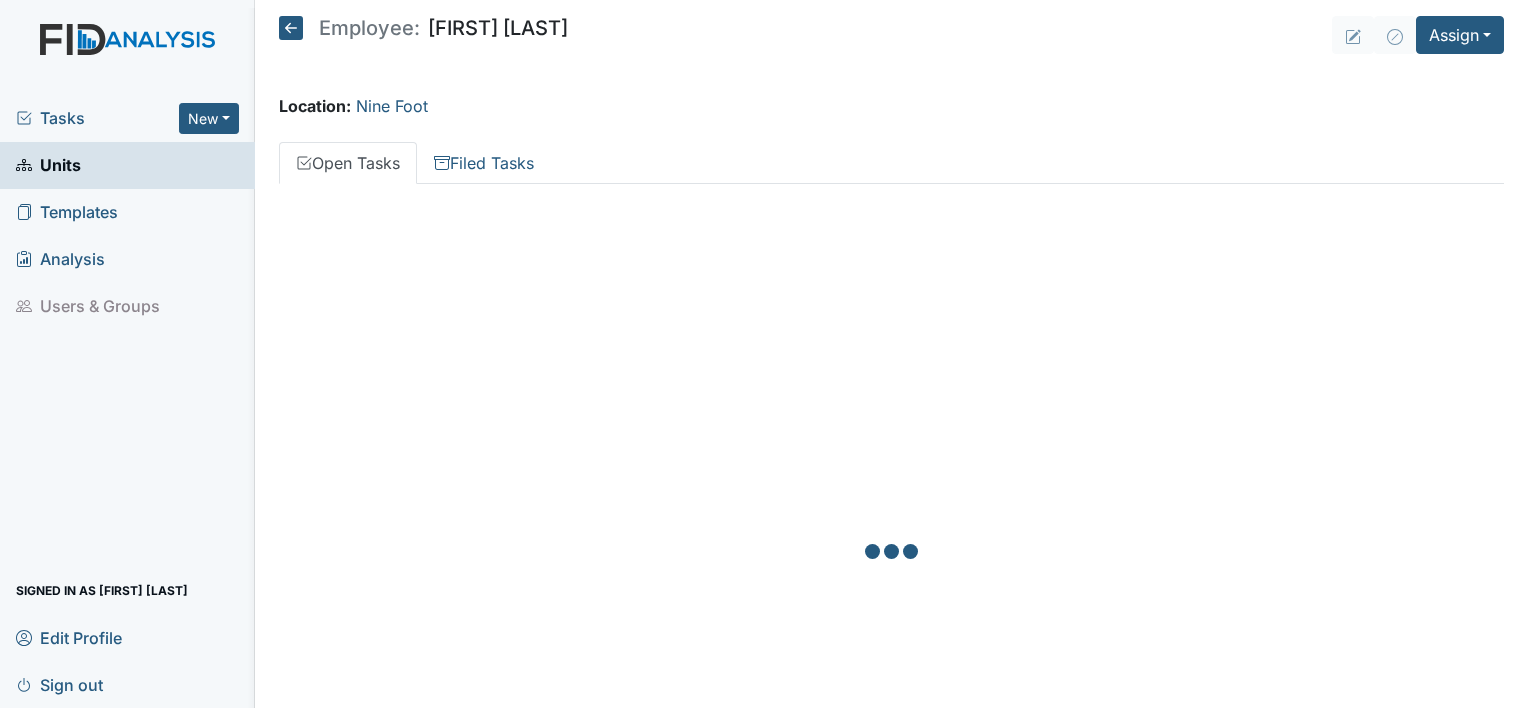 scroll, scrollTop: 0, scrollLeft: 0, axis: both 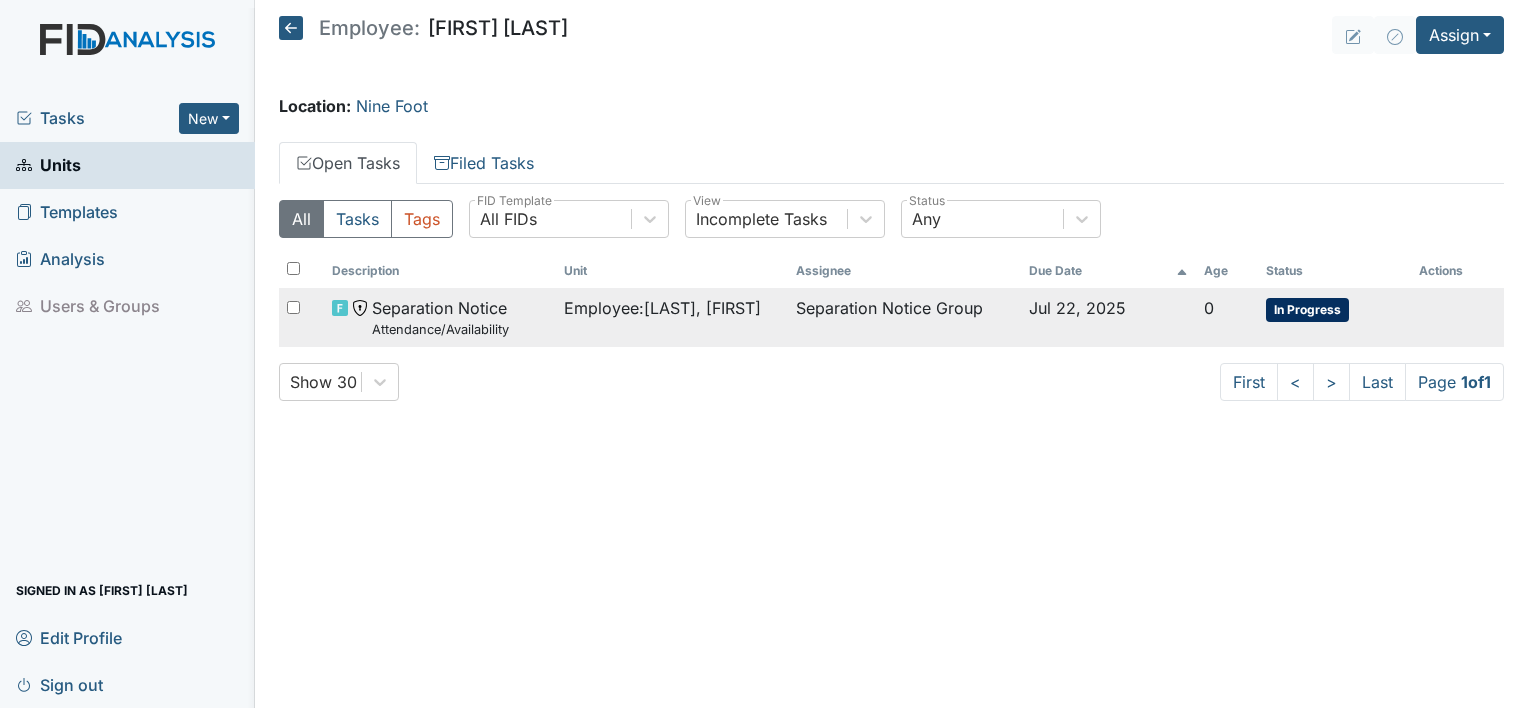 click on "Employee :  [LAST], [FIRST]" at bounding box center [662, 308] 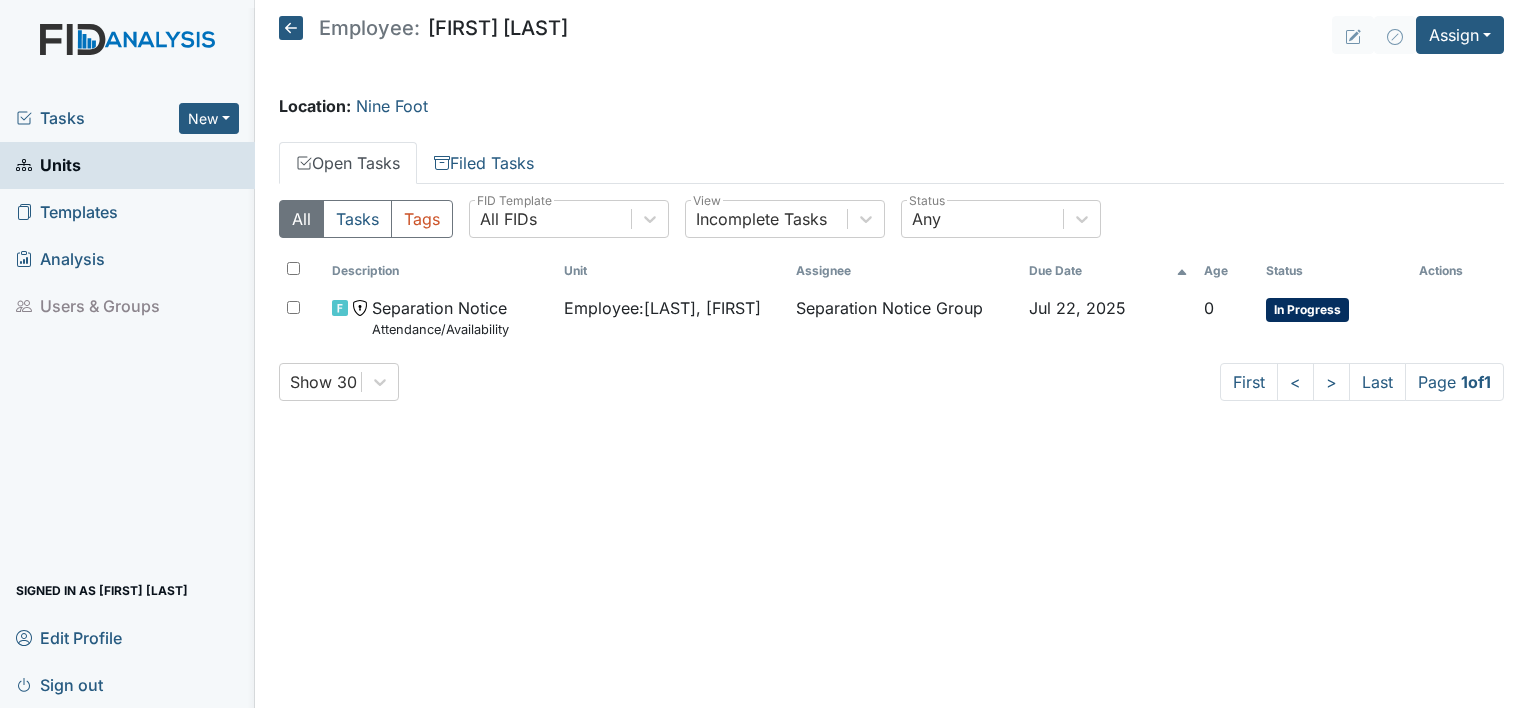 click on "Units" at bounding box center [127, 165] 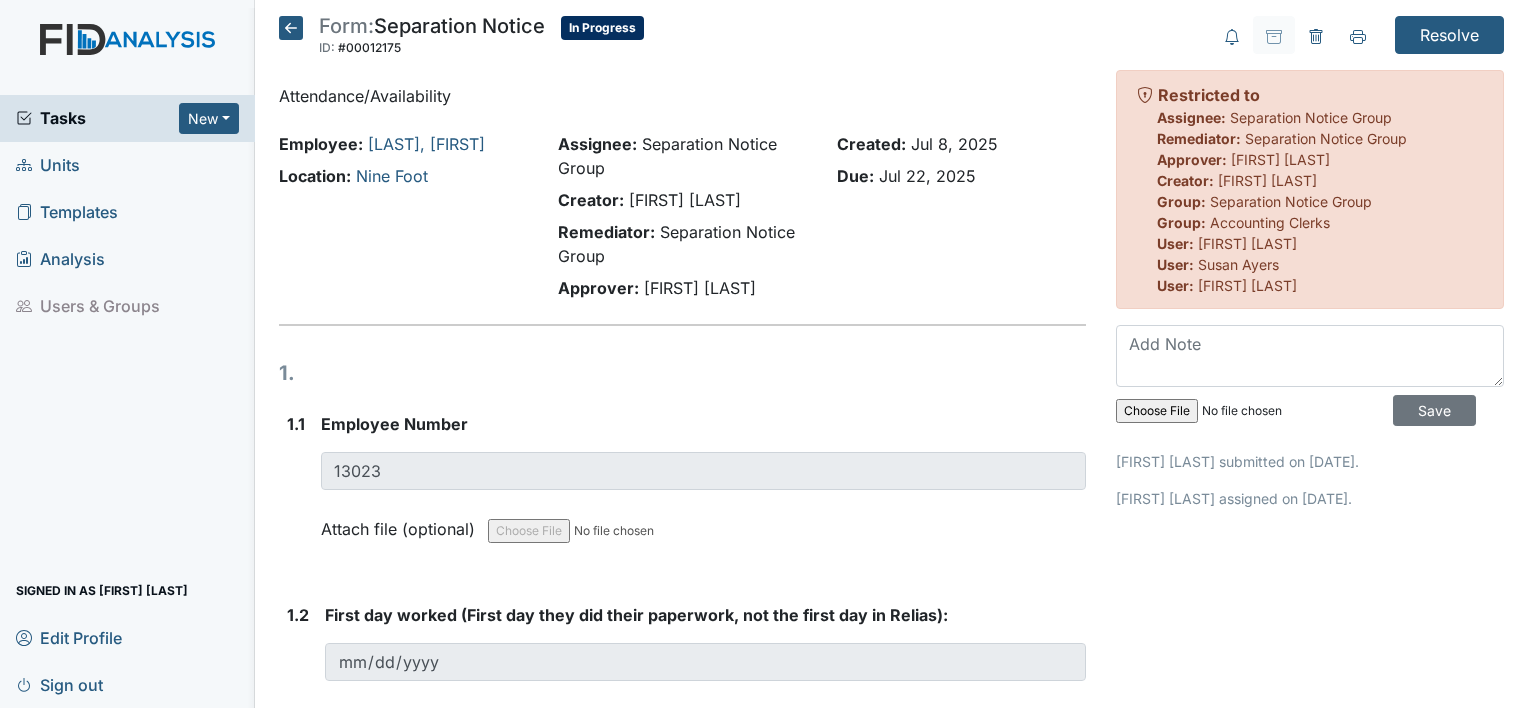 scroll, scrollTop: 0, scrollLeft: 0, axis: both 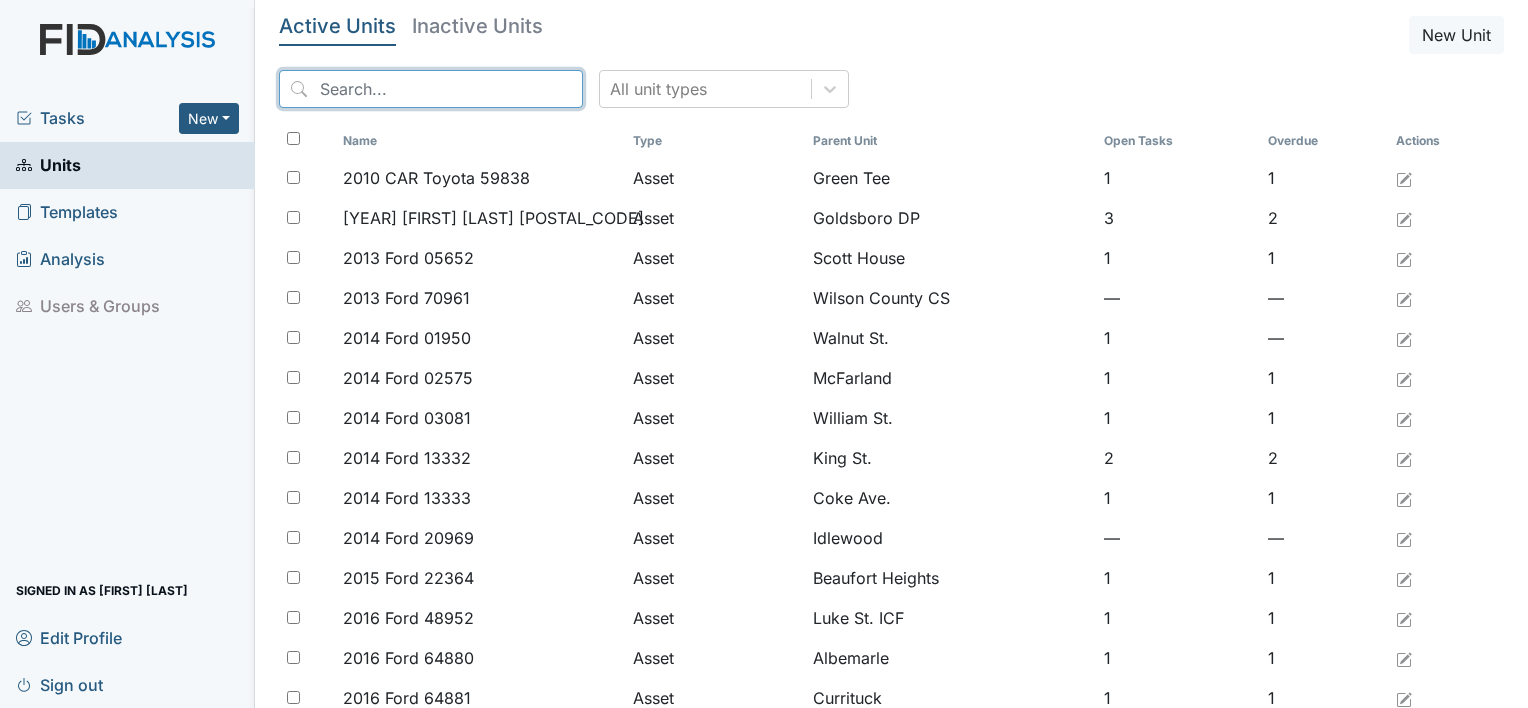 click at bounding box center (431, 89) 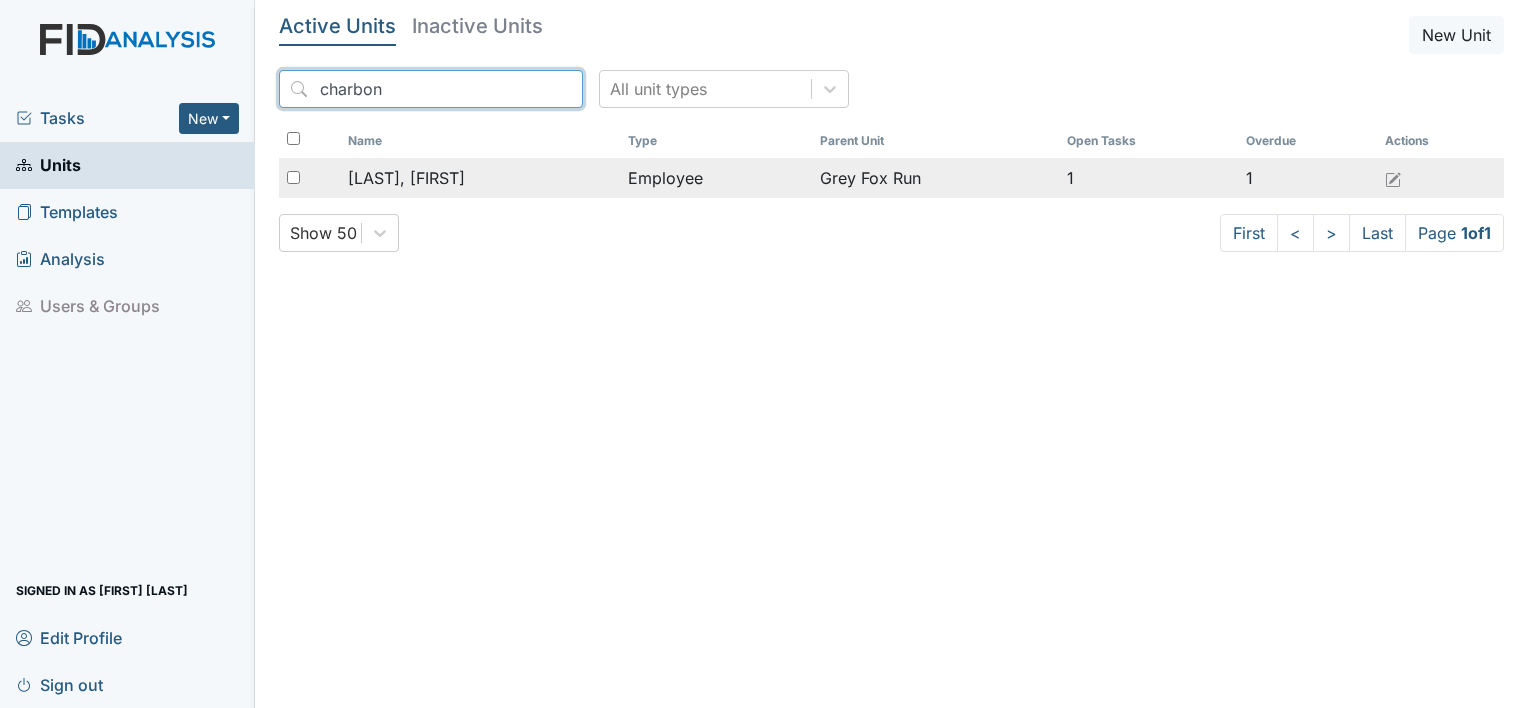 type on "charbon" 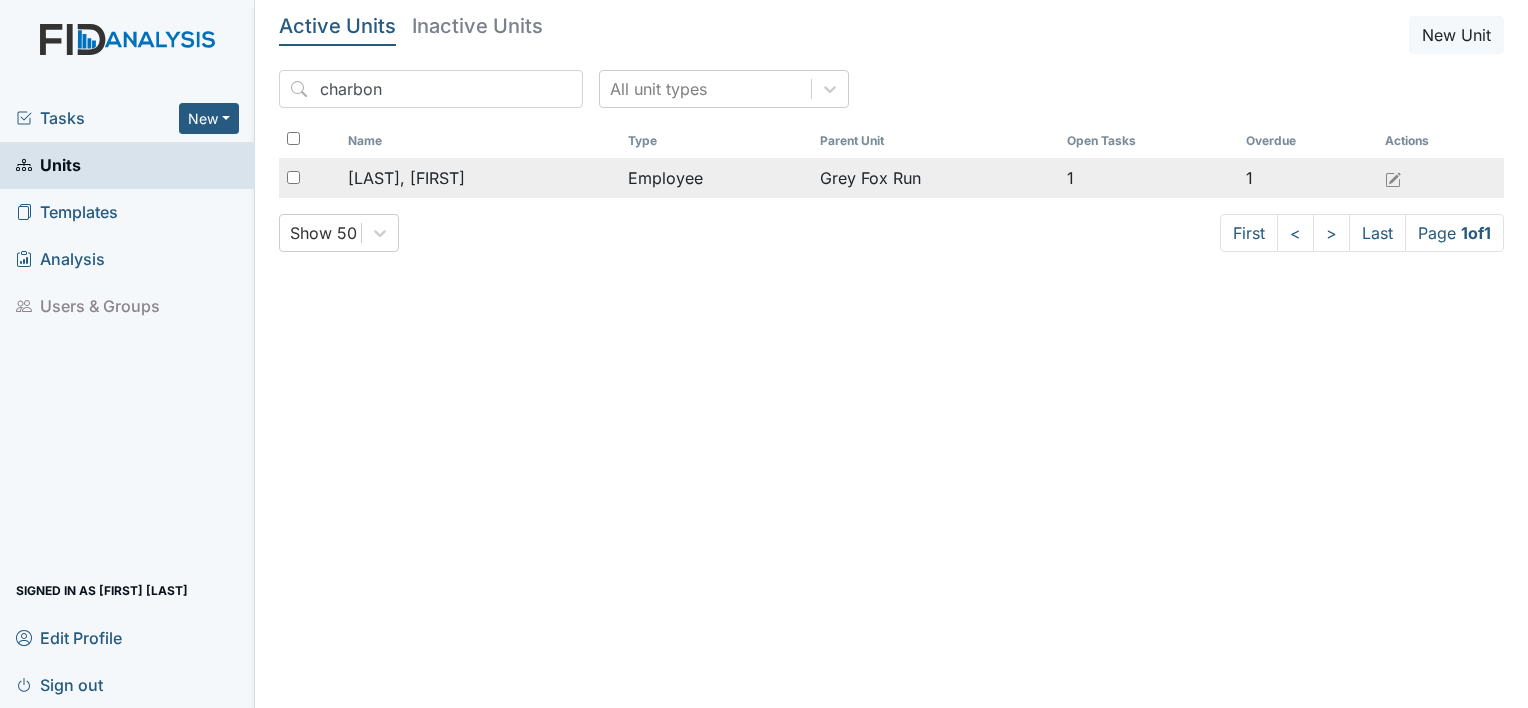 click on "Charbonnel, Joshua" at bounding box center [406, 178] 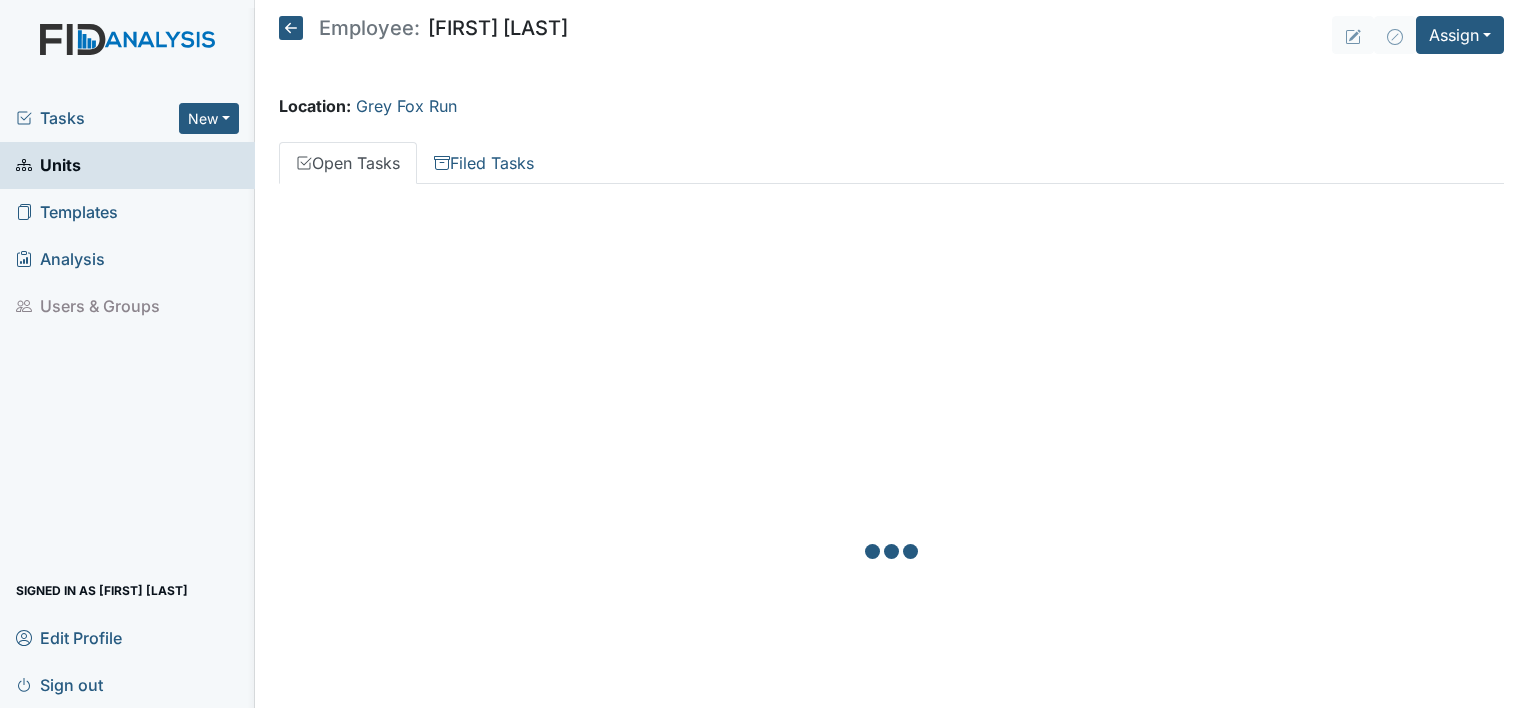 scroll, scrollTop: 0, scrollLeft: 0, axis: both 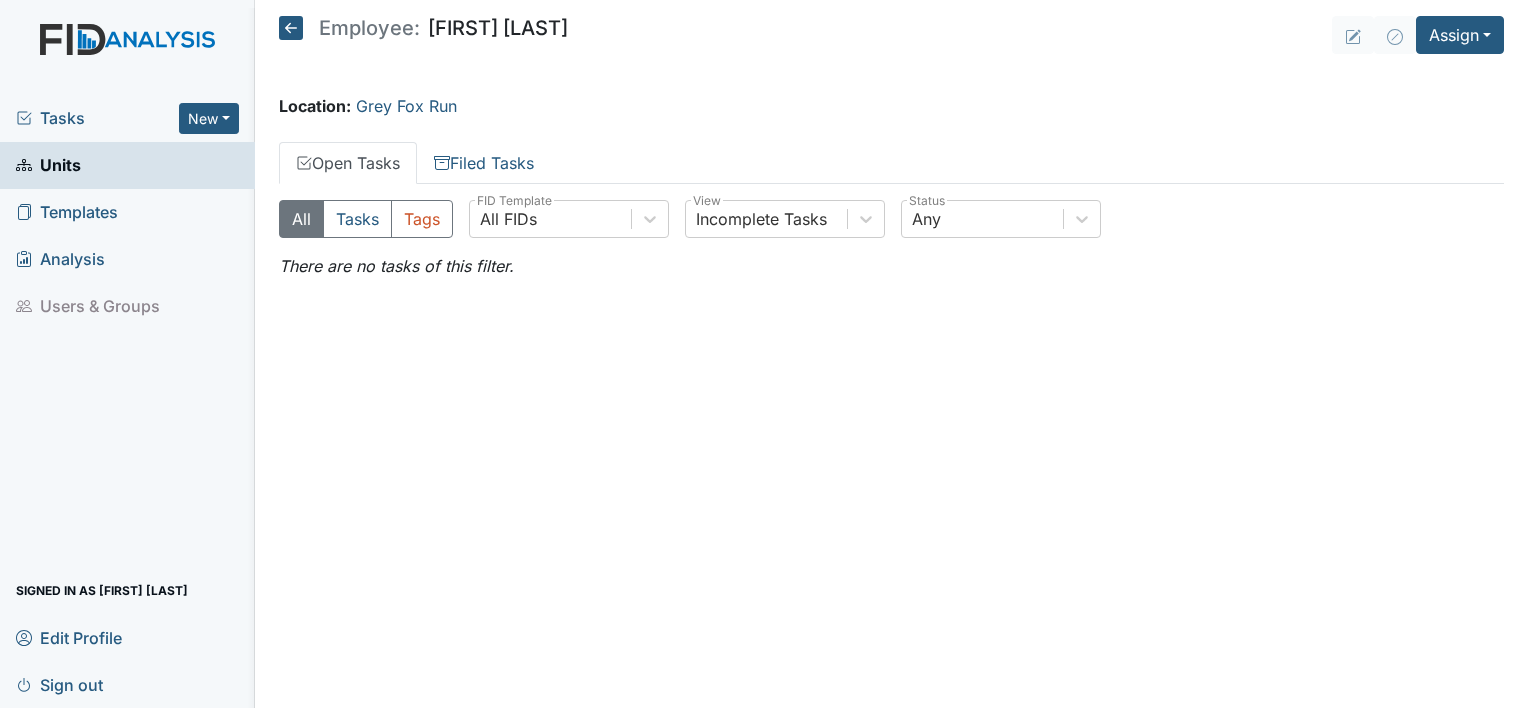 click at bounding box center (291, 28) 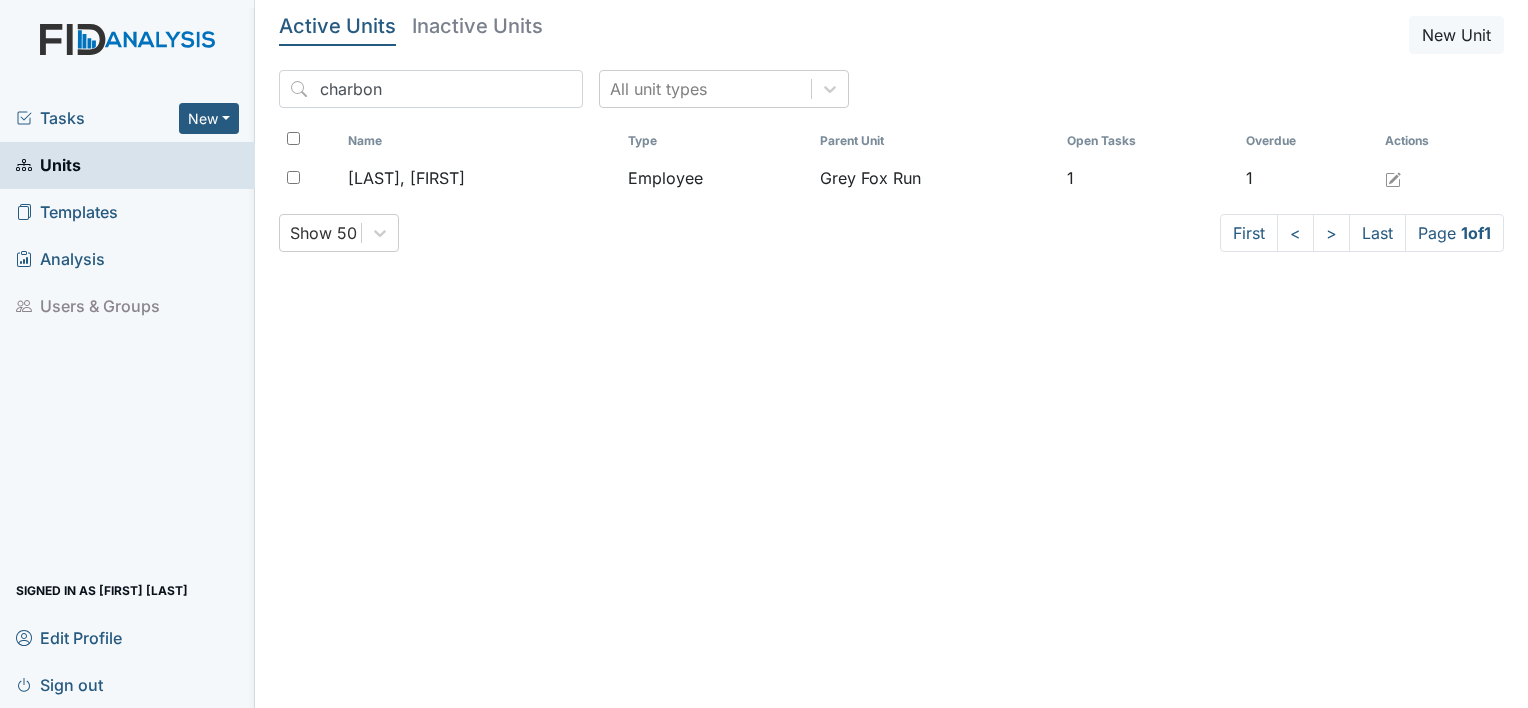 scroll, scrollTop: 0, scrollLeft: 0, axis: both 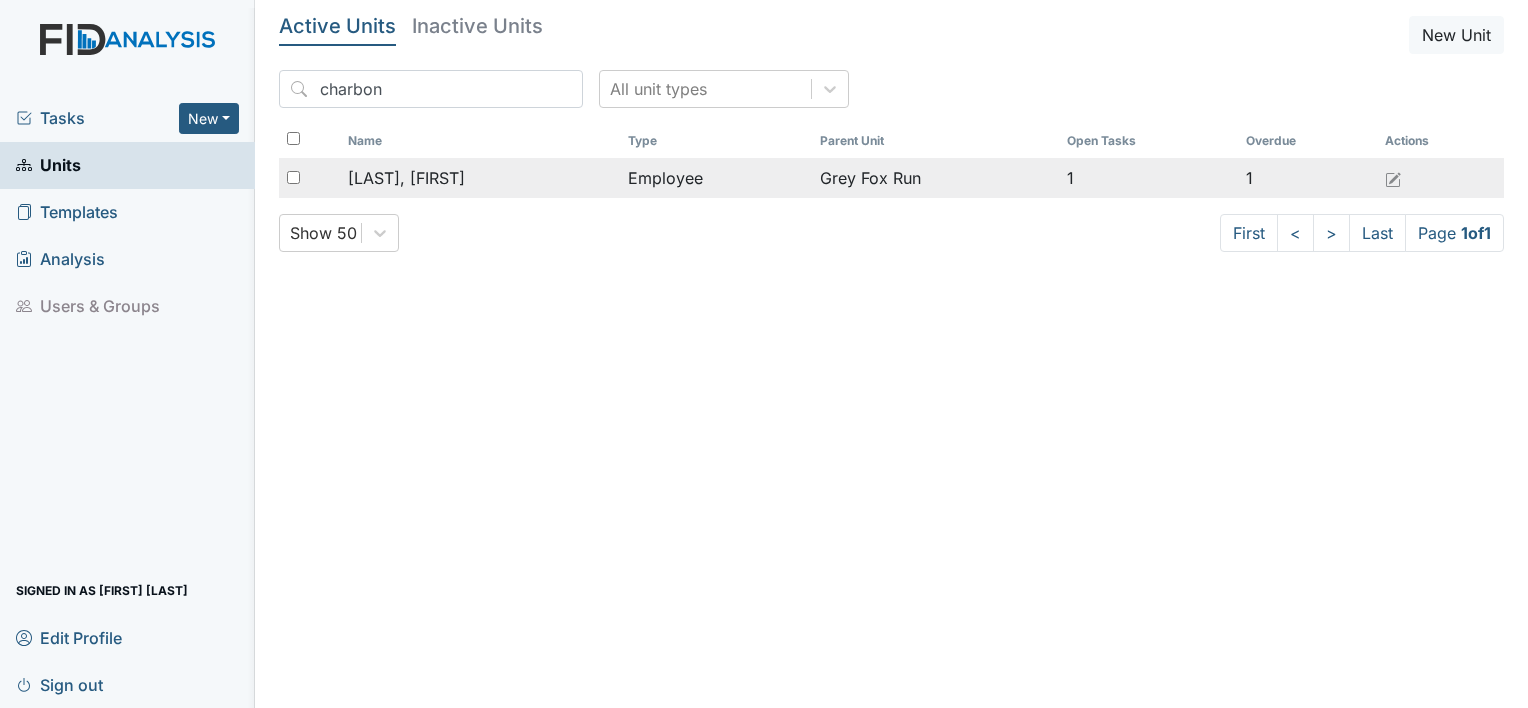 click on "[LAST], [FIRST]" at bounding box center (406, 178) 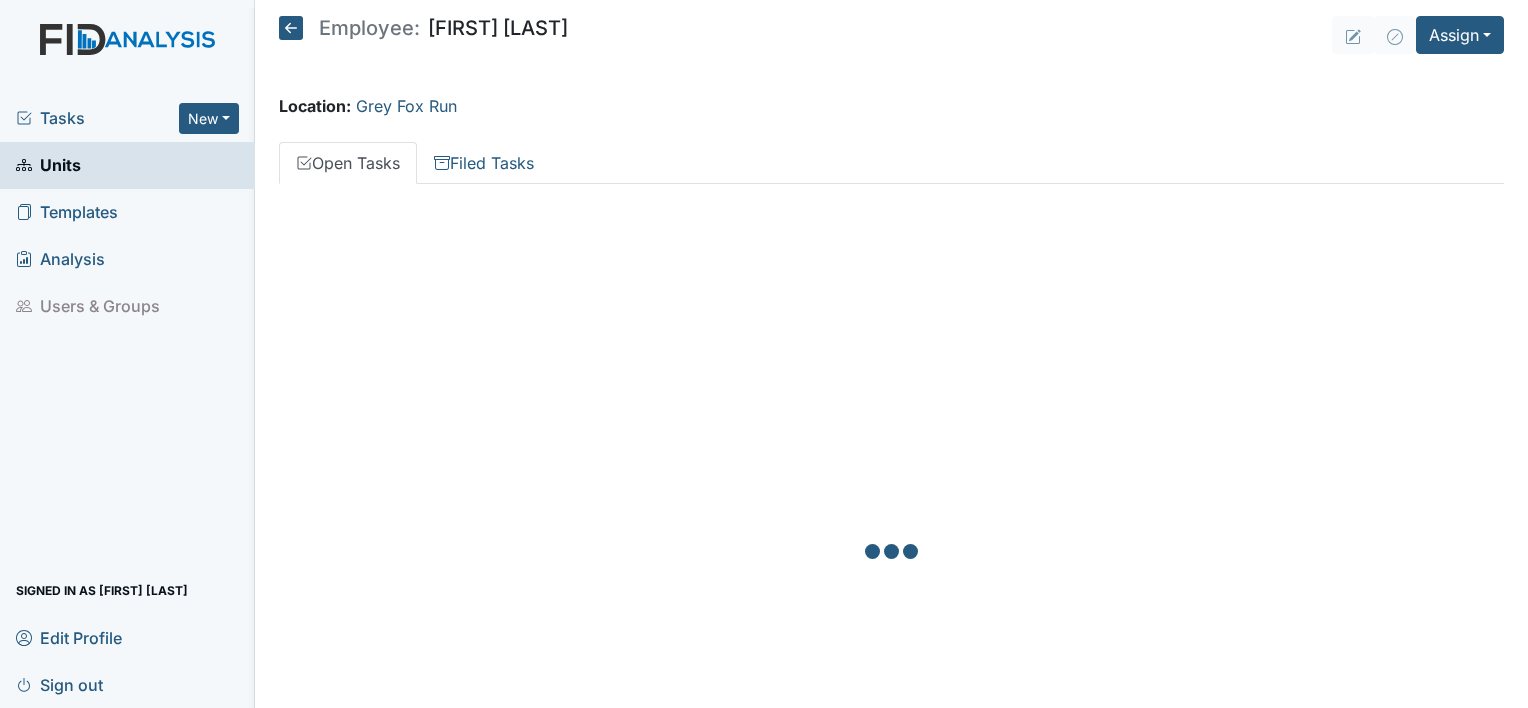 scroll, scrollTop: 0, scrollLeft: 0, axis: both 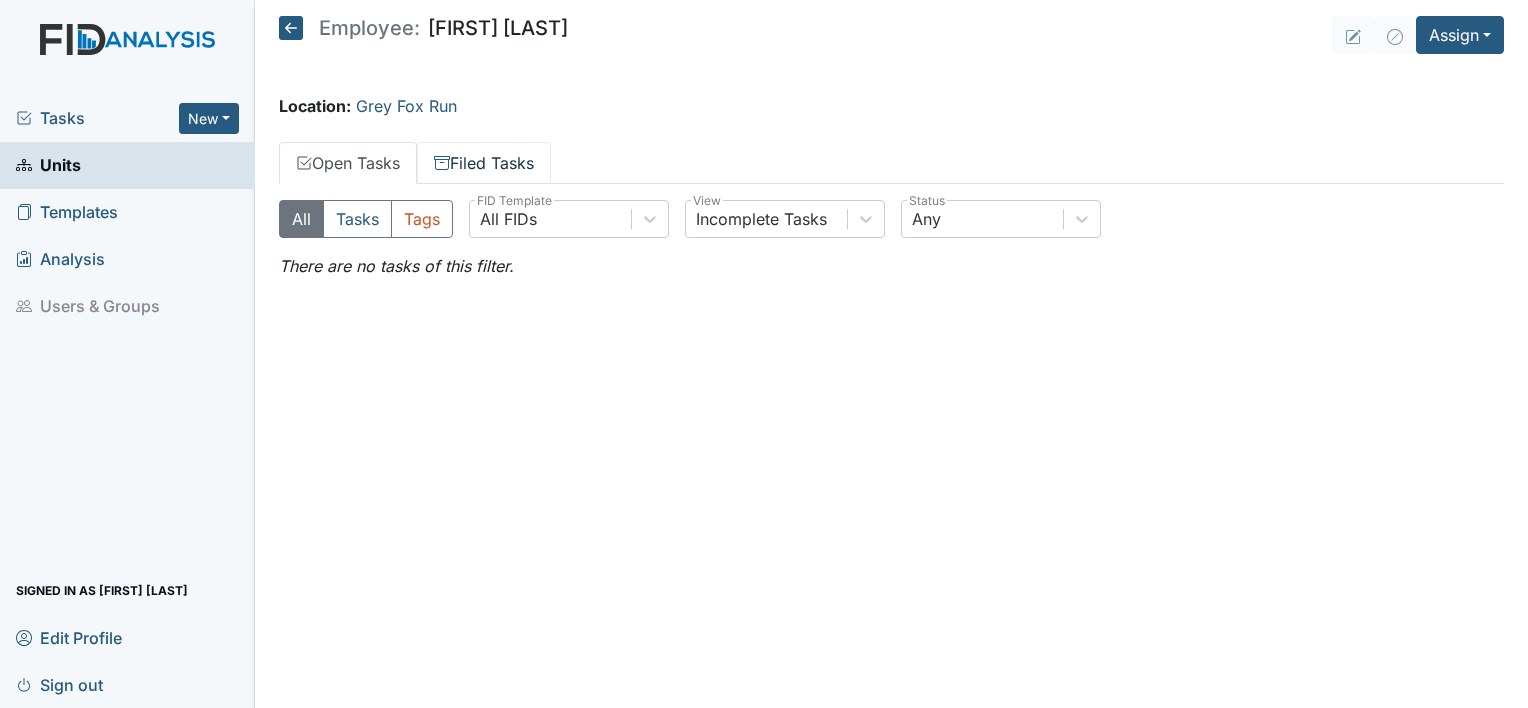 click on "Filed Tasks" at bounding box center (484, 163) 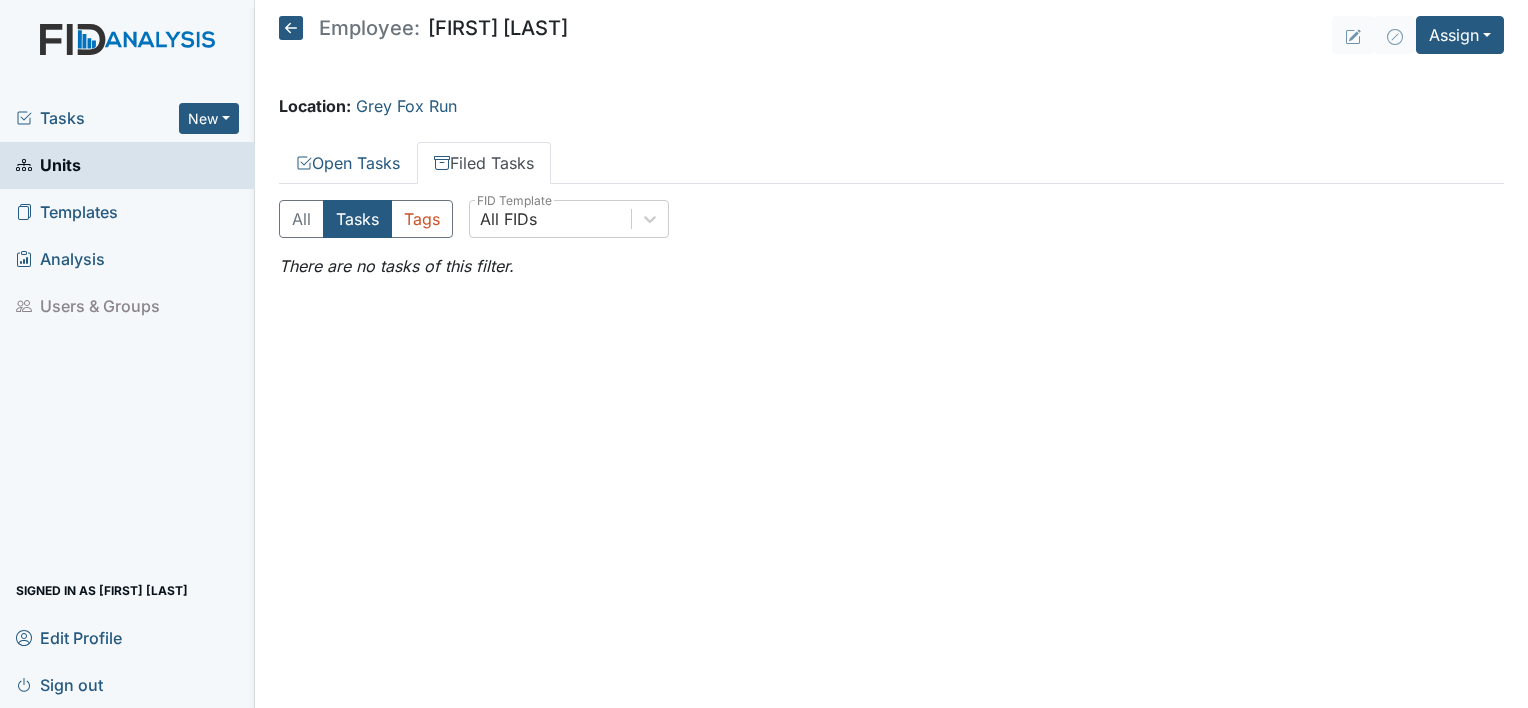 click on "Filed Tasks" at bounding box center [484, 163] 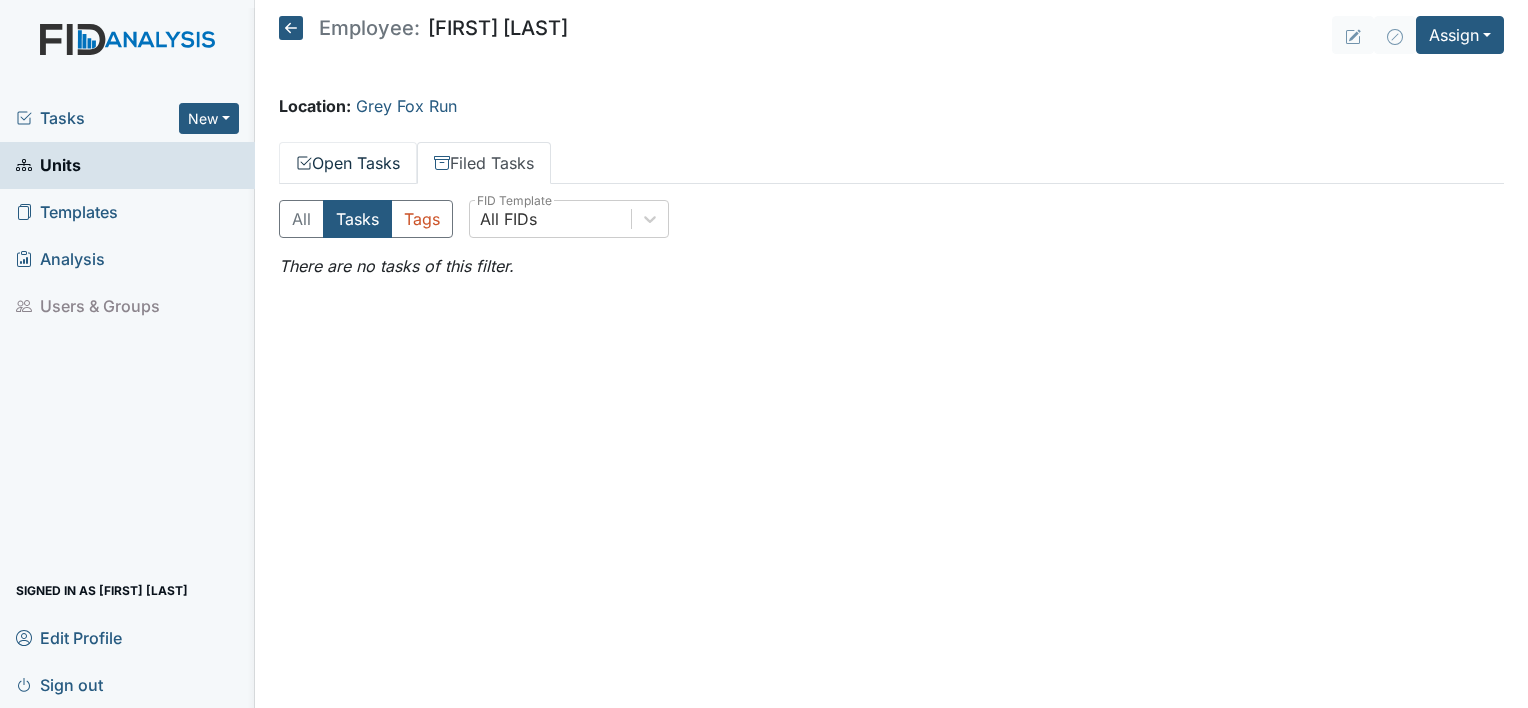 click on "Open Tasks" at bounding box center (348, 163) 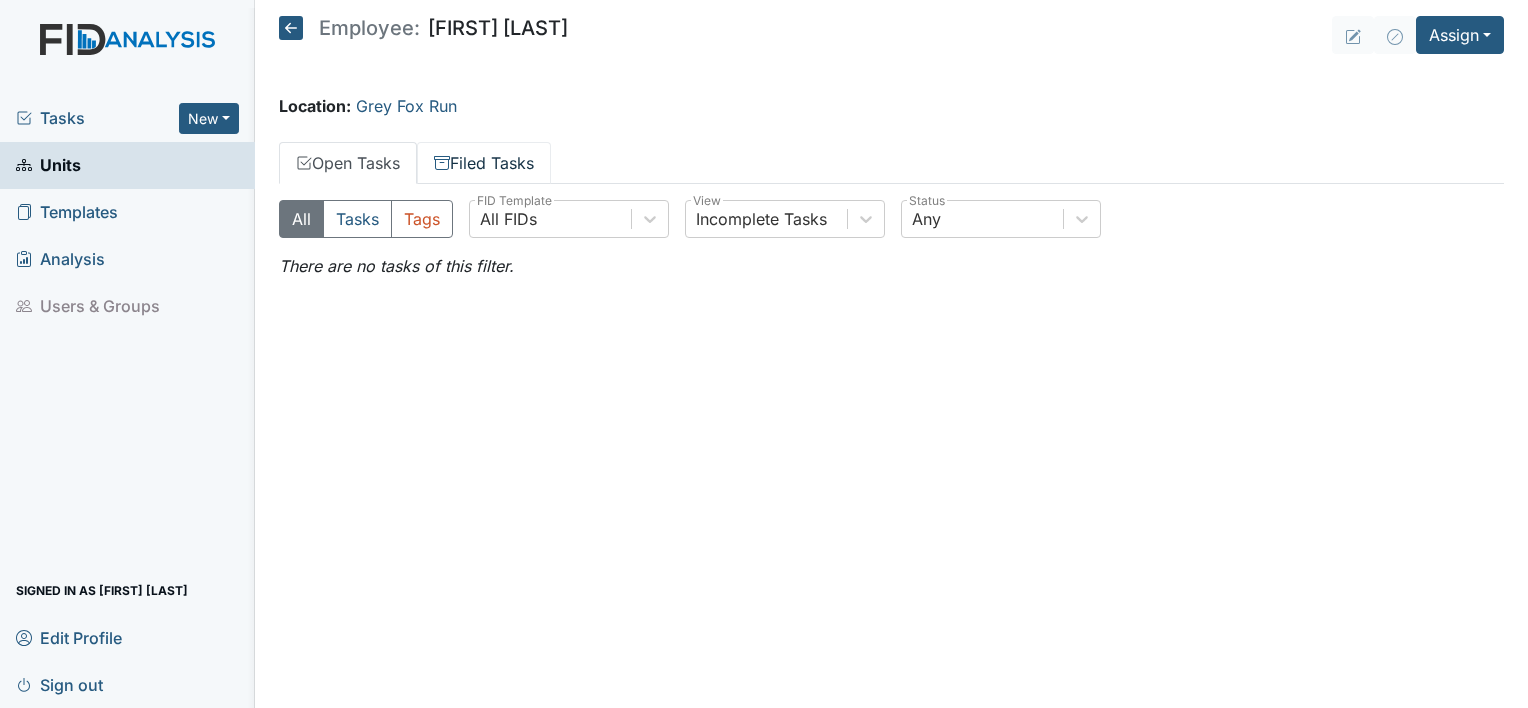 click on "Filed Tasks" at bounding box center (484, 163) 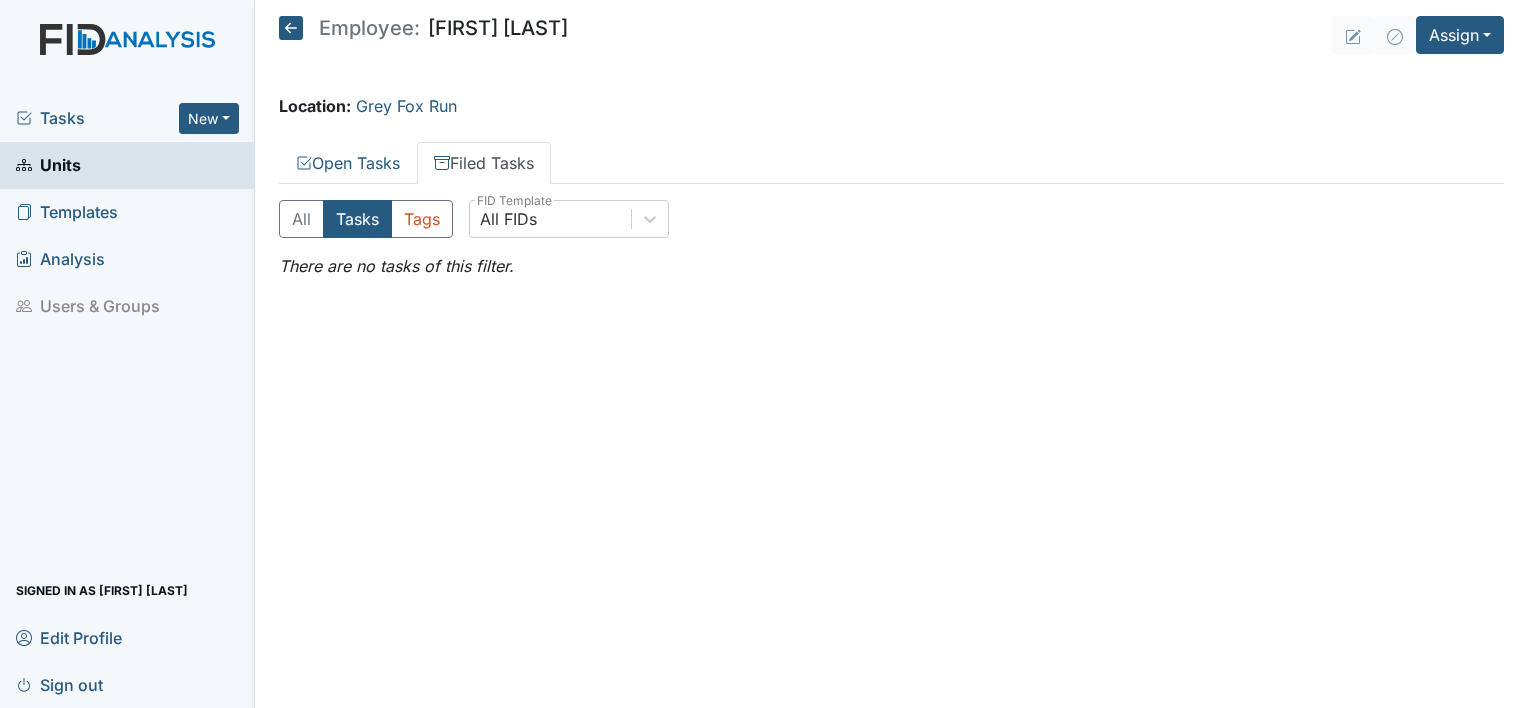 click on "Units" at bounding box center (48, 165) 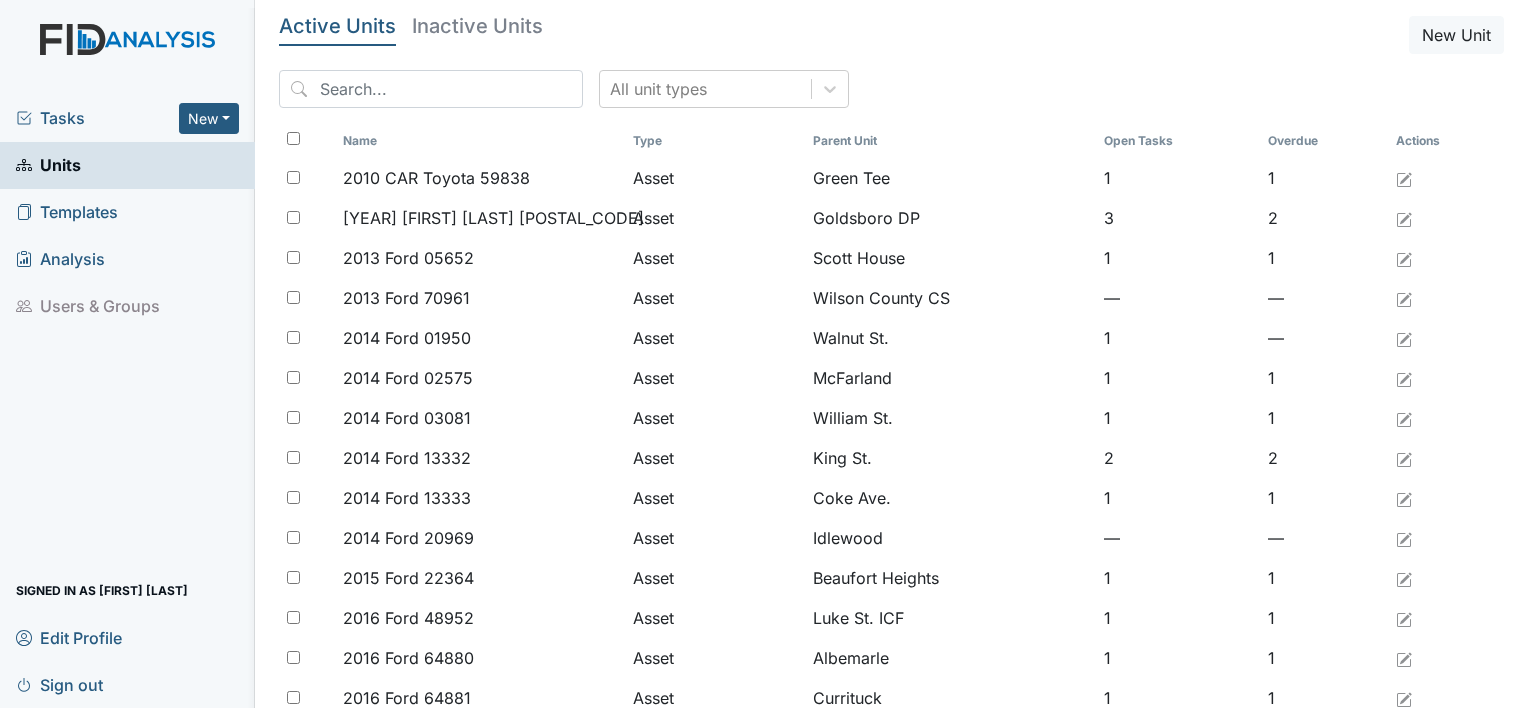 scroll, scrollTop: 0, scrollLeft: 0, axis: both 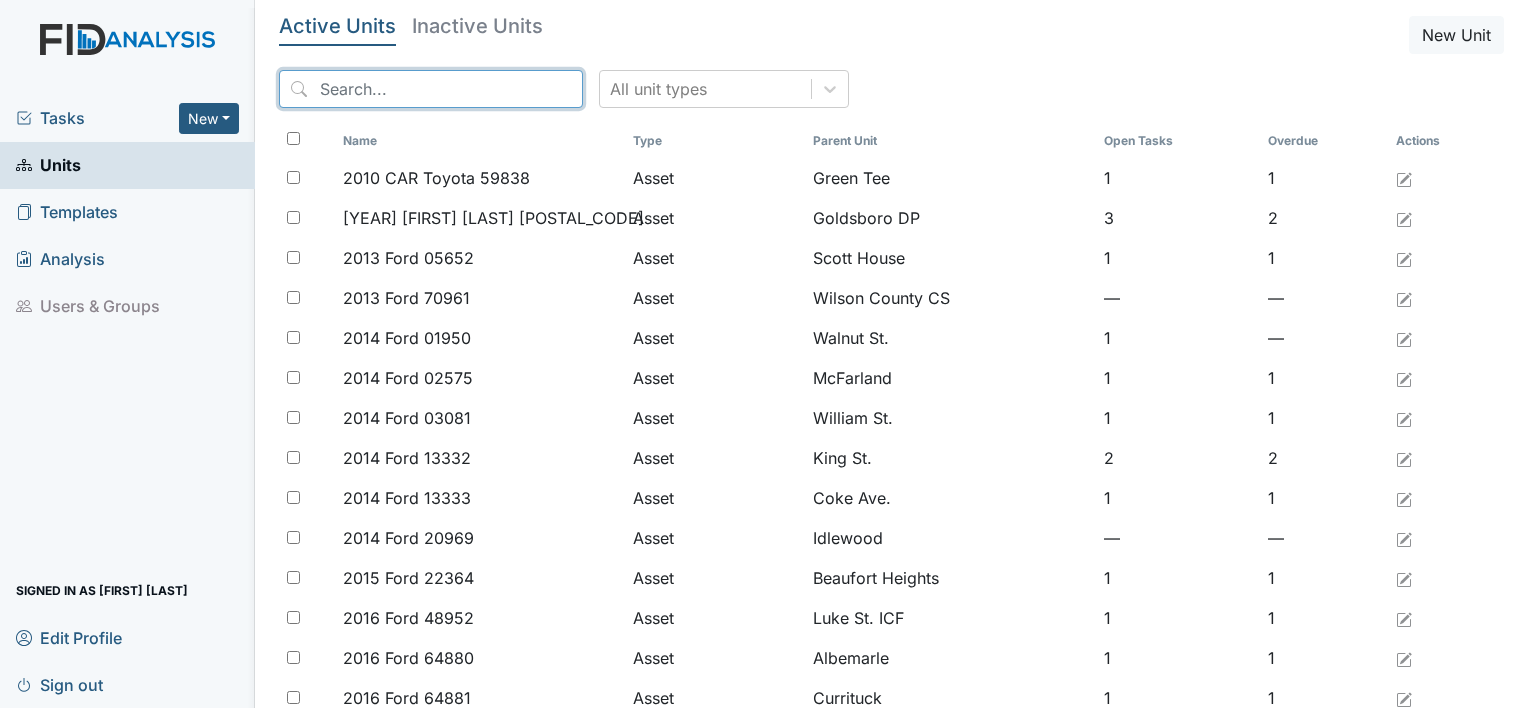 click at bounding box center [431, 89] 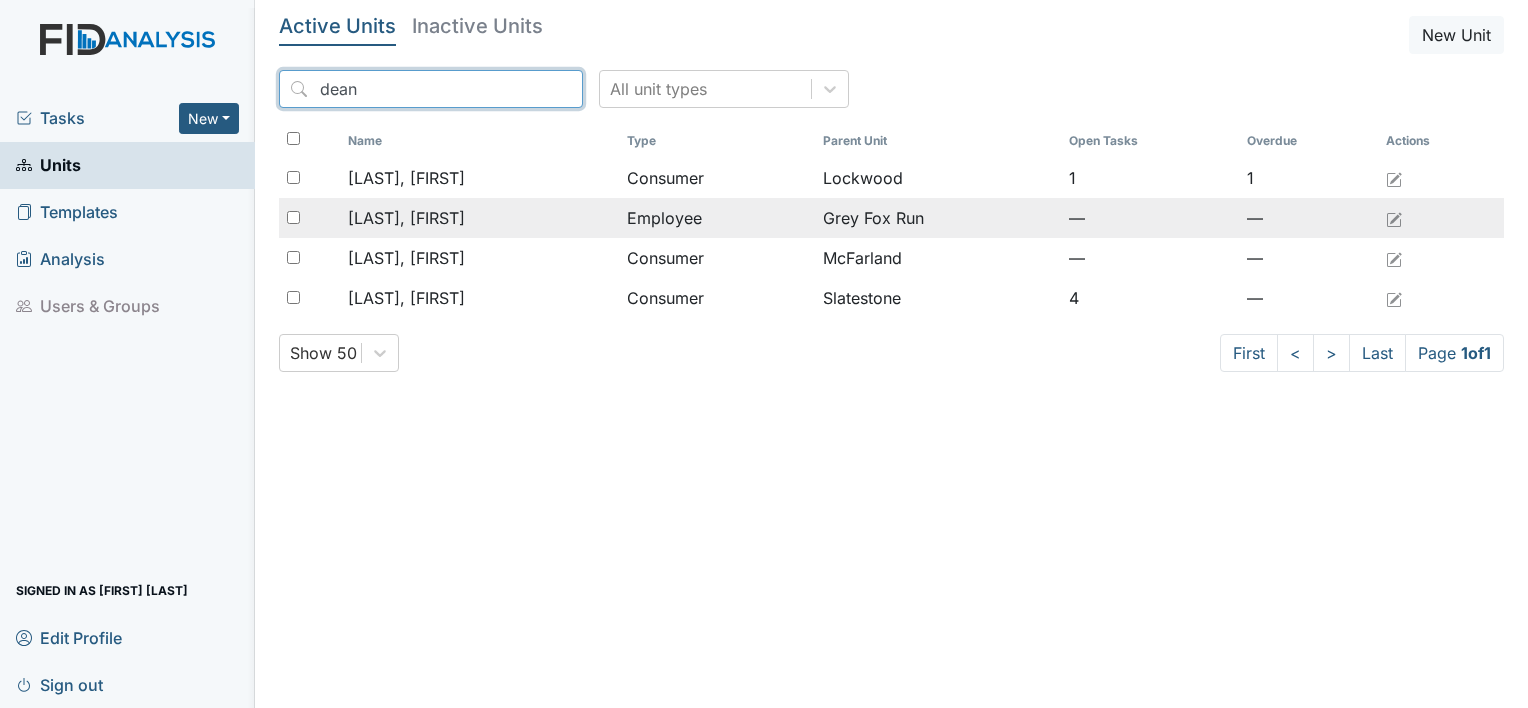 type on "dean" 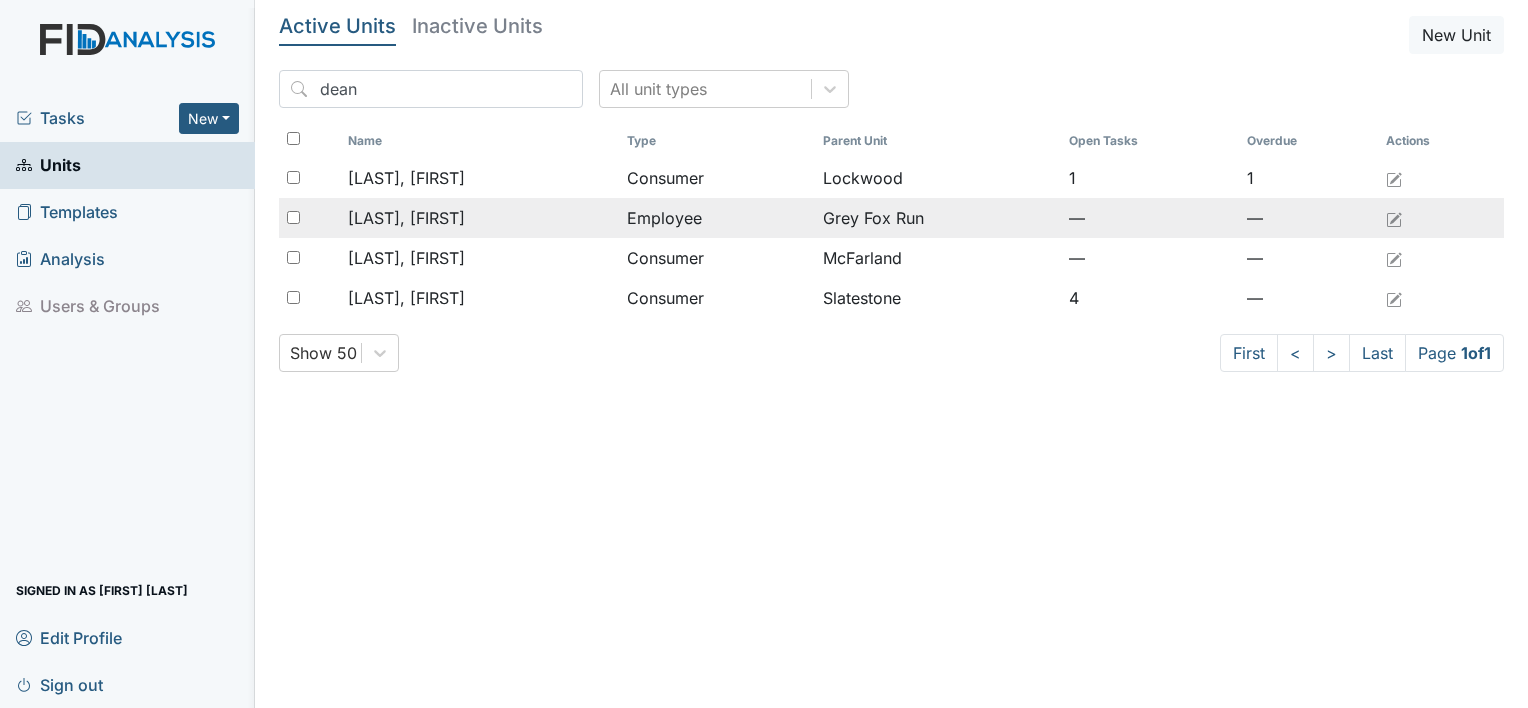 click on "Cortez, Deanna" at bounding box center [406, 178] 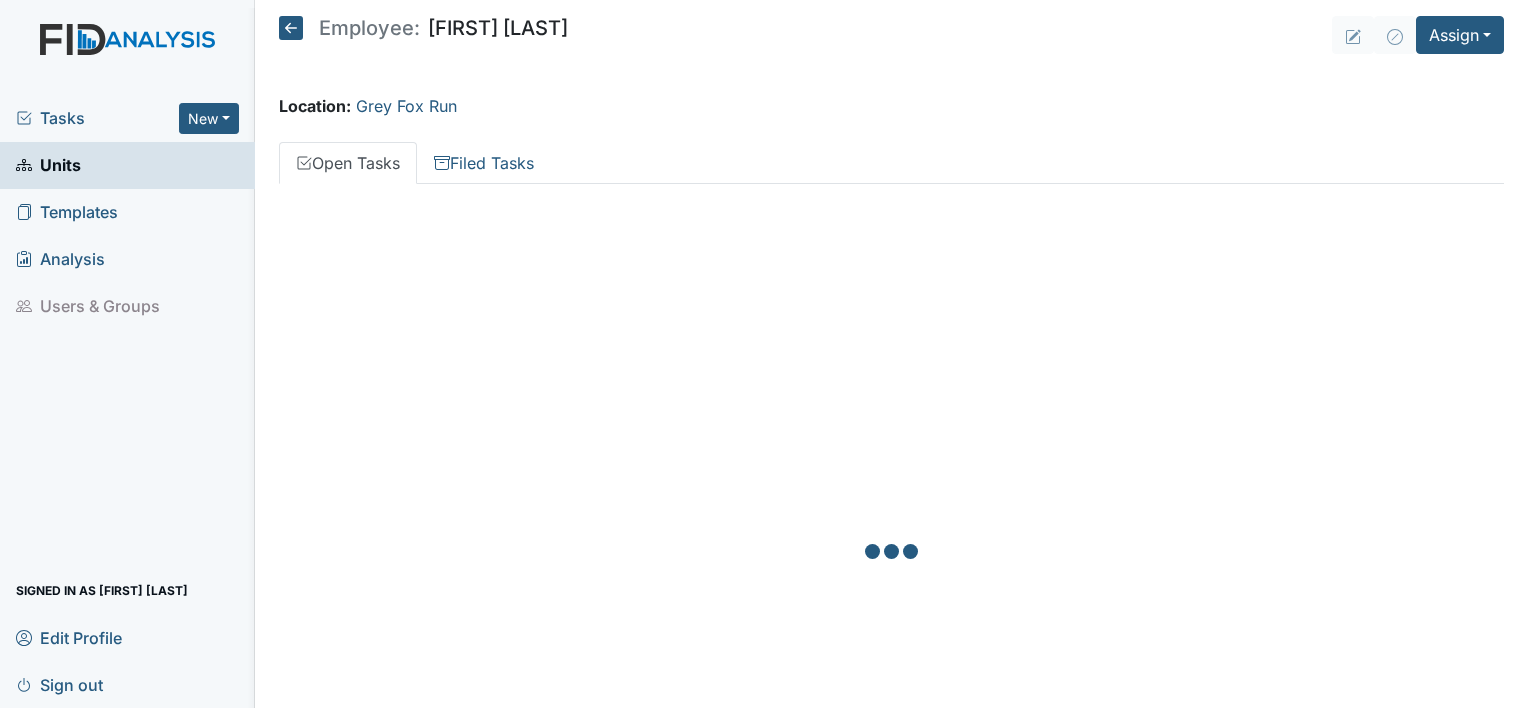 scroll, scrollTop: 0, scrollLeft: 0, axis: both 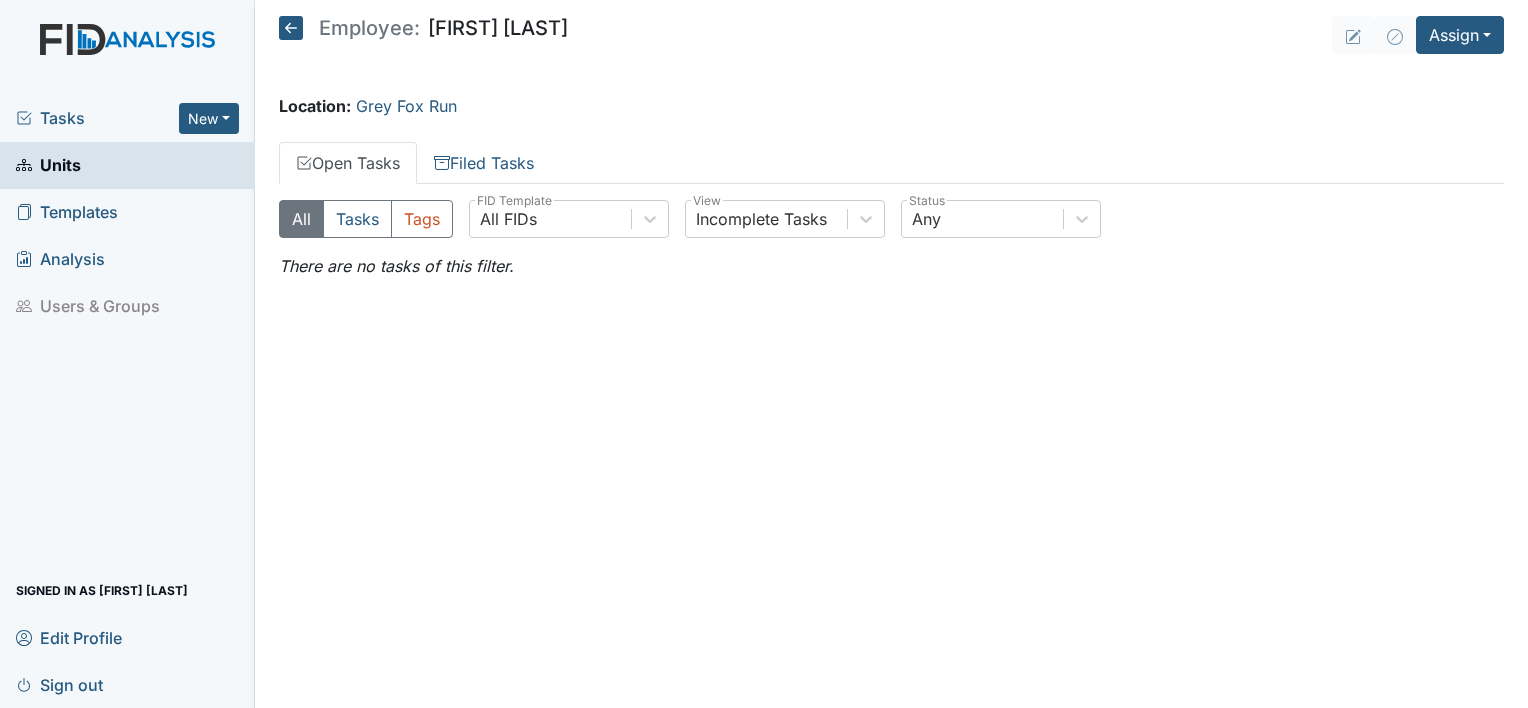 click on "Open Tasks" at bounding box center (348, 163) 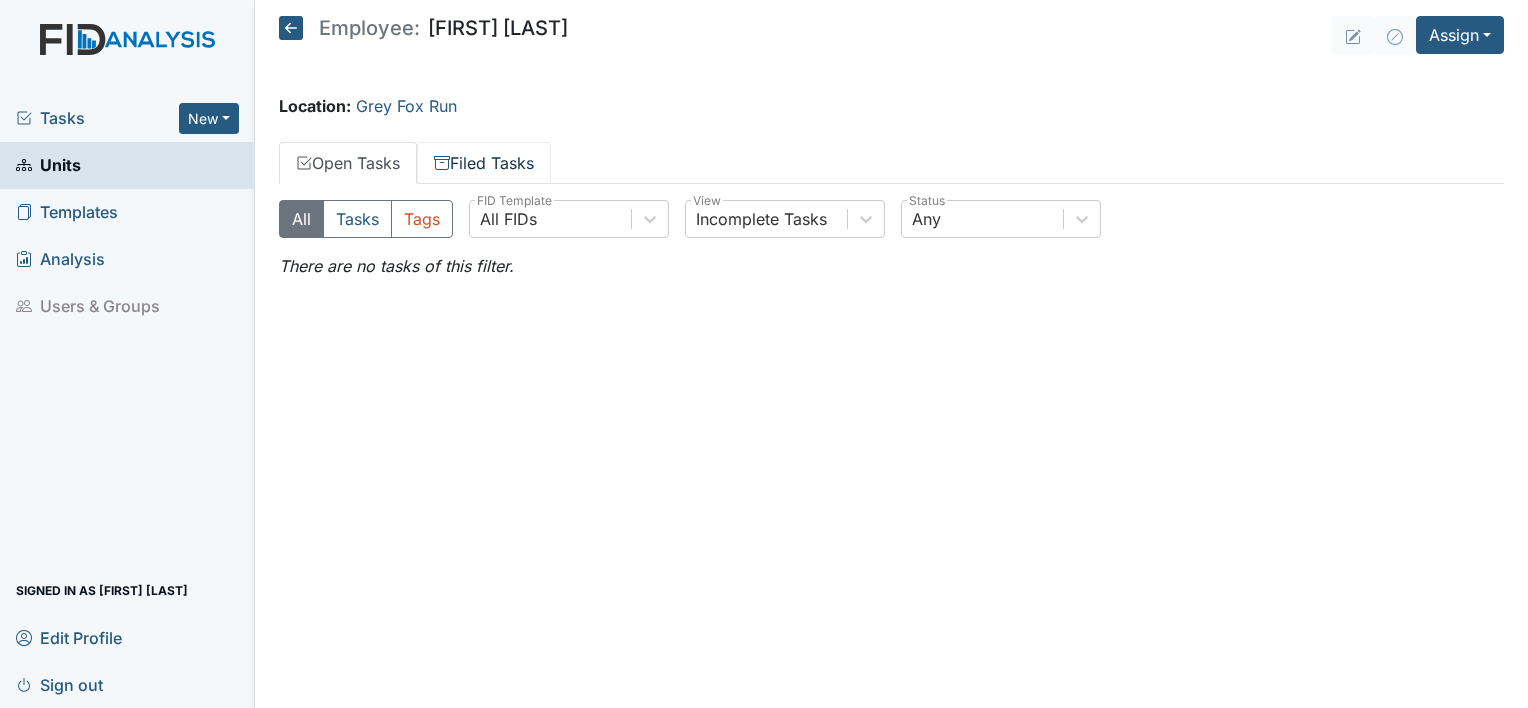 click on "Filed Tasks" at bounding box center (484, 163) 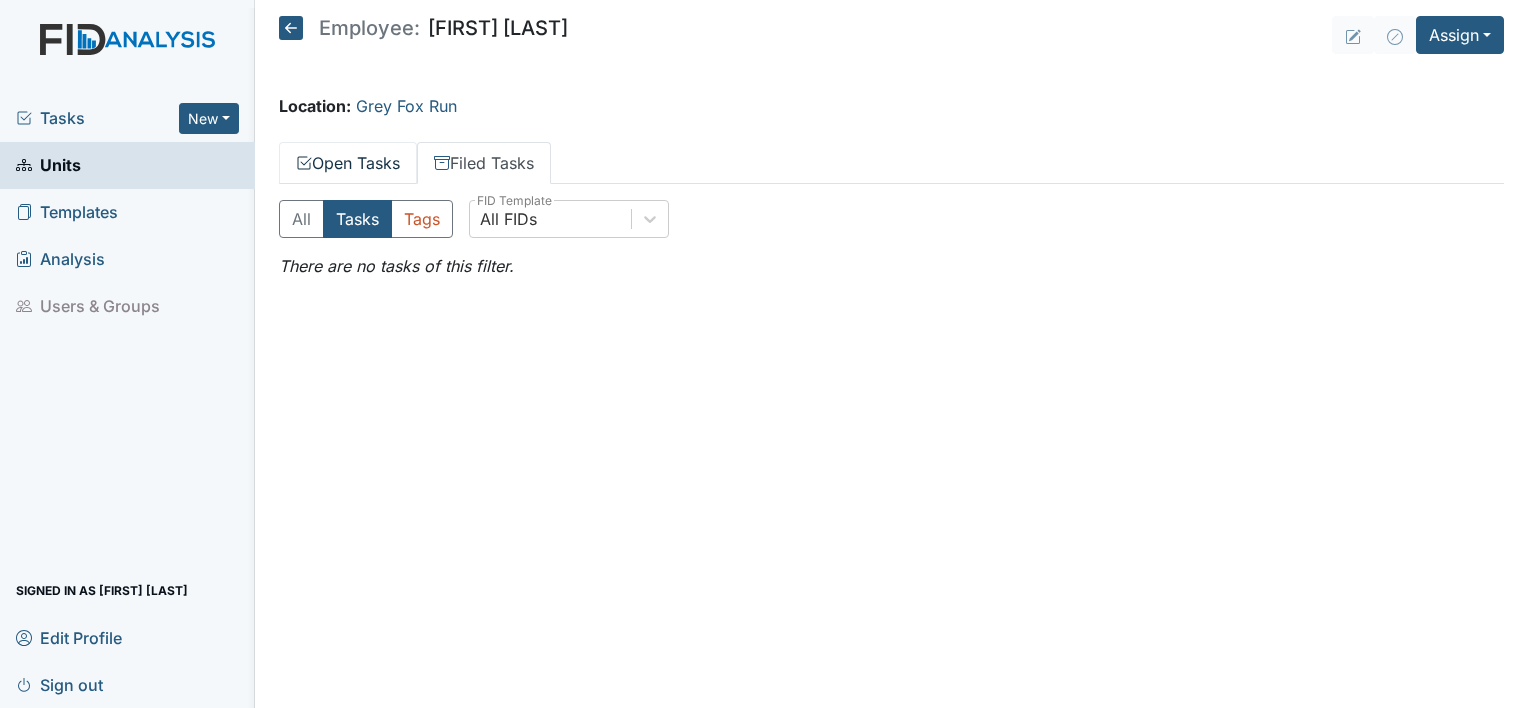 click on "Open Tasks" at bounding box center (348, 163) 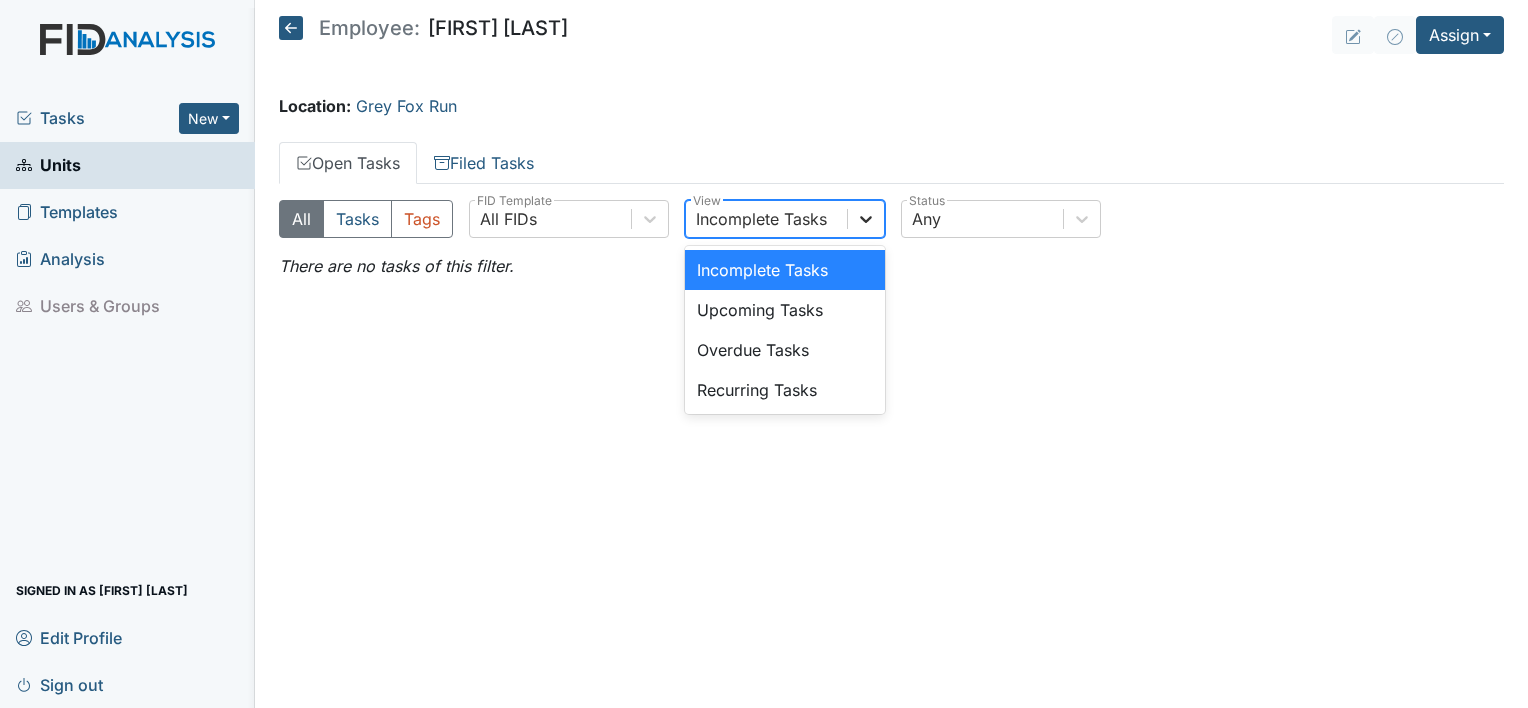 click at bounding box center [866, 219] 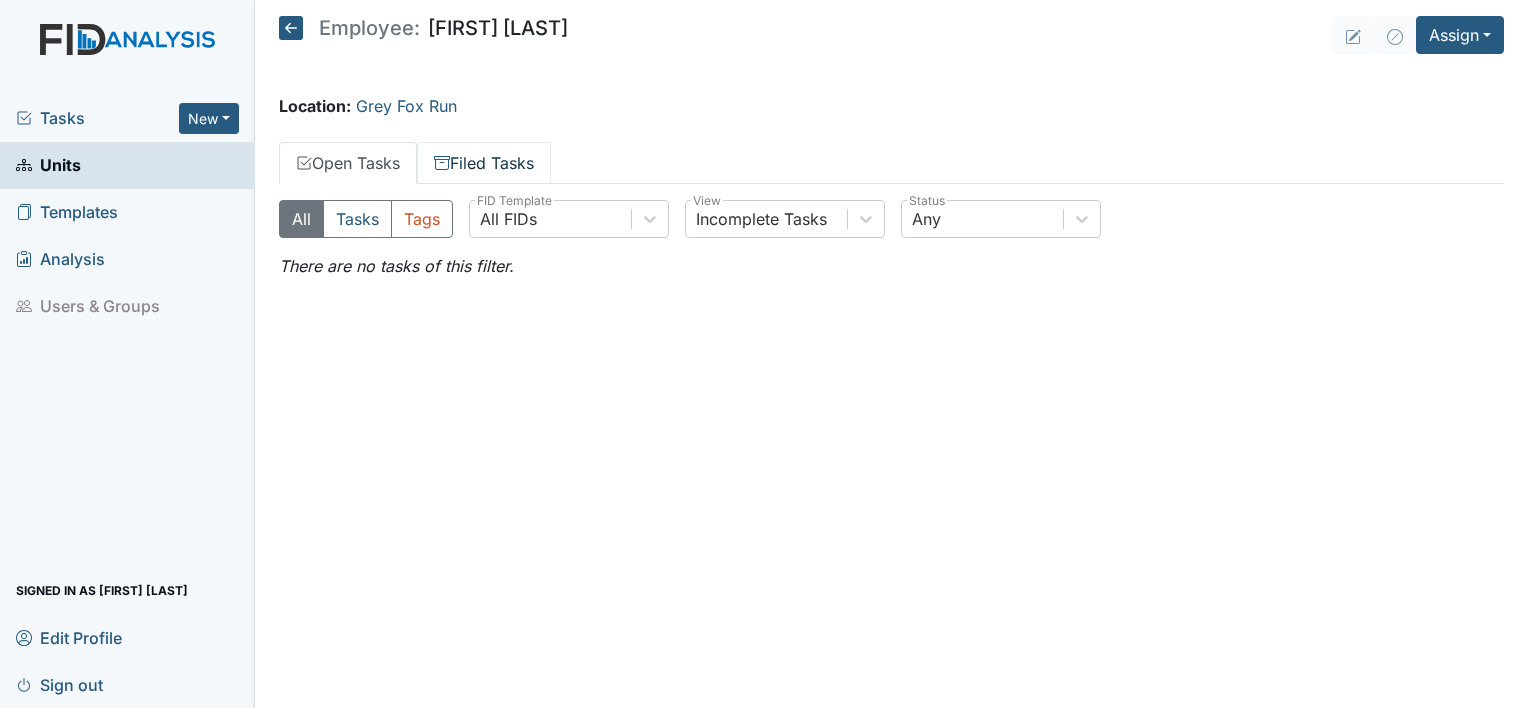 click on "Filed Tasks" at bounding box center (484, 163) 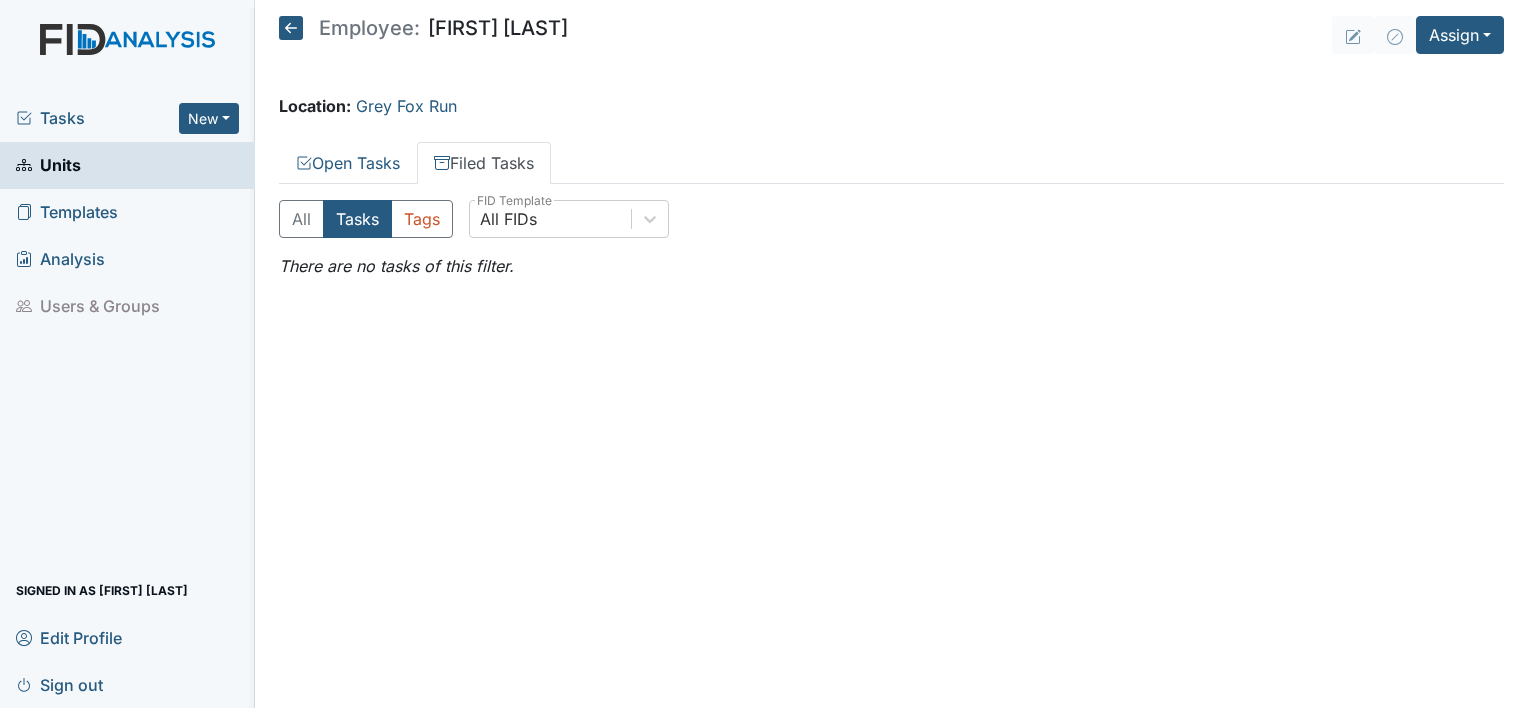 click on "Filed Tasks" at bounding box center (484, 163) 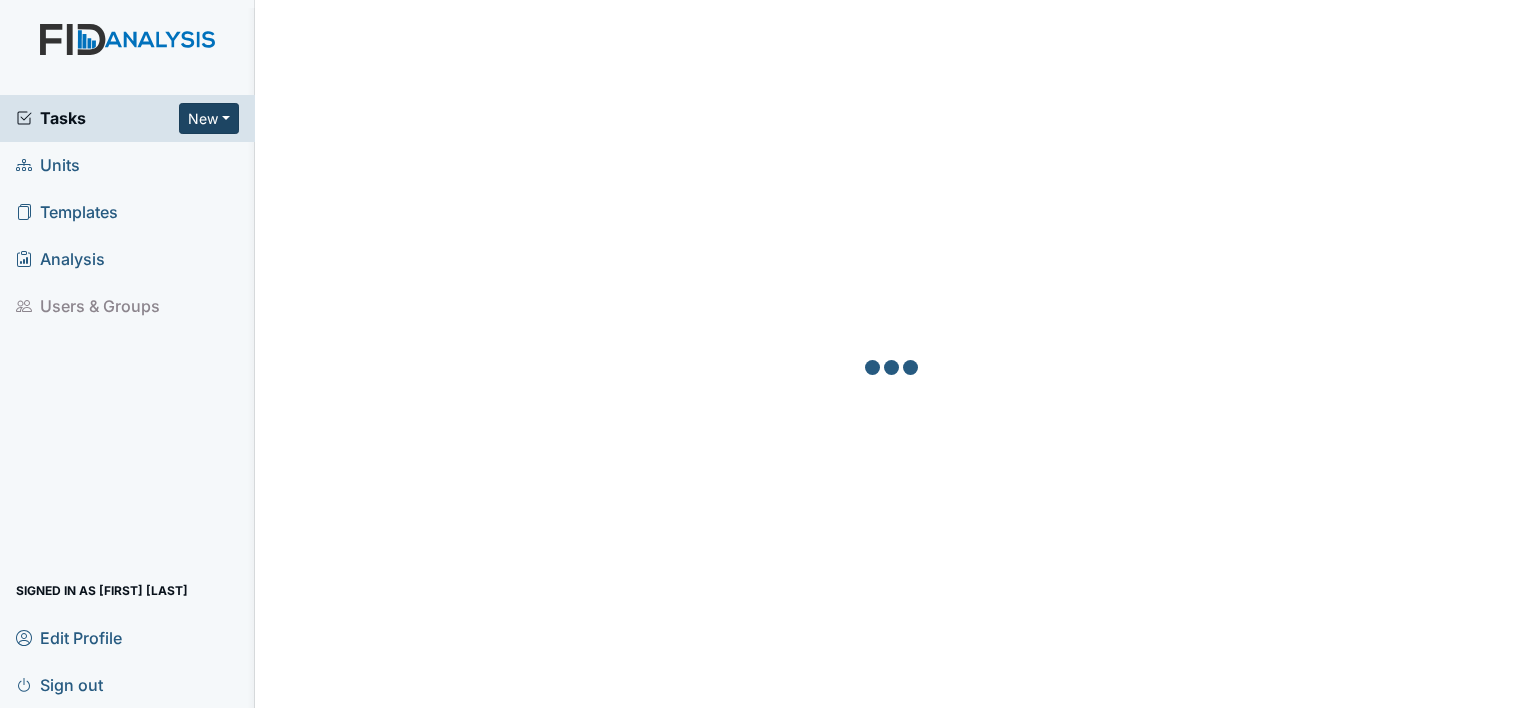 scroll, scrollTop: 0, scrollLeft: 0, axis: both 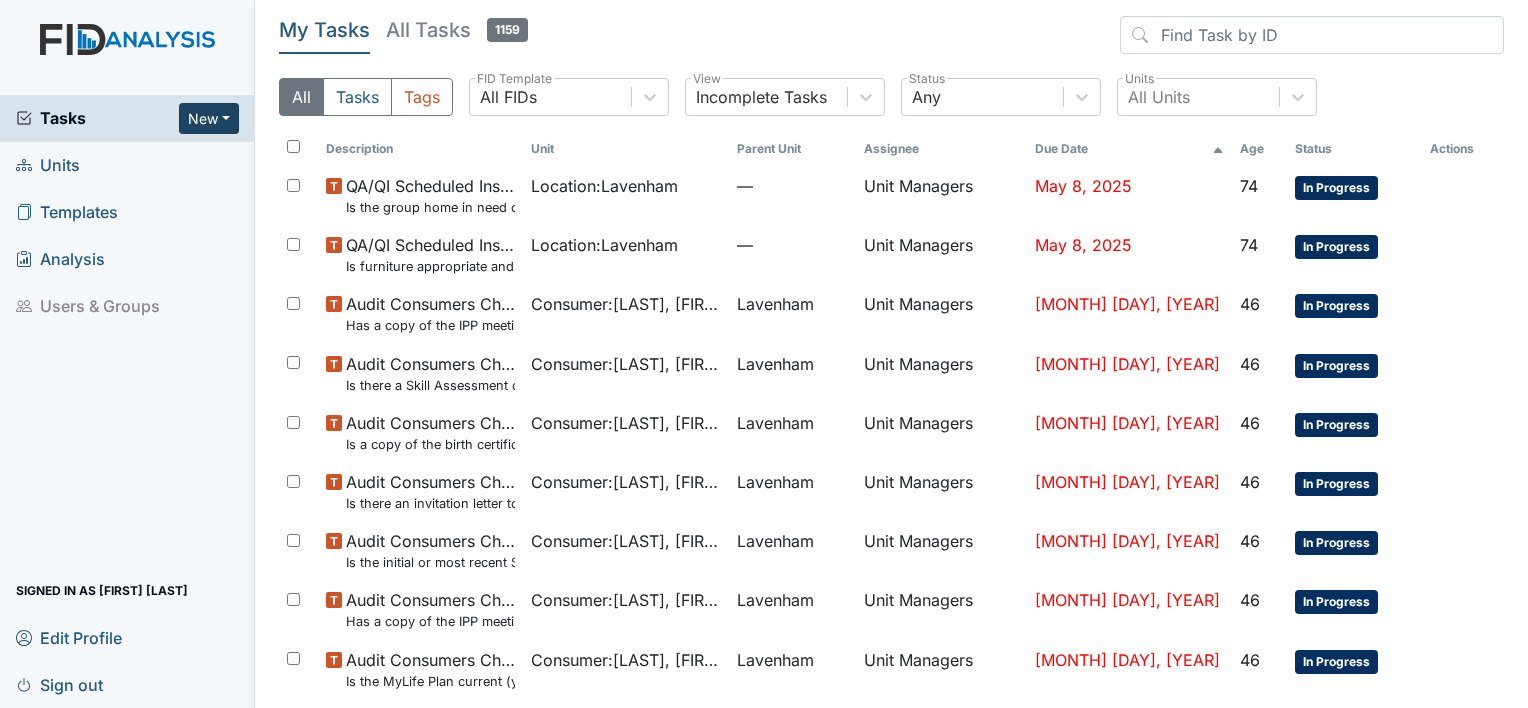 click on "New" at bounding box center [209, 118] 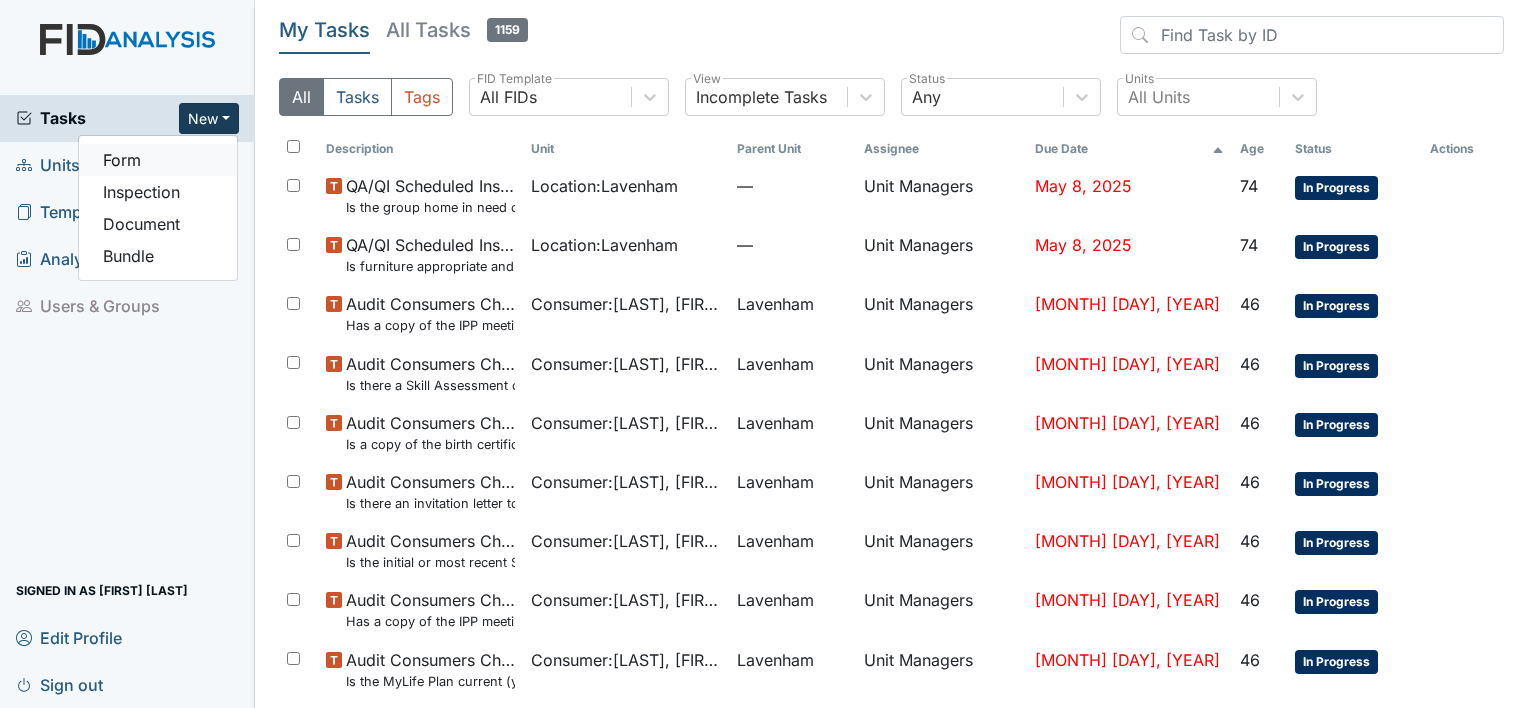 click on "Form" at bounding box center (158, 160) 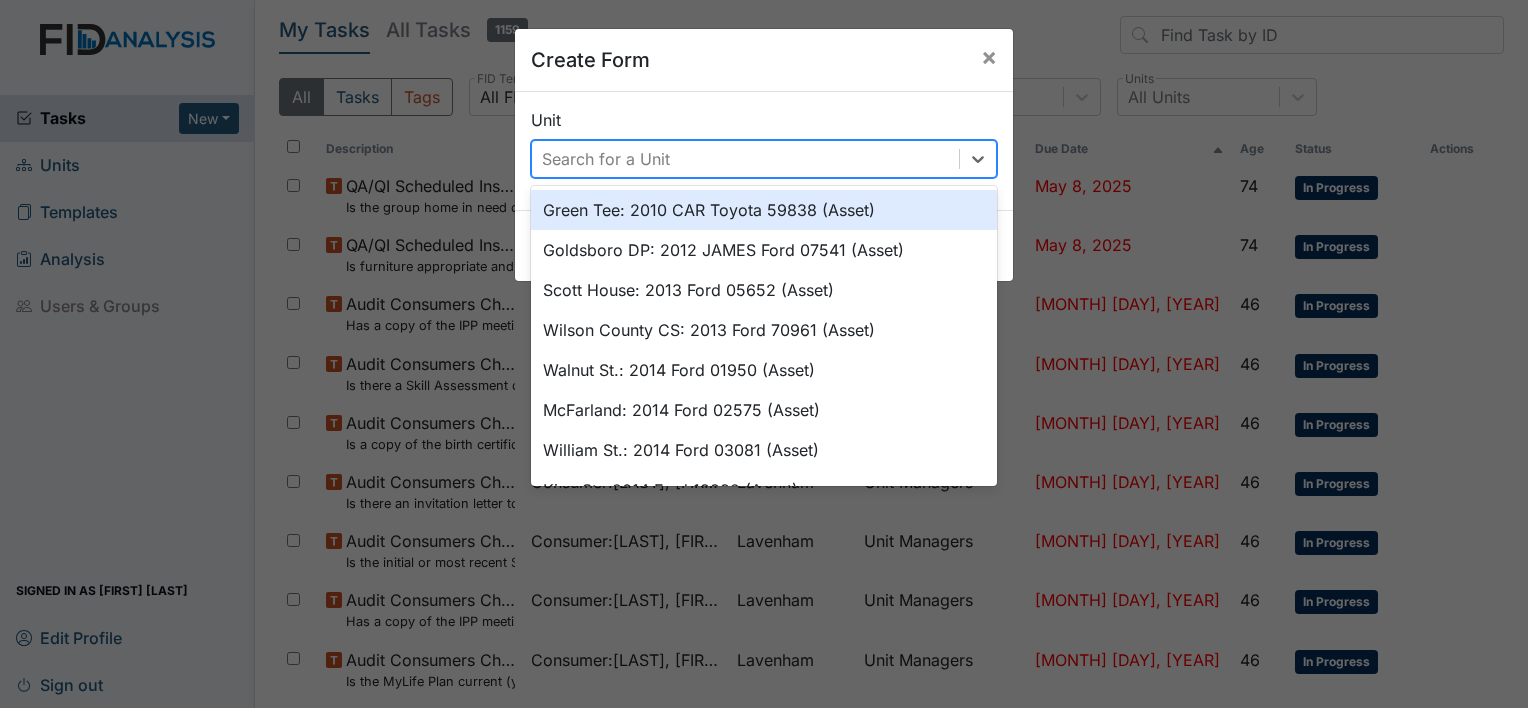 click on "Search for a Unit" at bounding box center (606, 159) 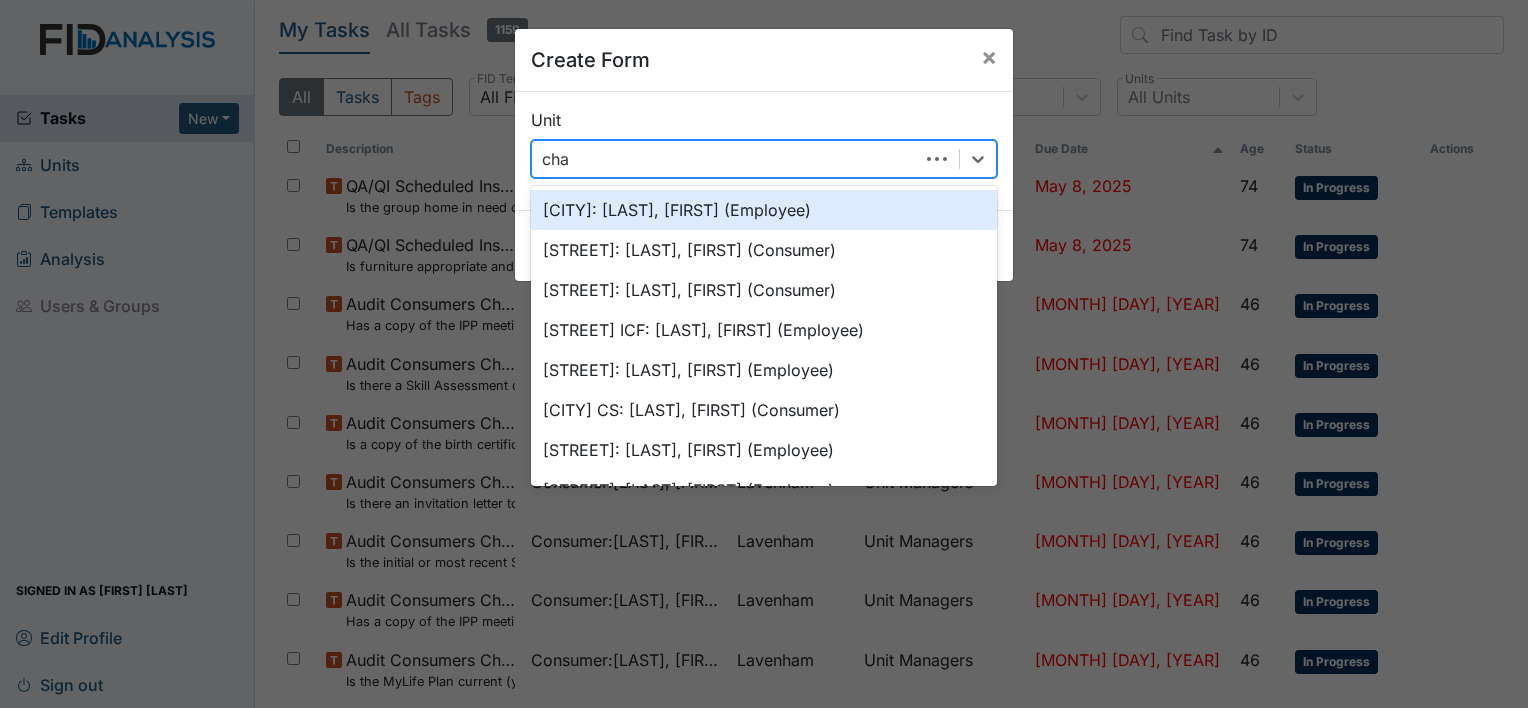 type on "char" 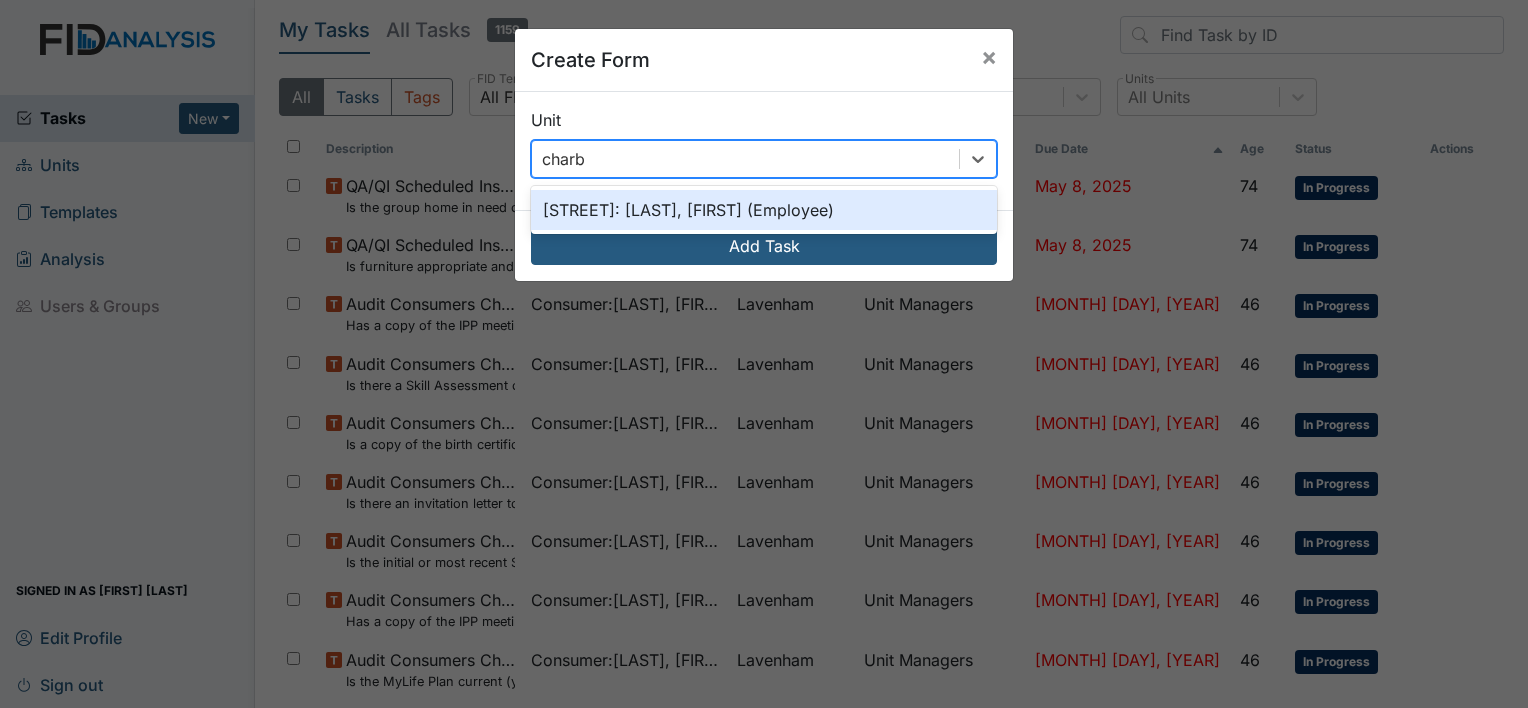 click on "Grey Fox Run: Charbonnel, Joshua (Employee)" at bounding box center [764, 210] 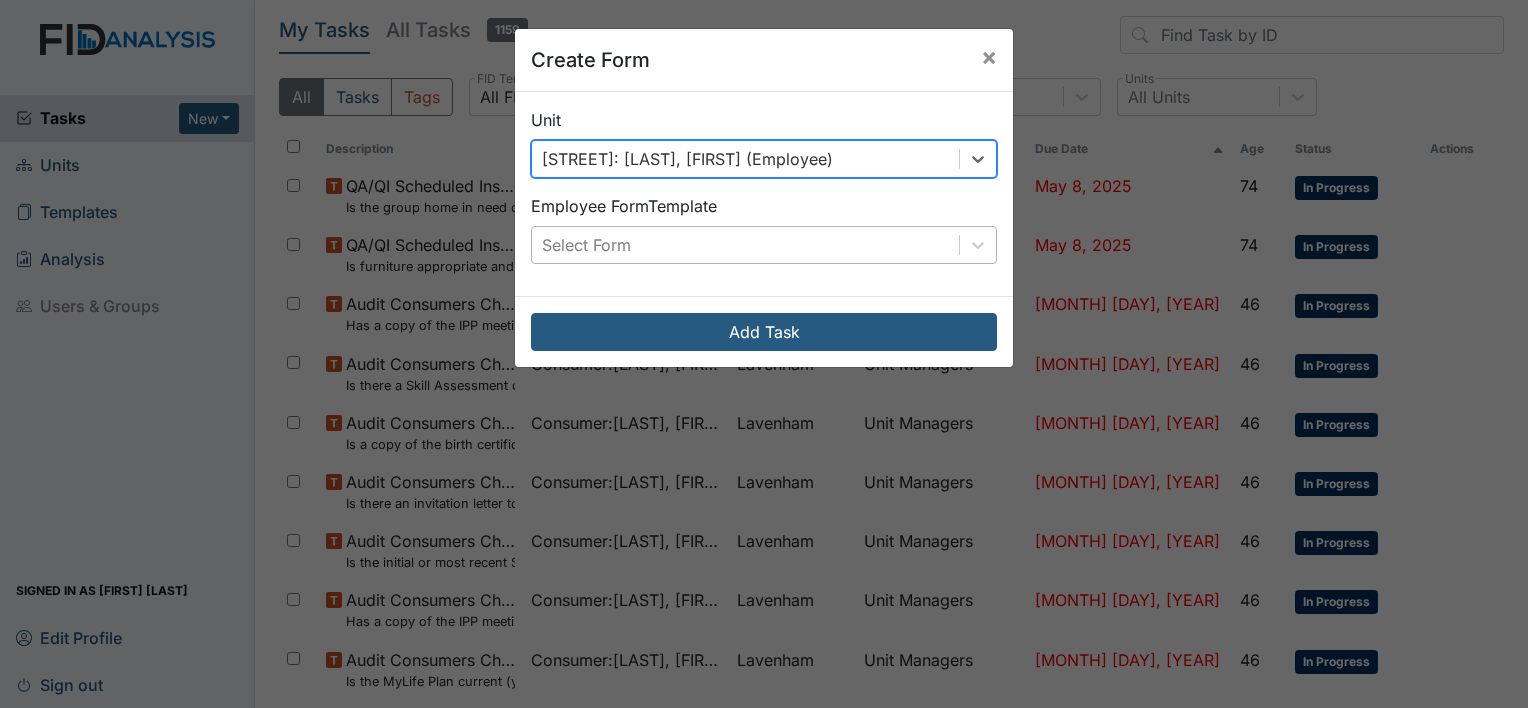 click on "Select Form" at bounding box center (745, 245) 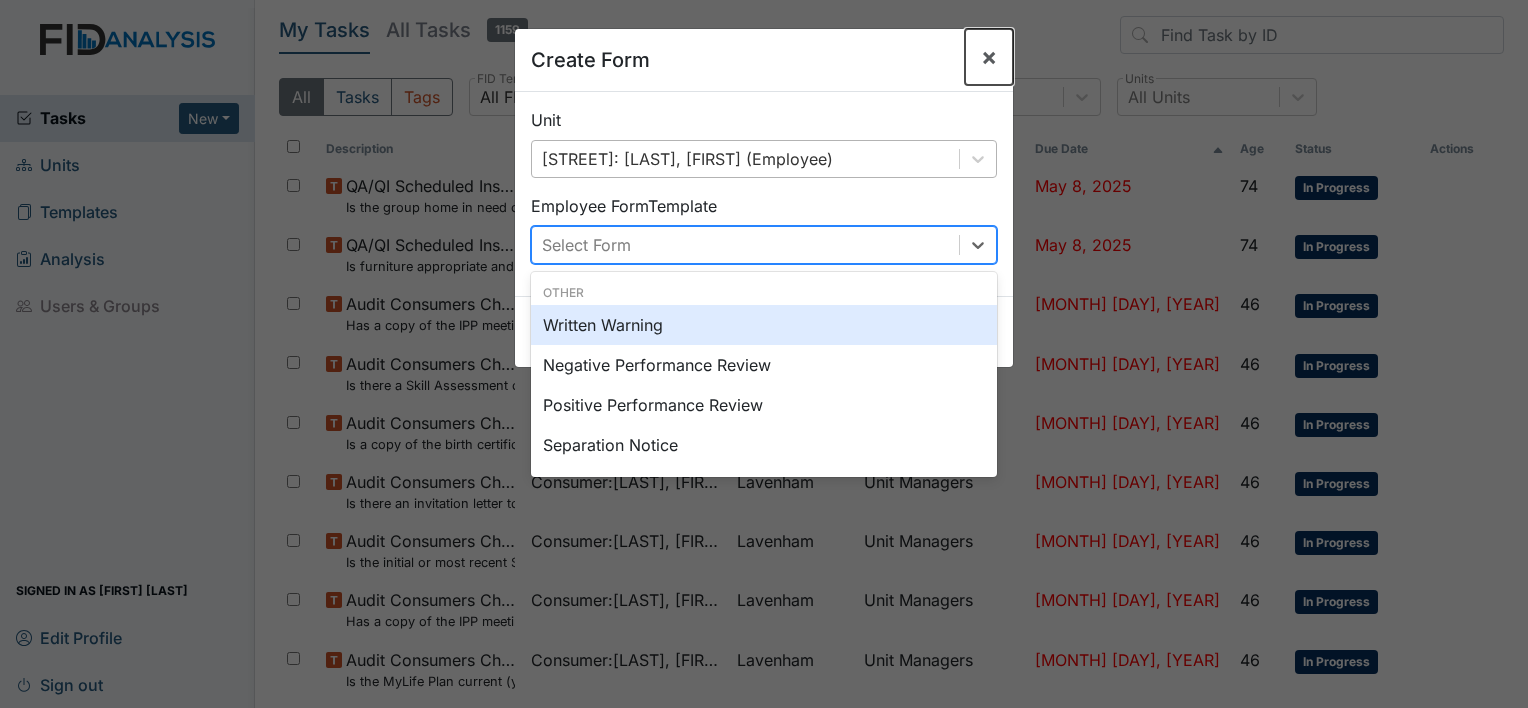 click on "×" at bounding box center [989, 56] 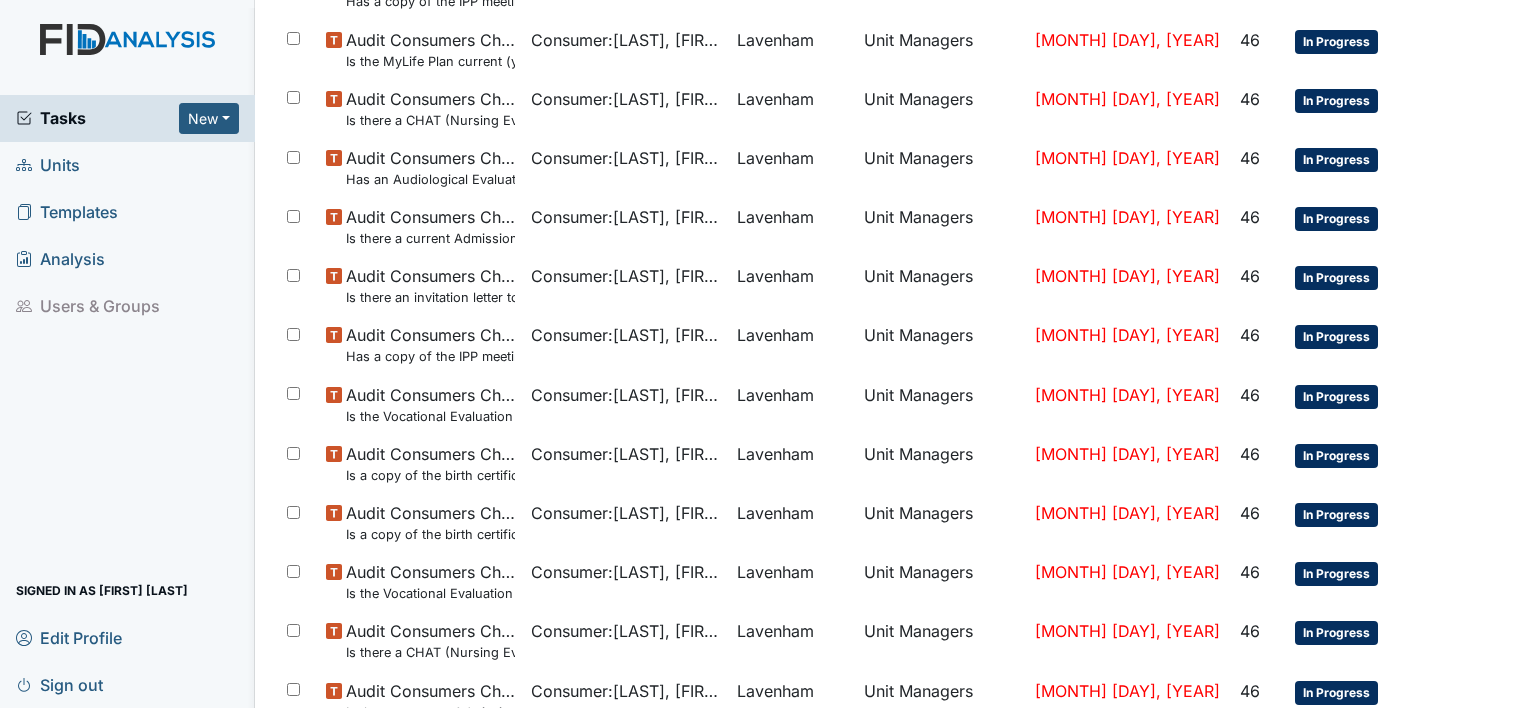scroll, scrollTop: 0, scrollLeft: 0, axis: both 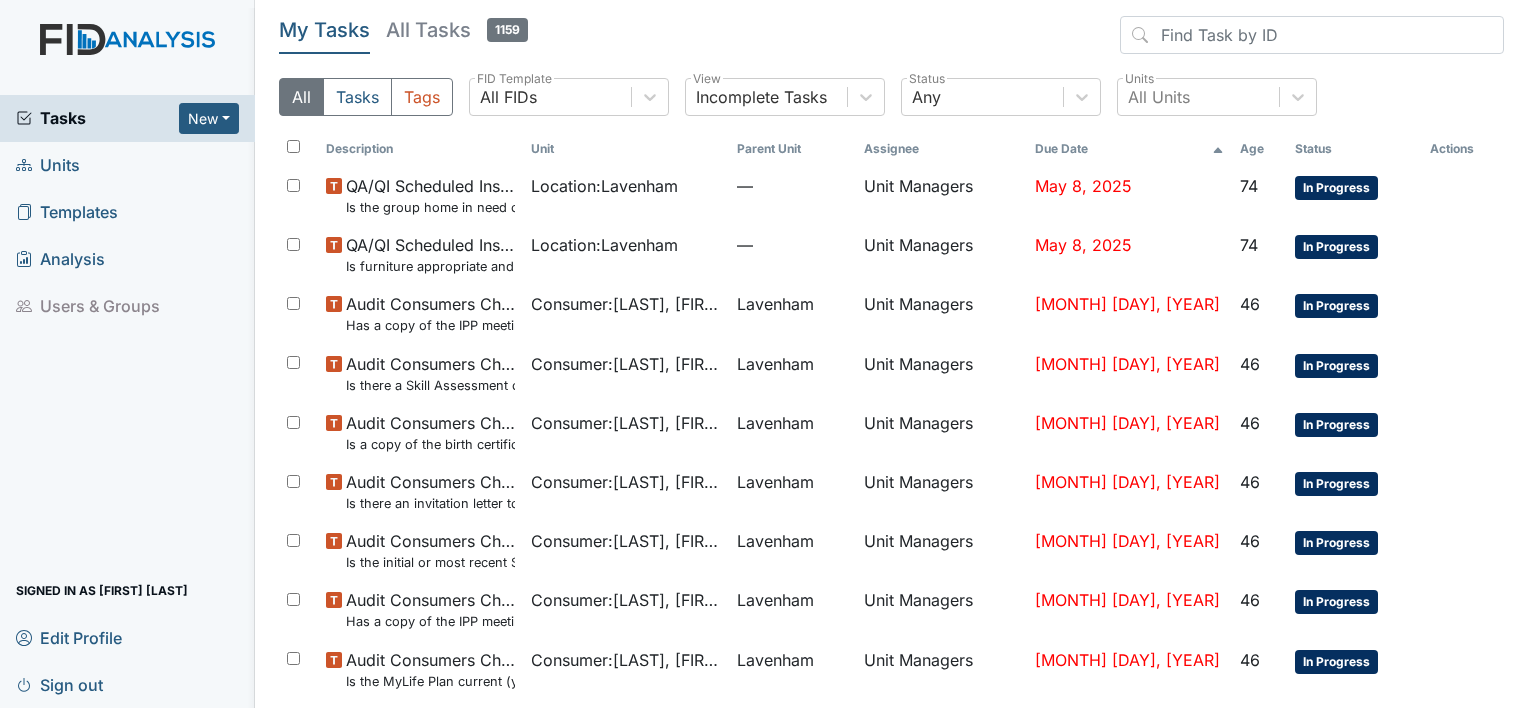 click on "Units" at bounding box center (127, 165) 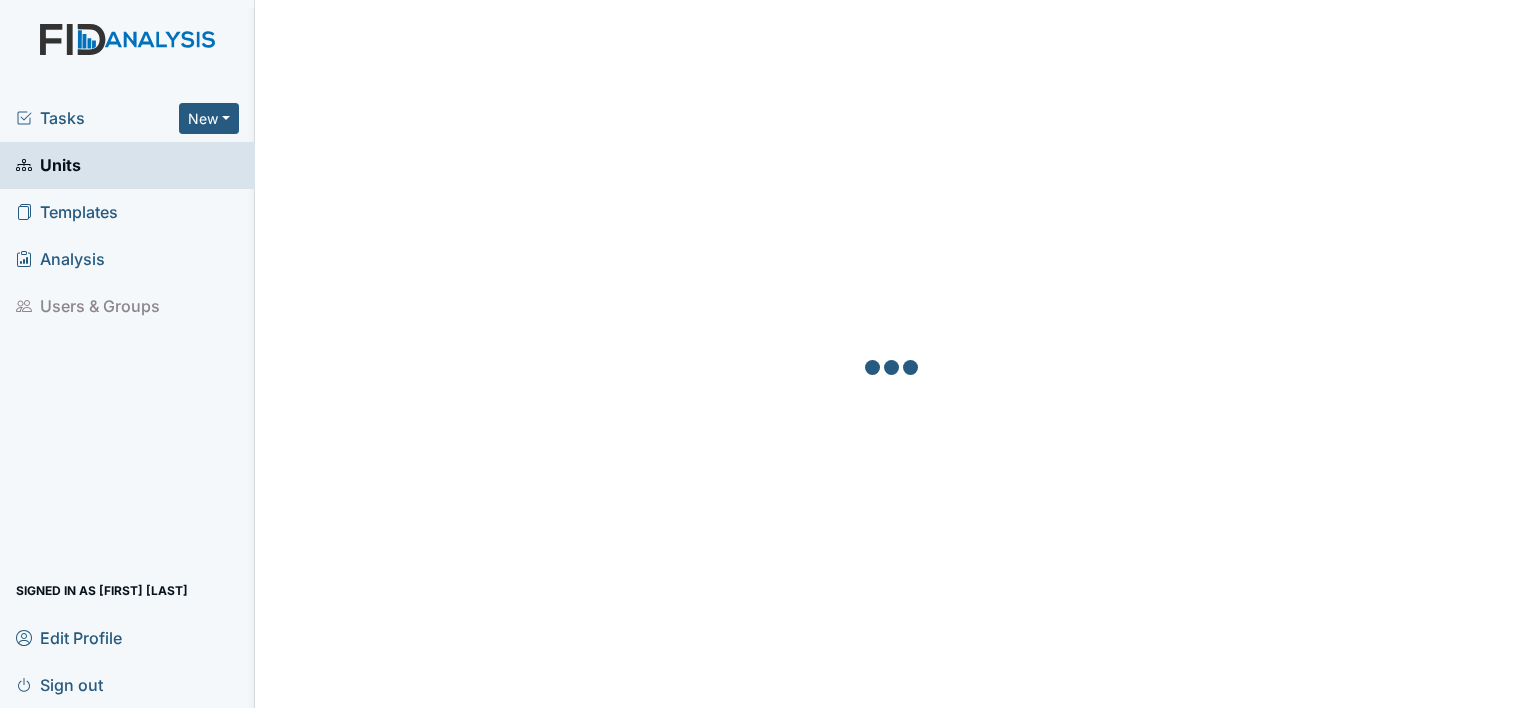 scroll, scrollTop: 0, scrollLeft: 0, axis: both 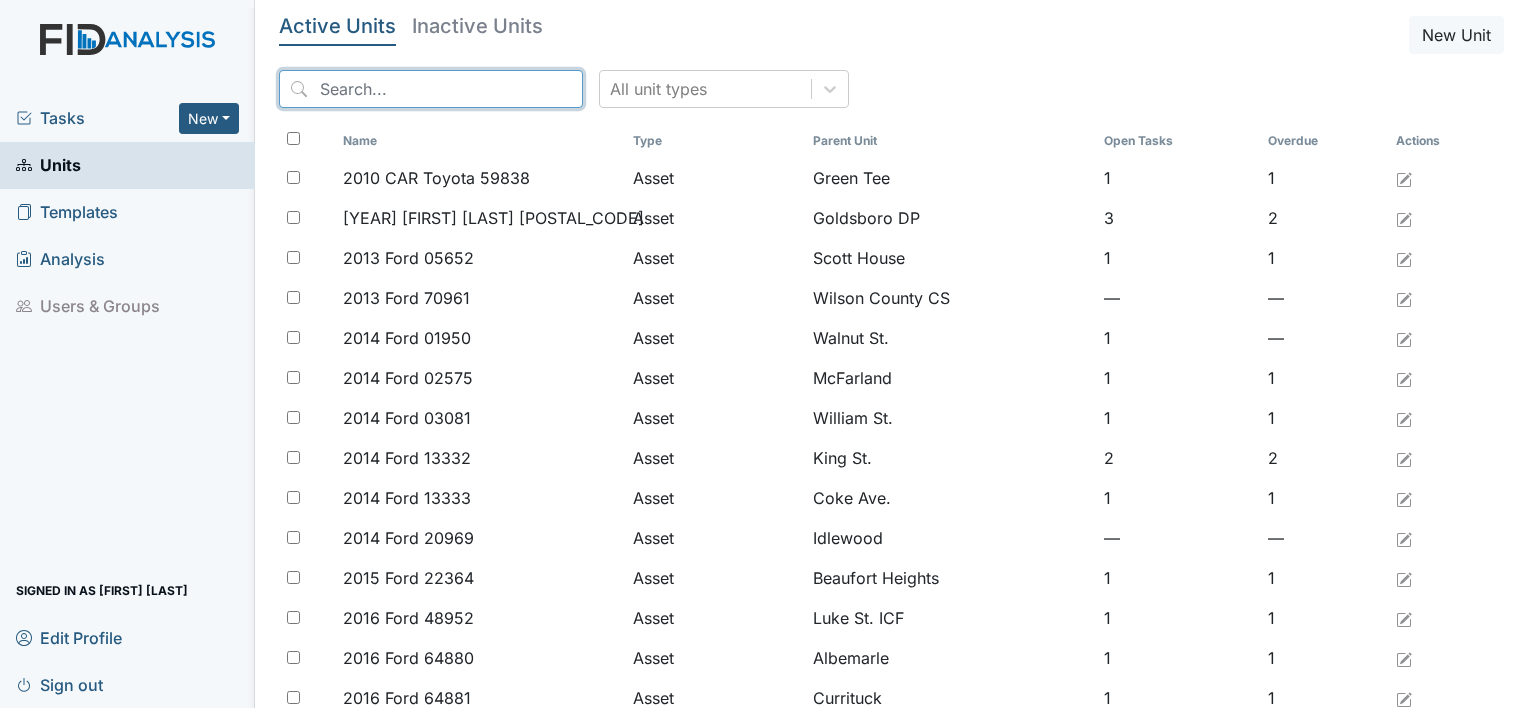 click at bounding box center (431, 89) 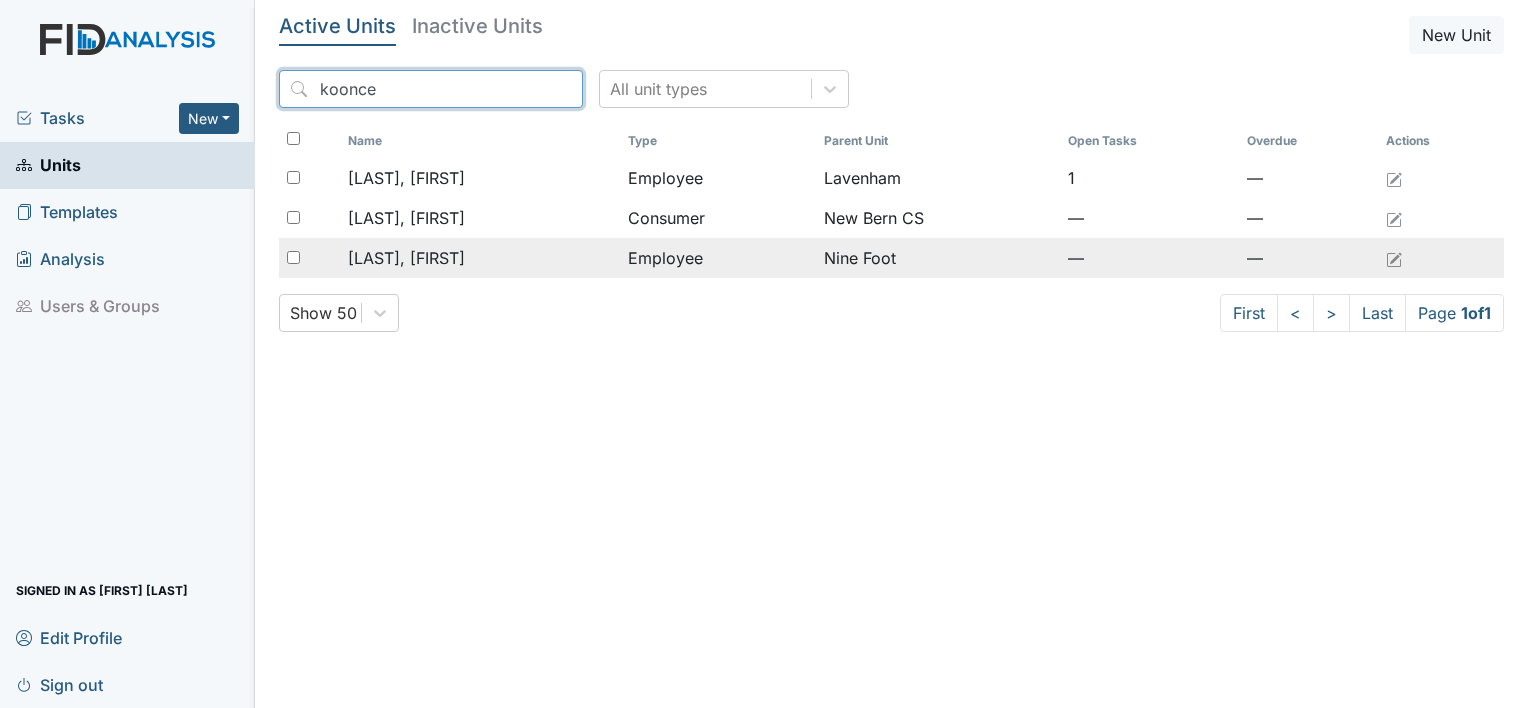 type on "koonce" 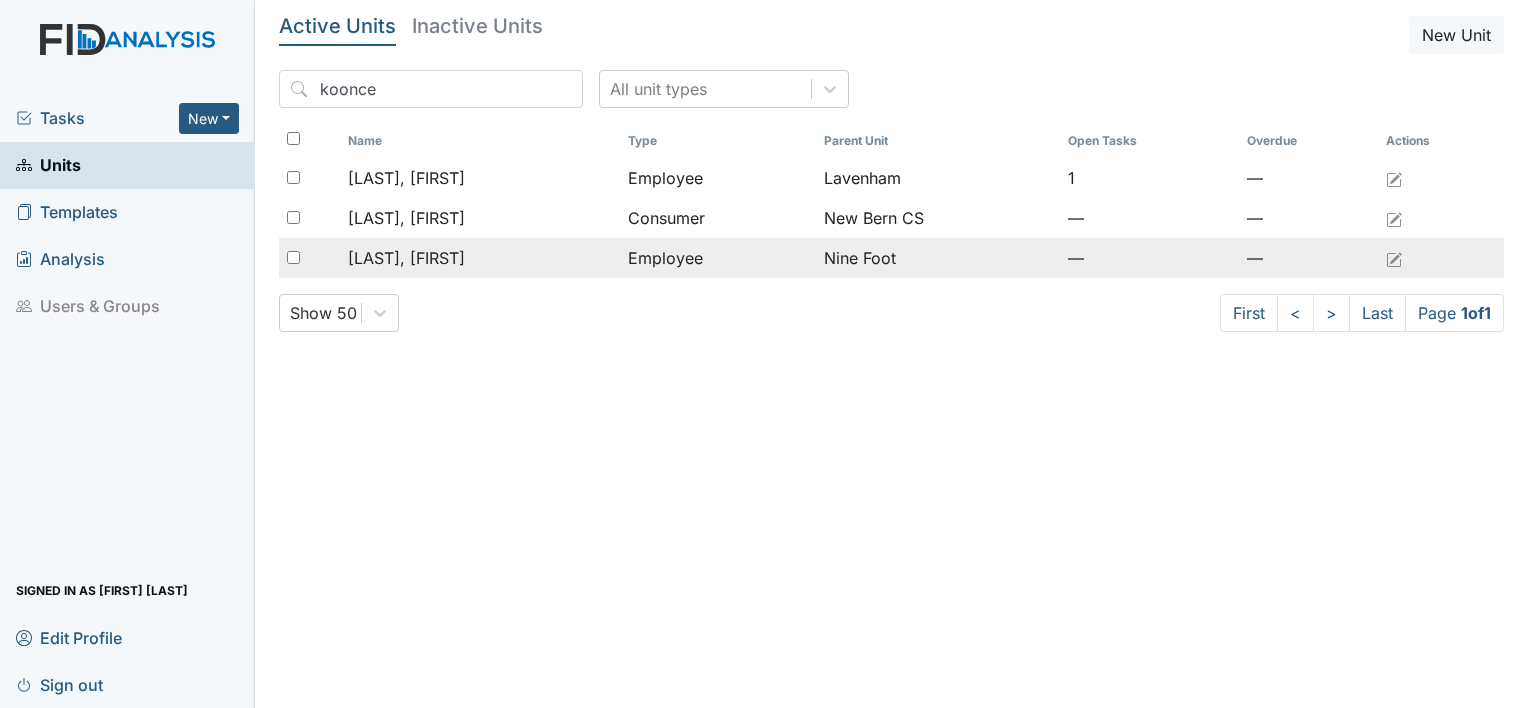 click on "[LAST], [FIRST]" at bounding box center (406, 178) 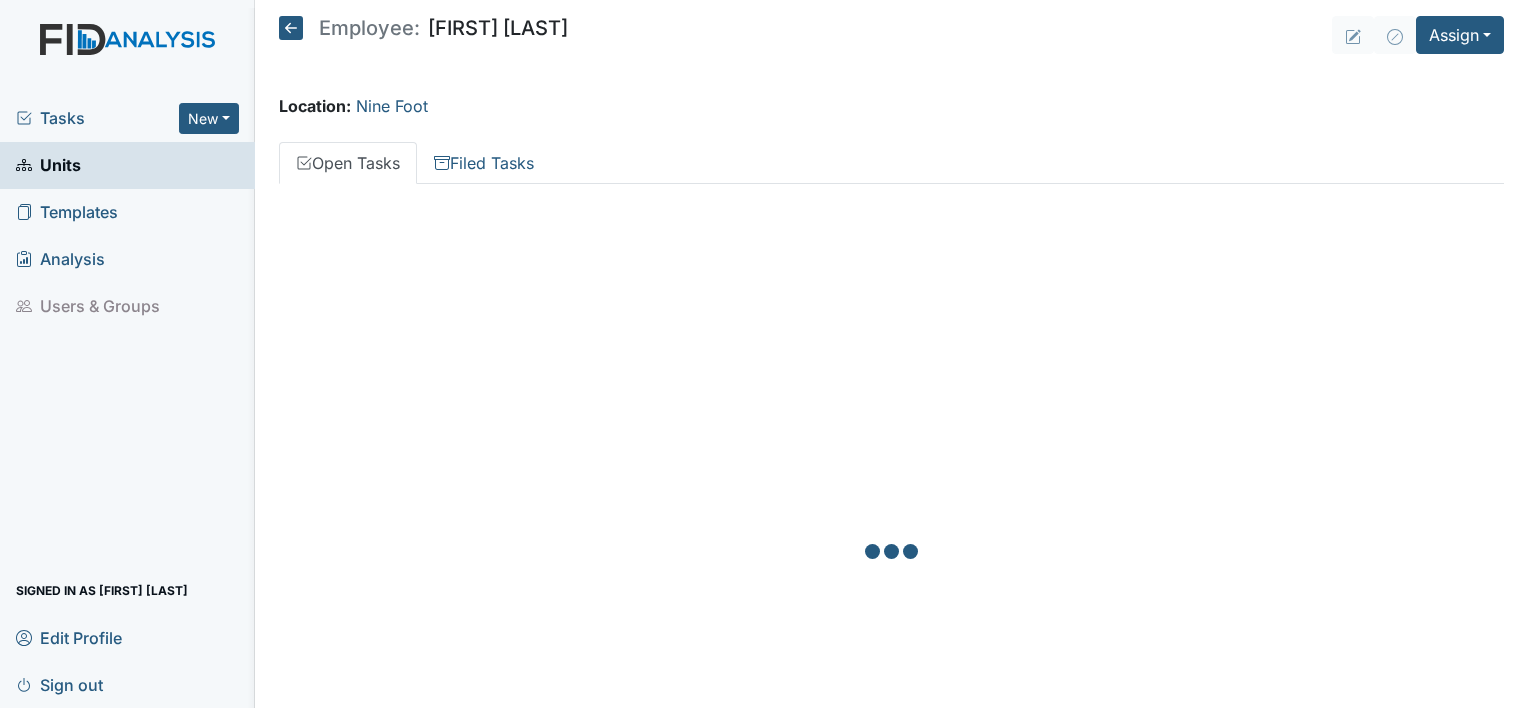 scroll, scrollTop: 0, scrollLeft: 0, axis: both 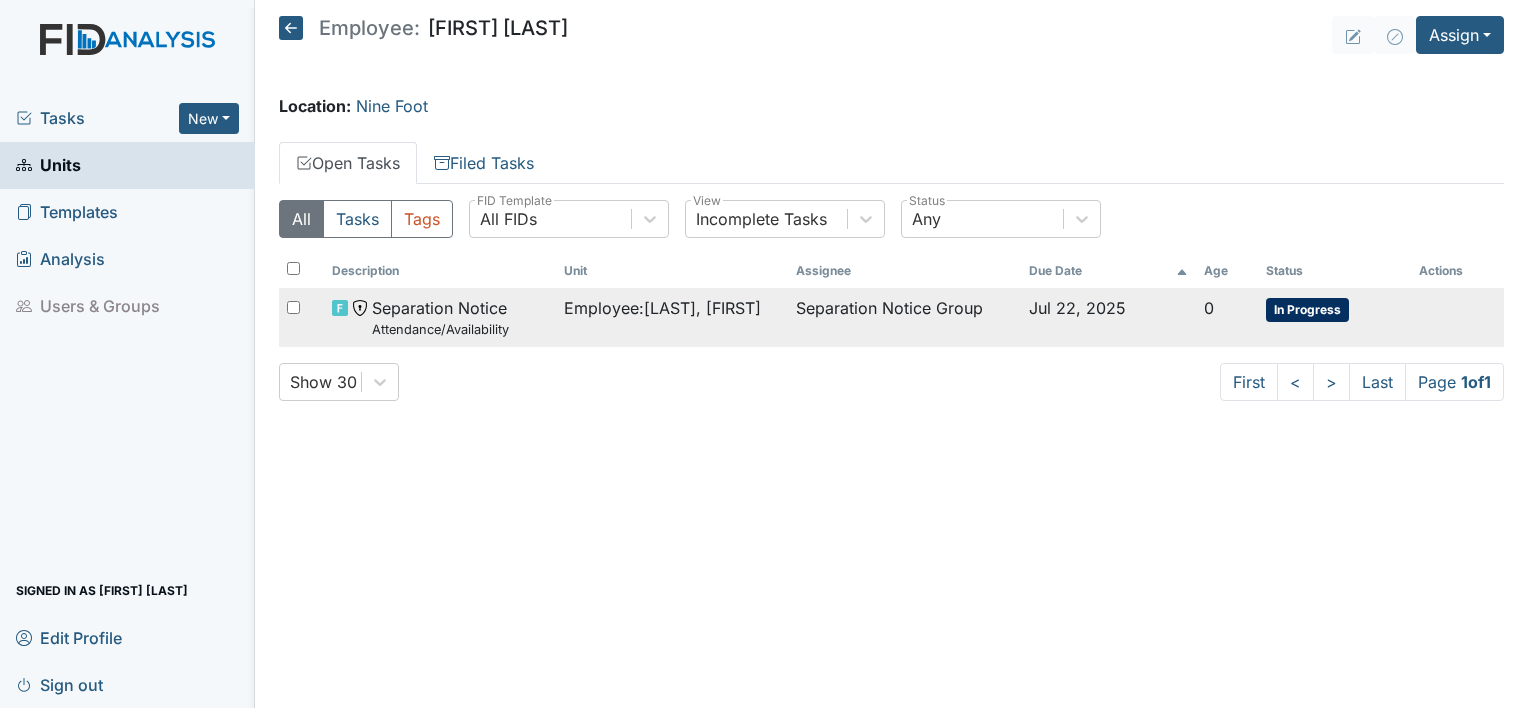 click on "Separation Notice Attendance/Availability" at bounding box center (440, 317) 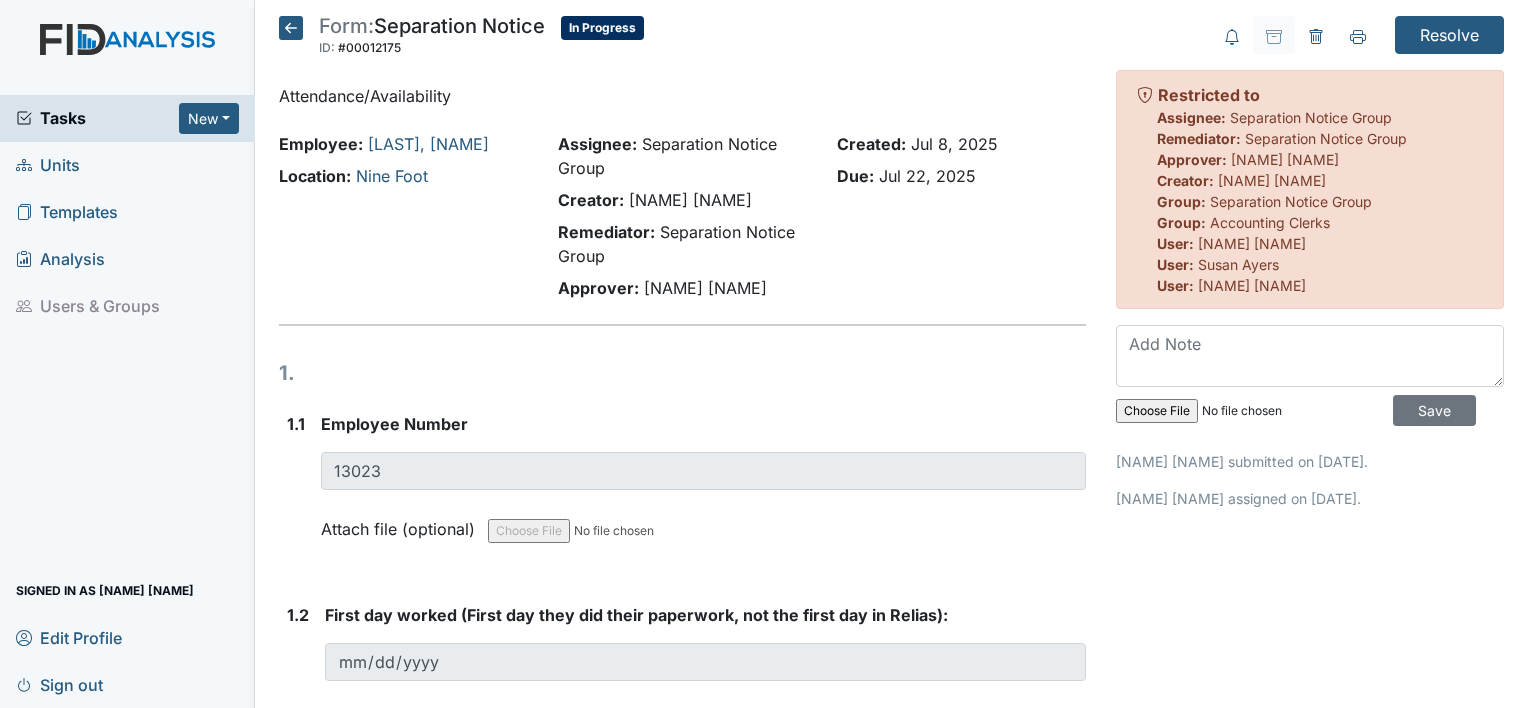 scroll, scrollTop: 0, scrollLeft: 0, axis: both 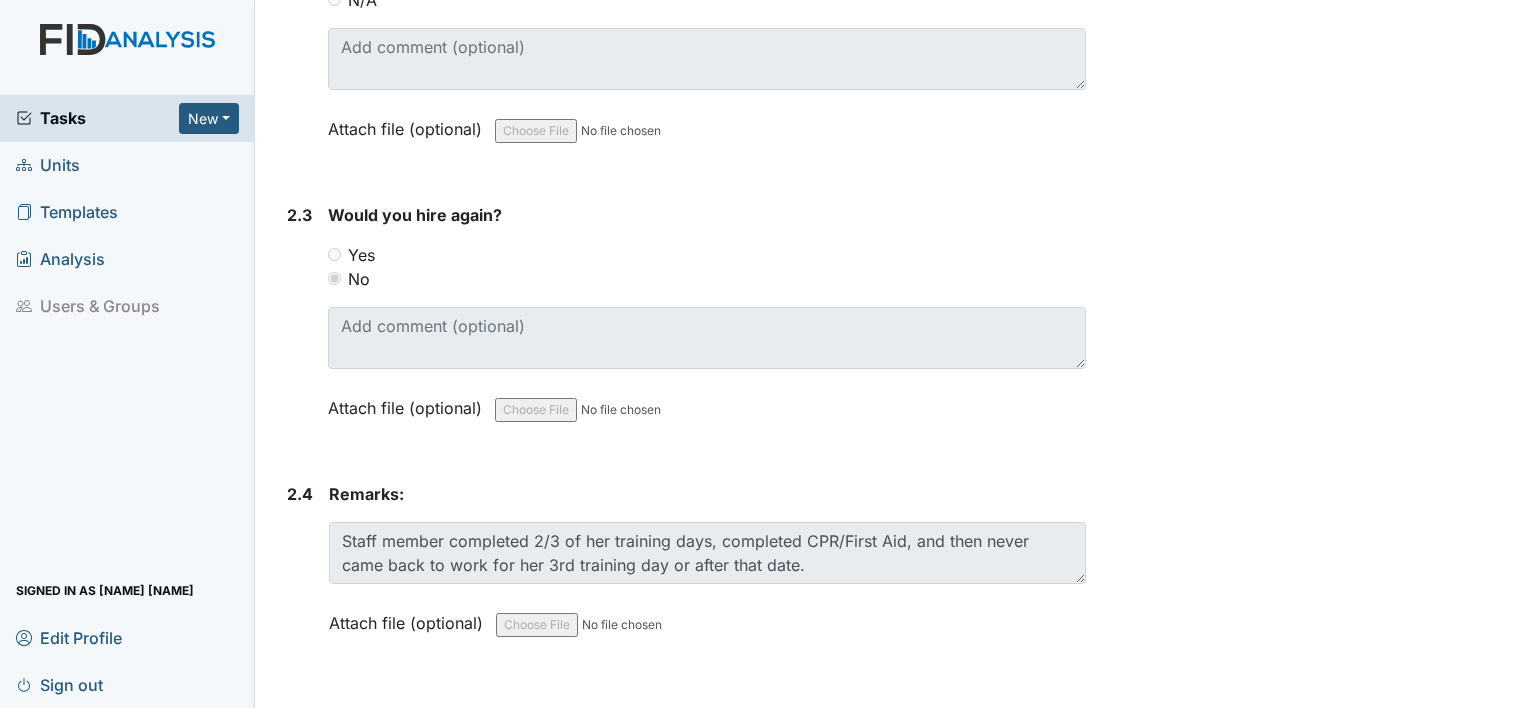 click on "Units" at bounding box center [127, 165] 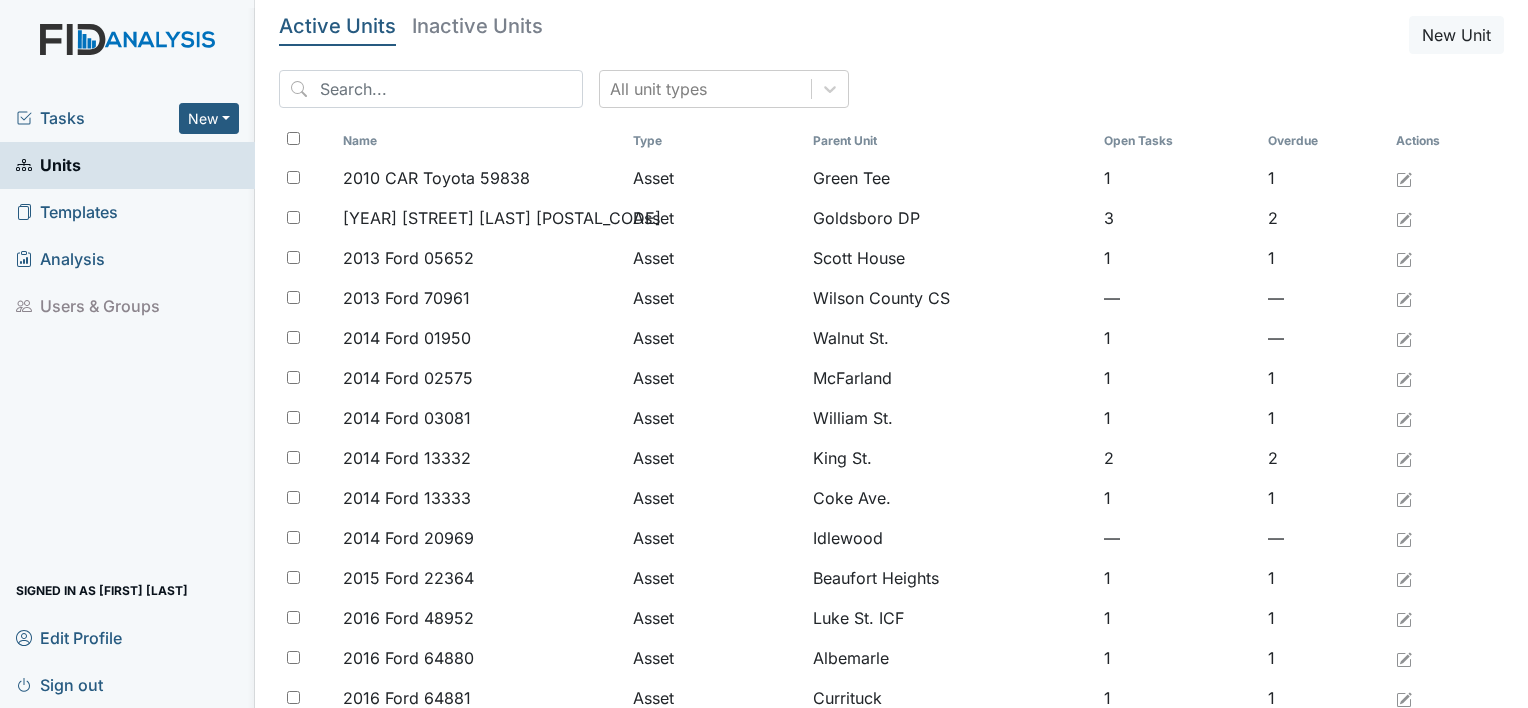 scroll, scrollTop: 0, scrollLeft: 0, axis: both 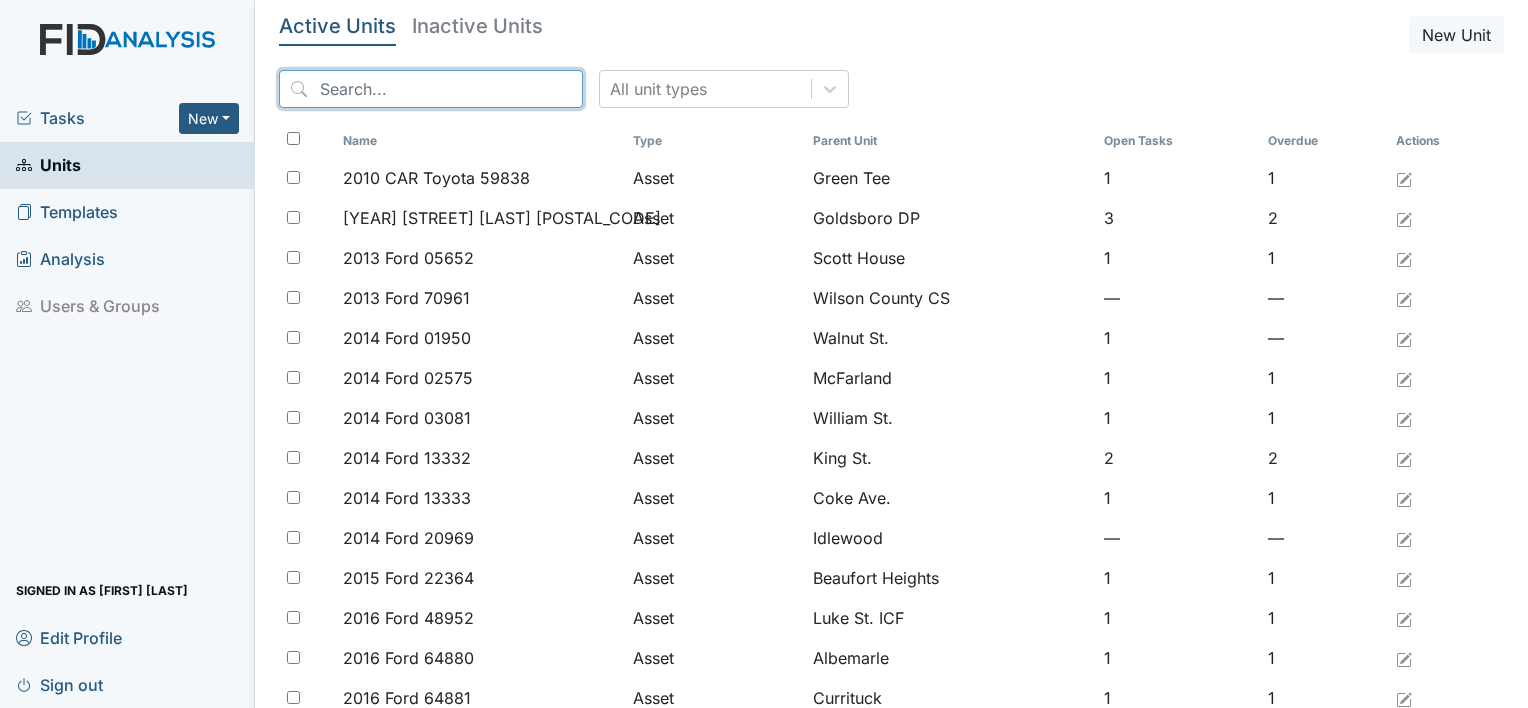click at bounding box center (431, 89) 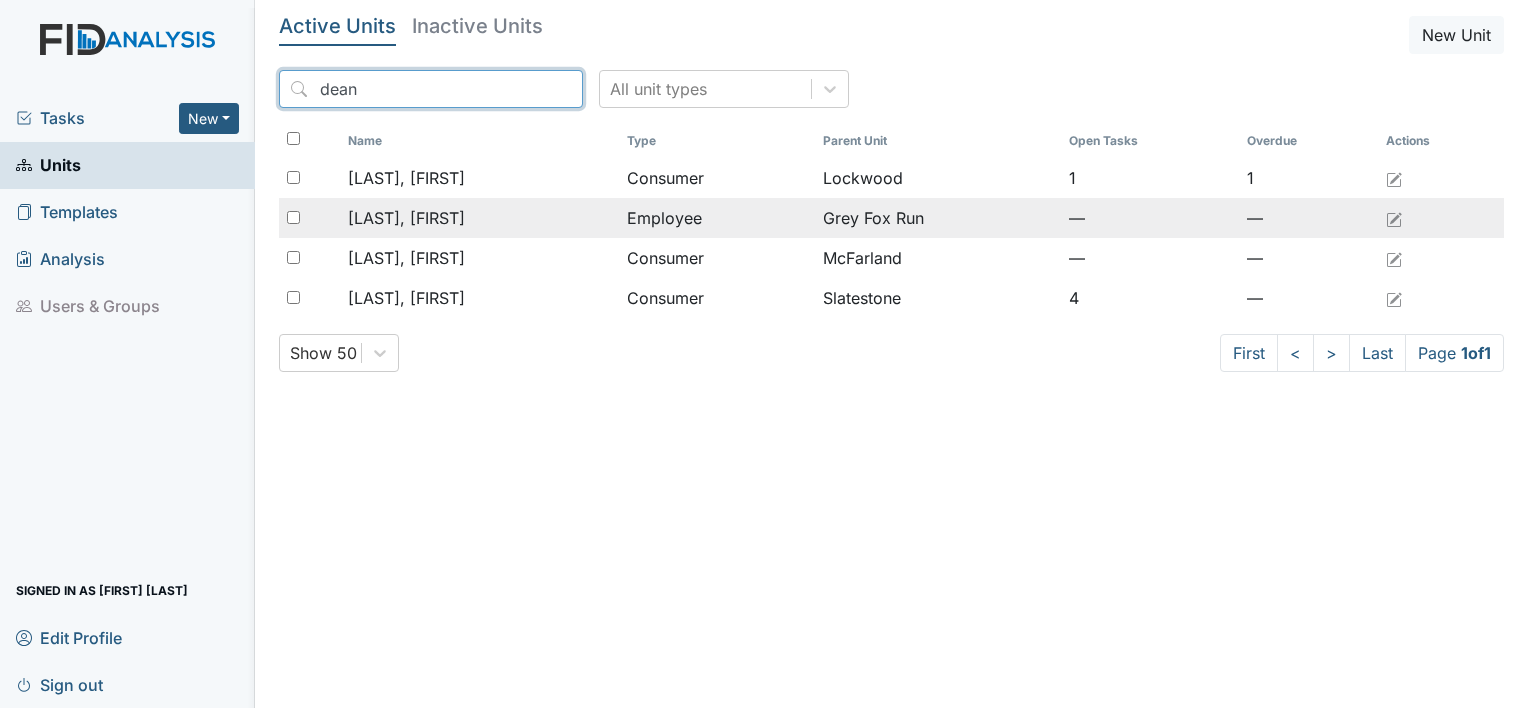 type on "dean" 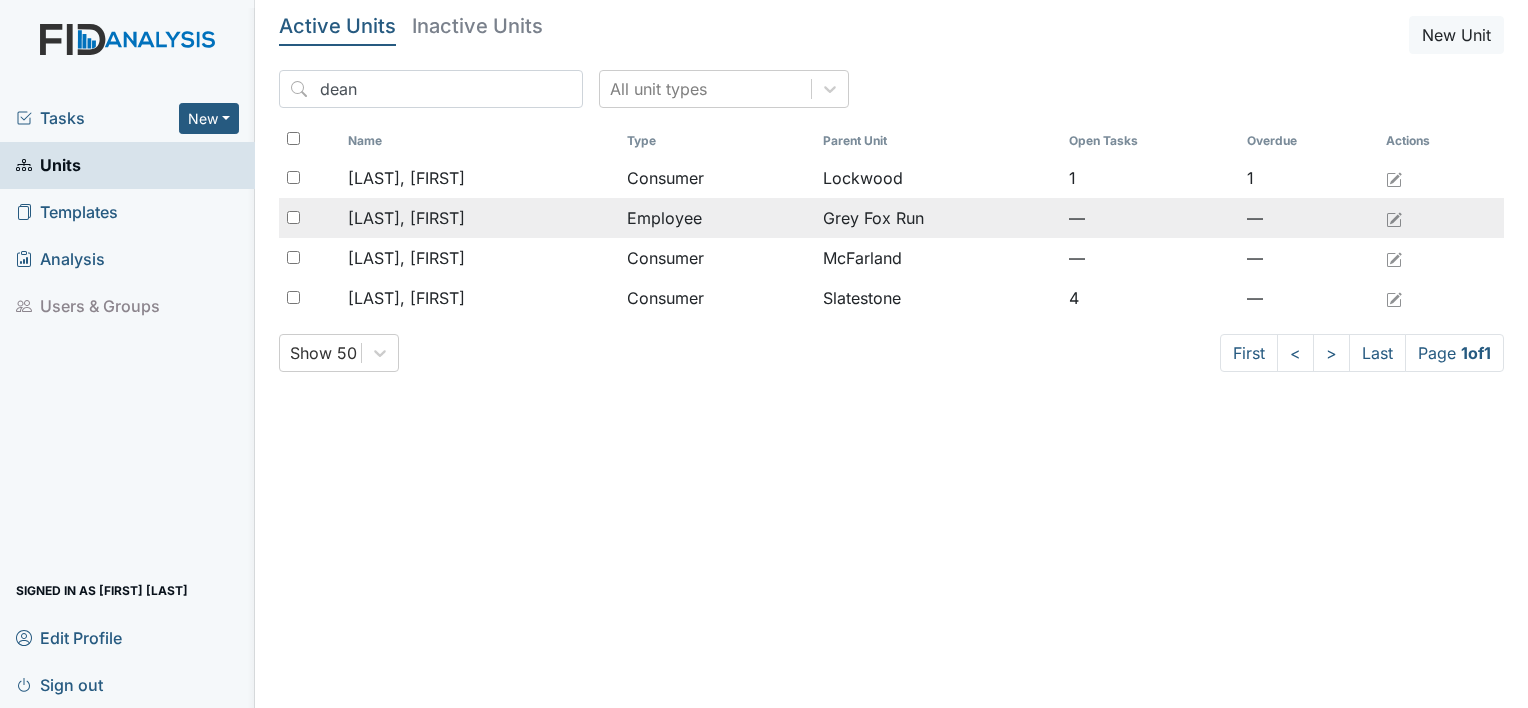 click on "[LAST], [FIRST]" at bounding box center (406, 178) 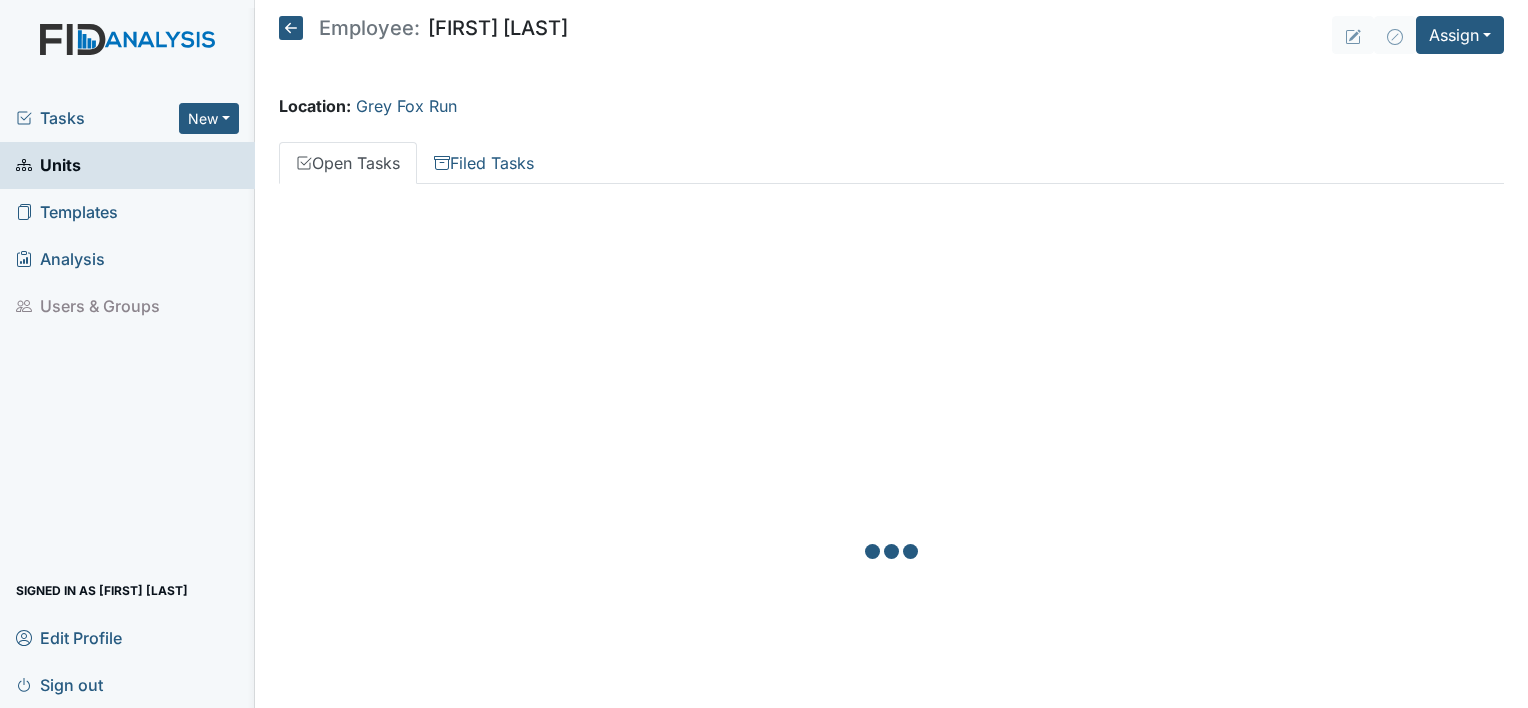 scroll, scrollTop: 0, scrollLeft: 0, axis: both 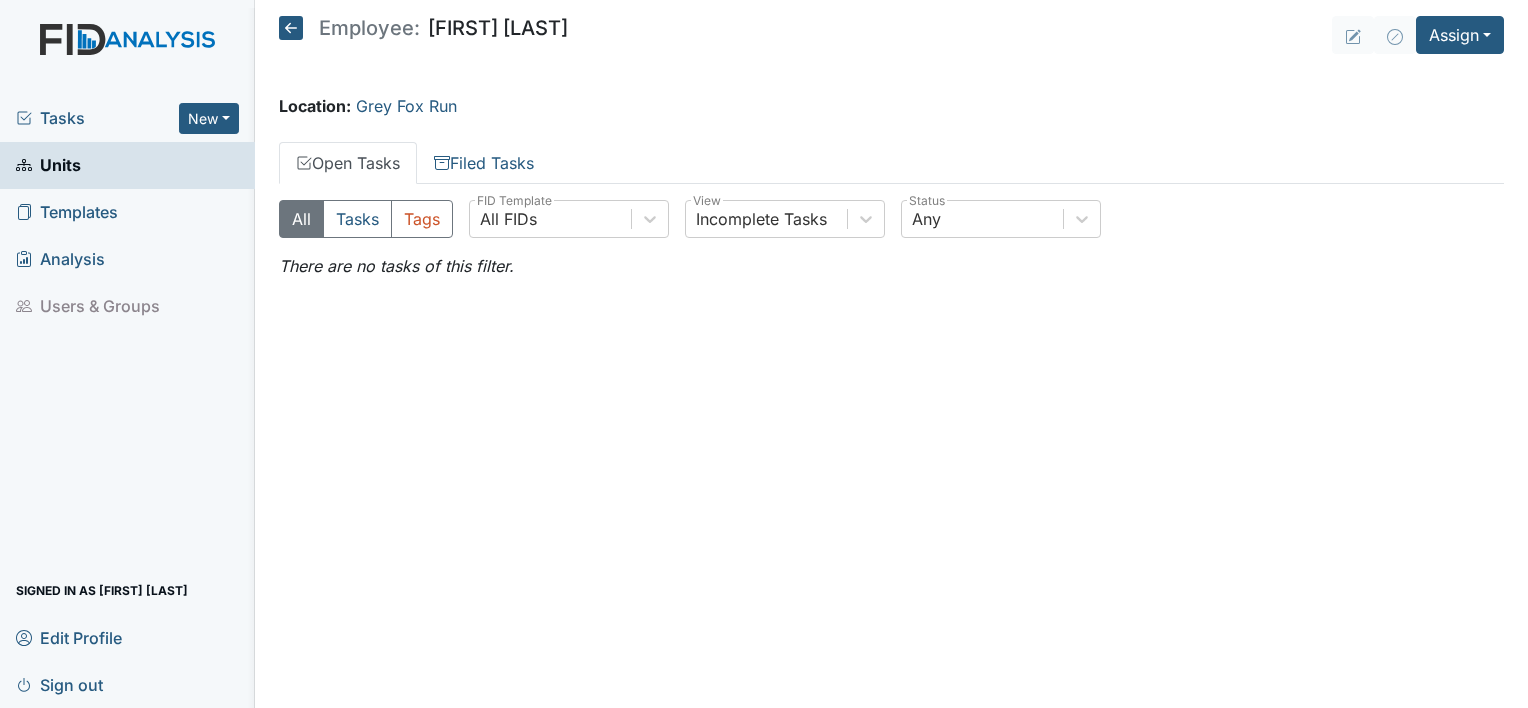 click on "Open Tasks" at bounding box center (348, 163) 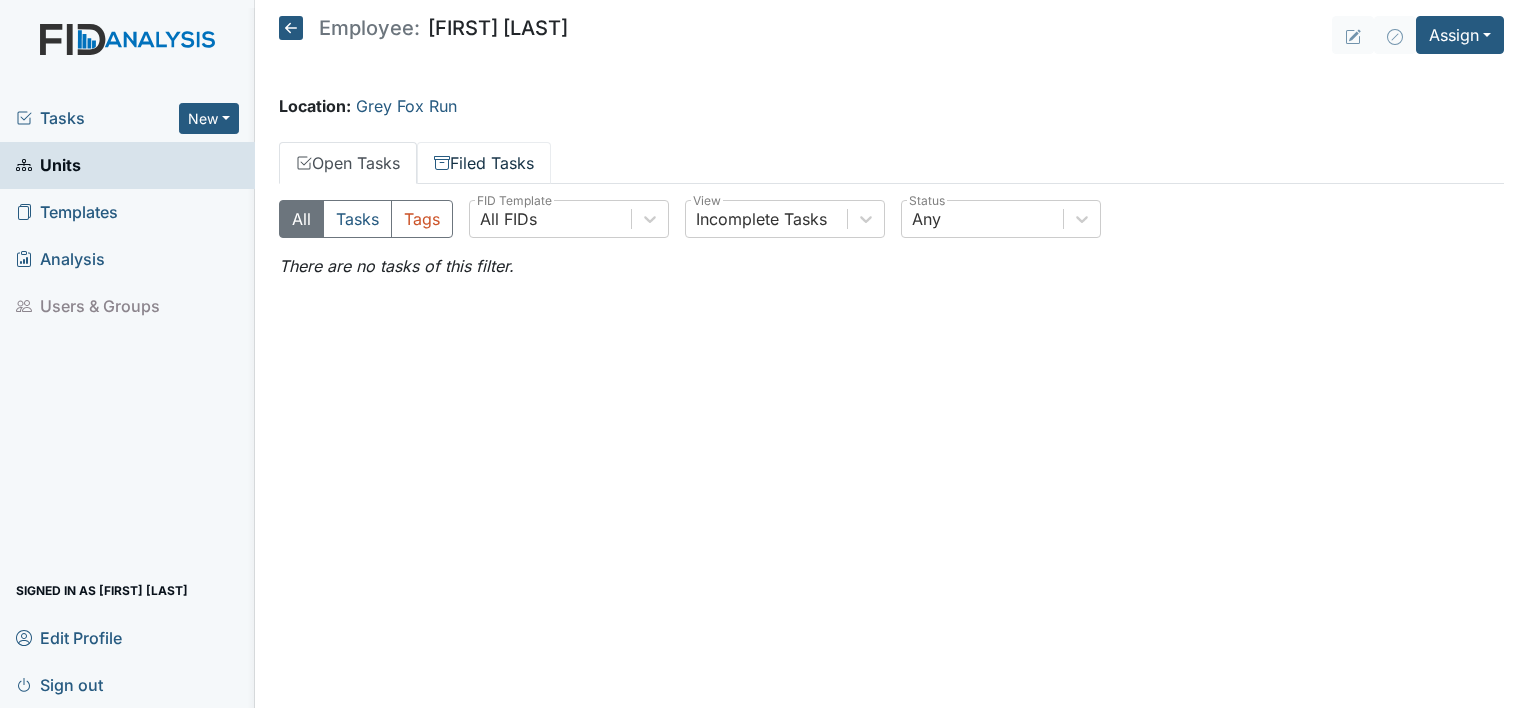 click on "Filed Tasks" at bounding box center (484, 163) 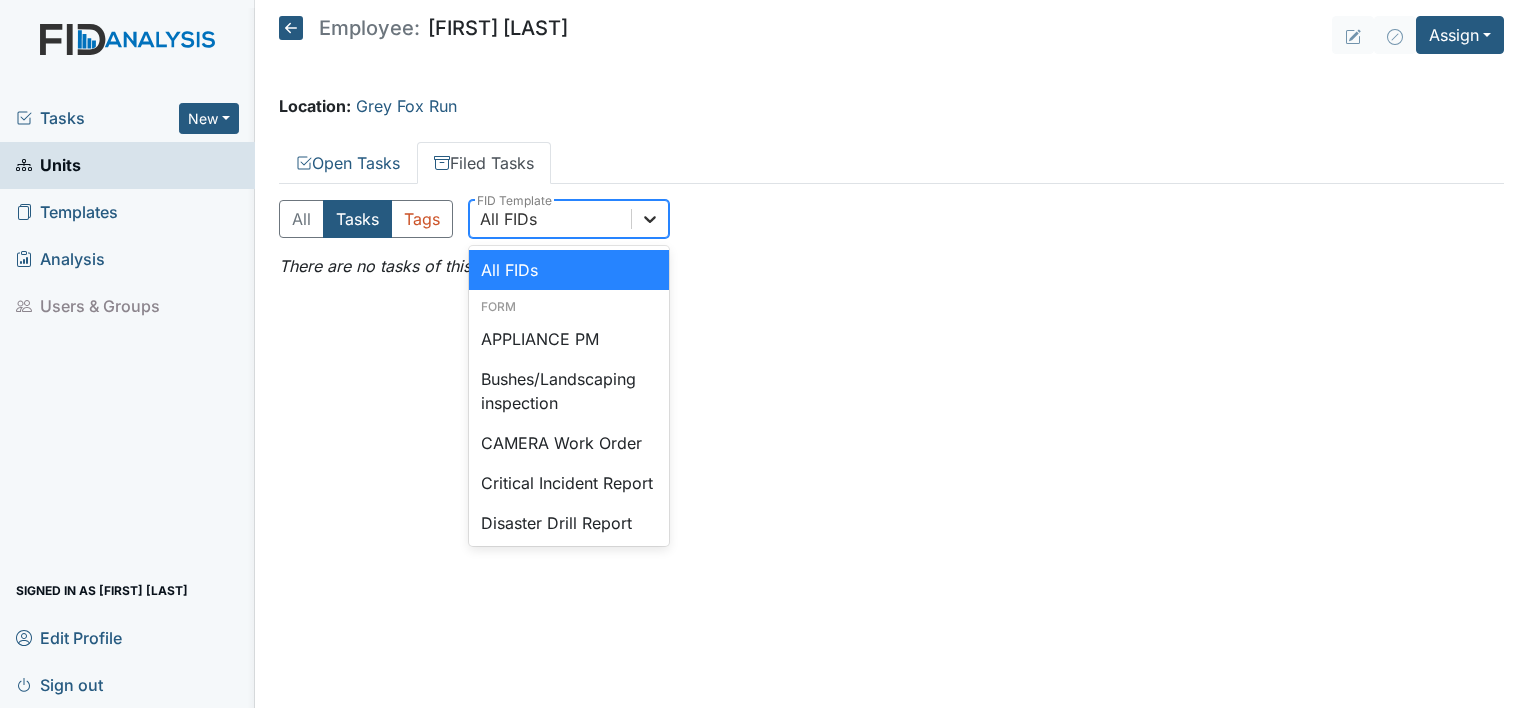 click at bounding box center [650, 219] 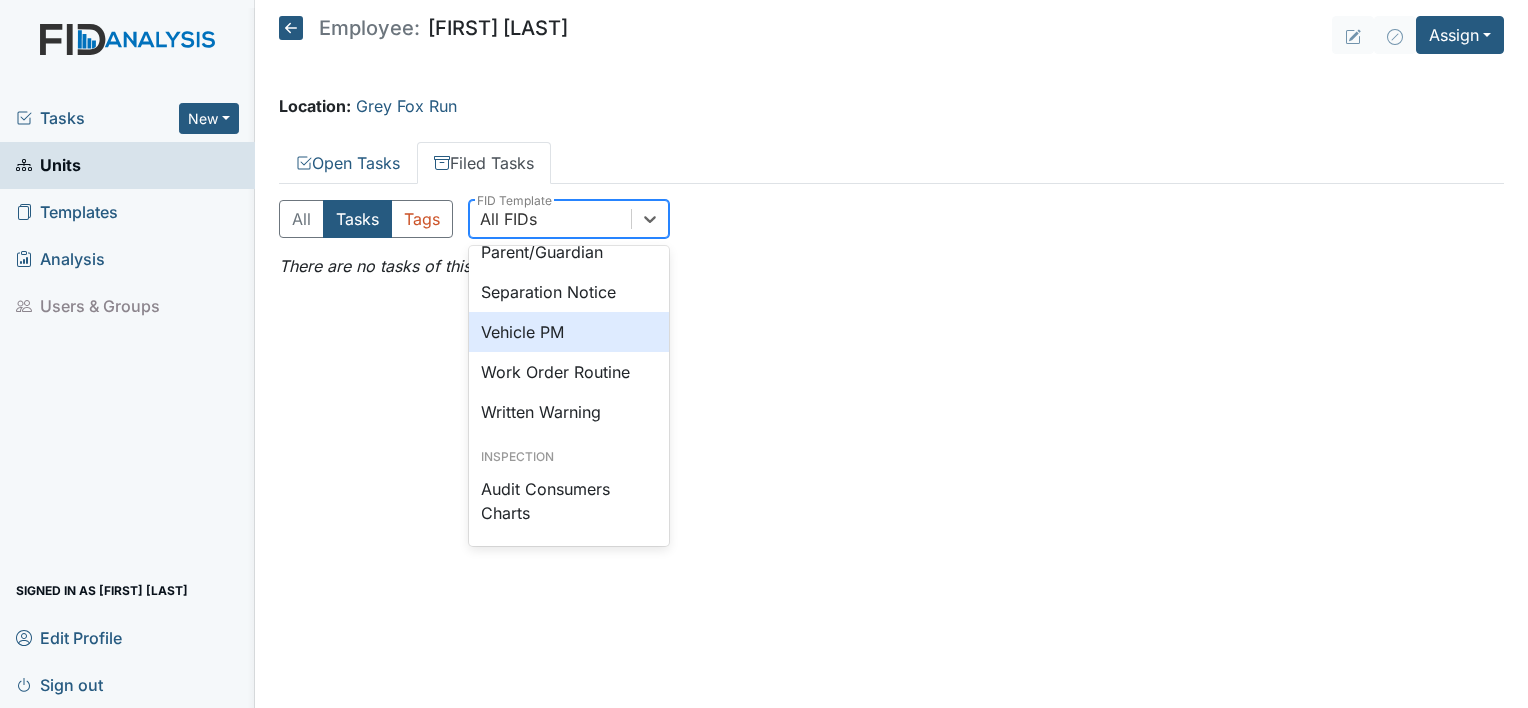 scroll, scrollTop: 900, scrollLeft: 0, axis: vertical 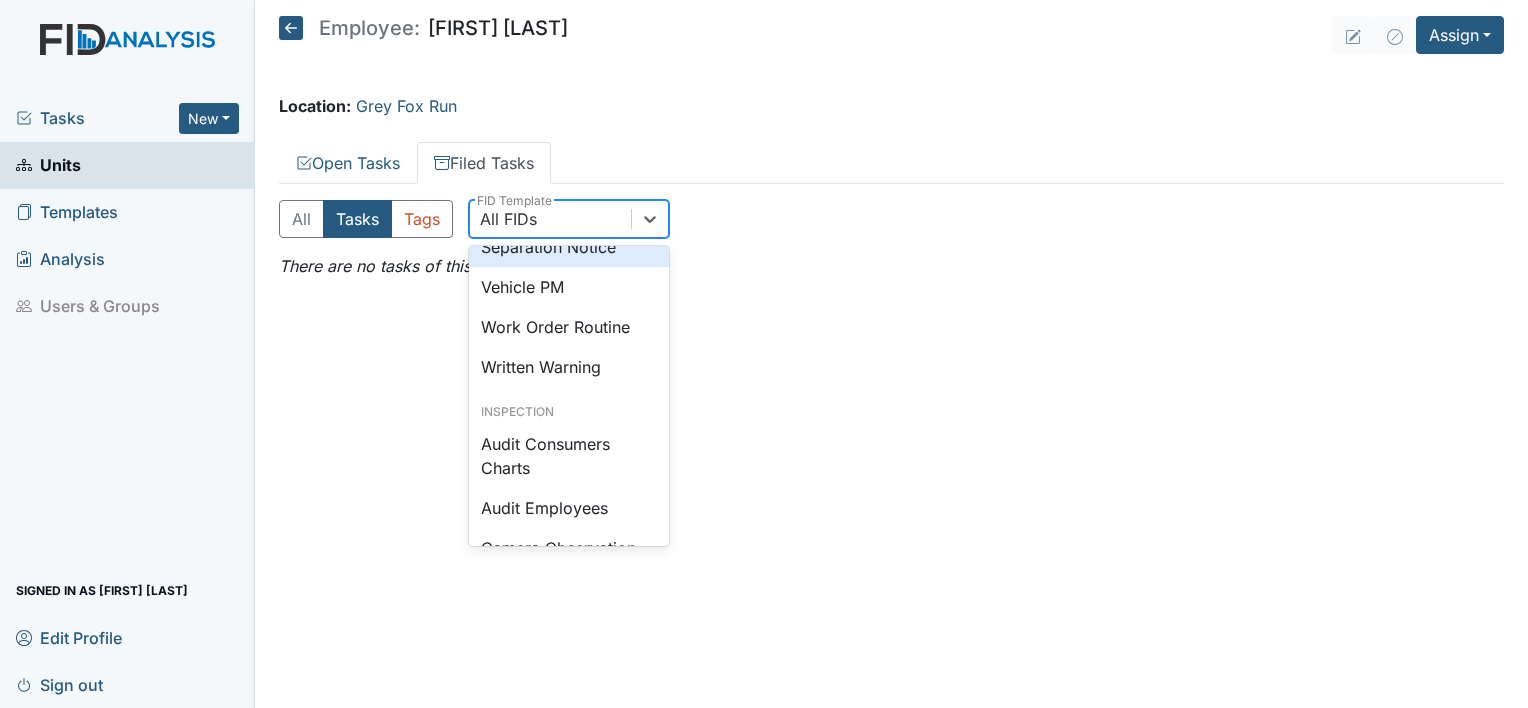 click on "Separation Notice" at bounding box center [569, 247] 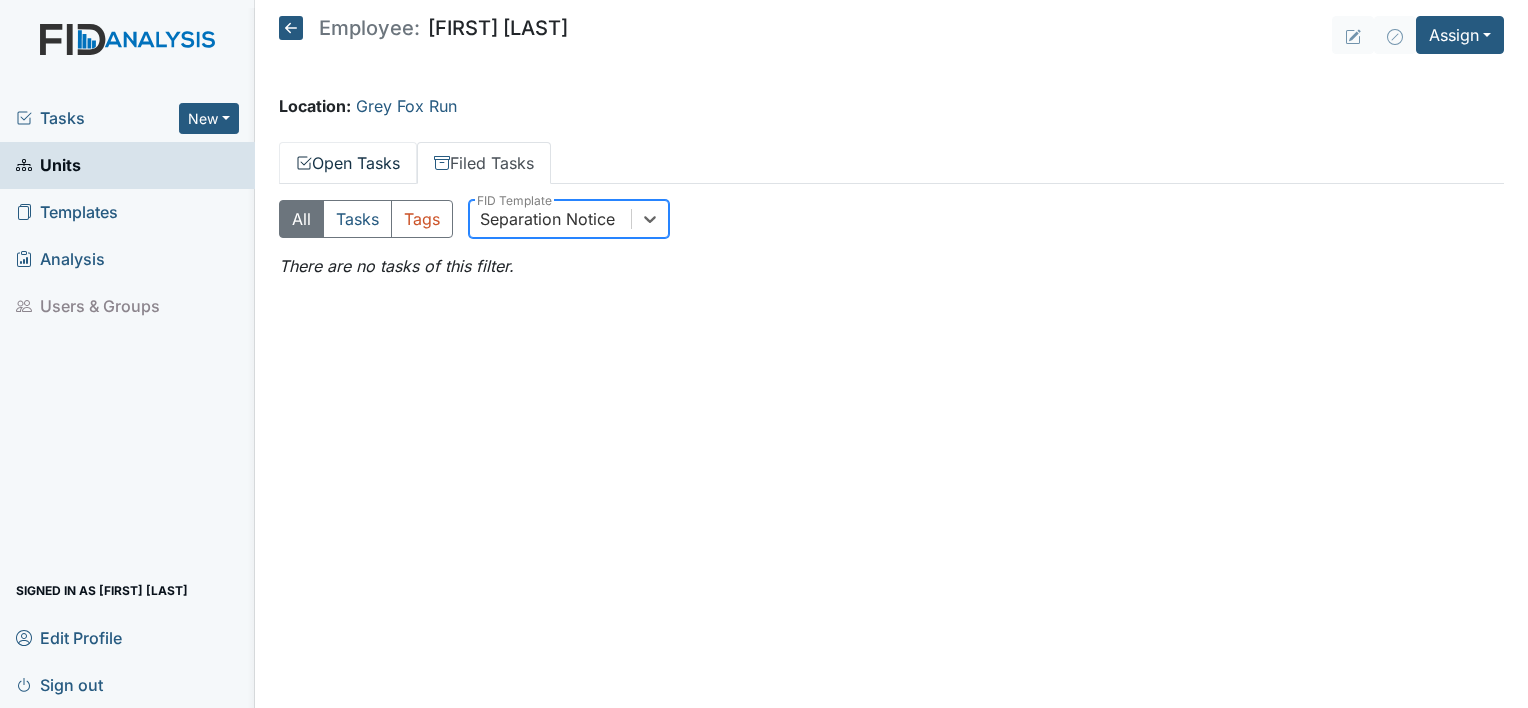 click on "Open Tasks" at bounding box center [348, 163] 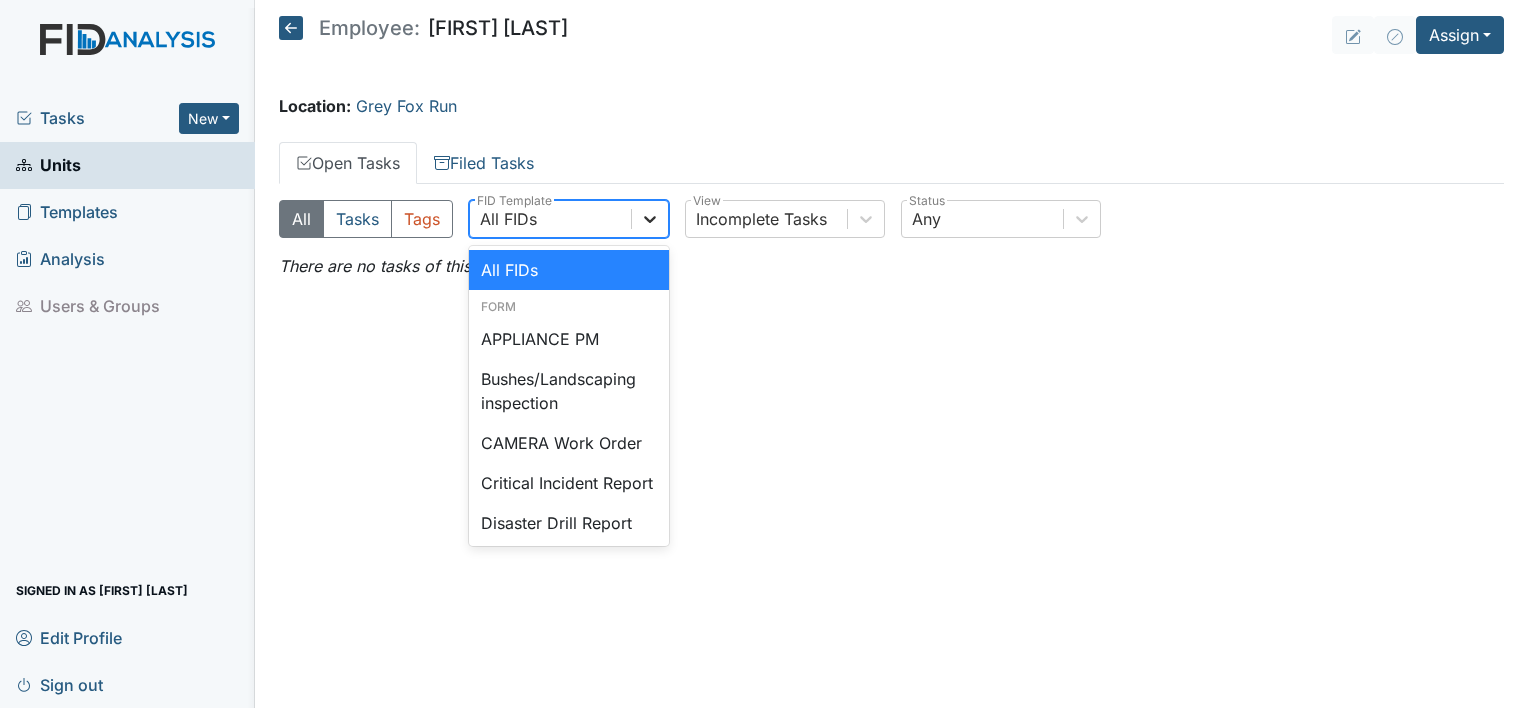 click at bounding box center [650, 219] 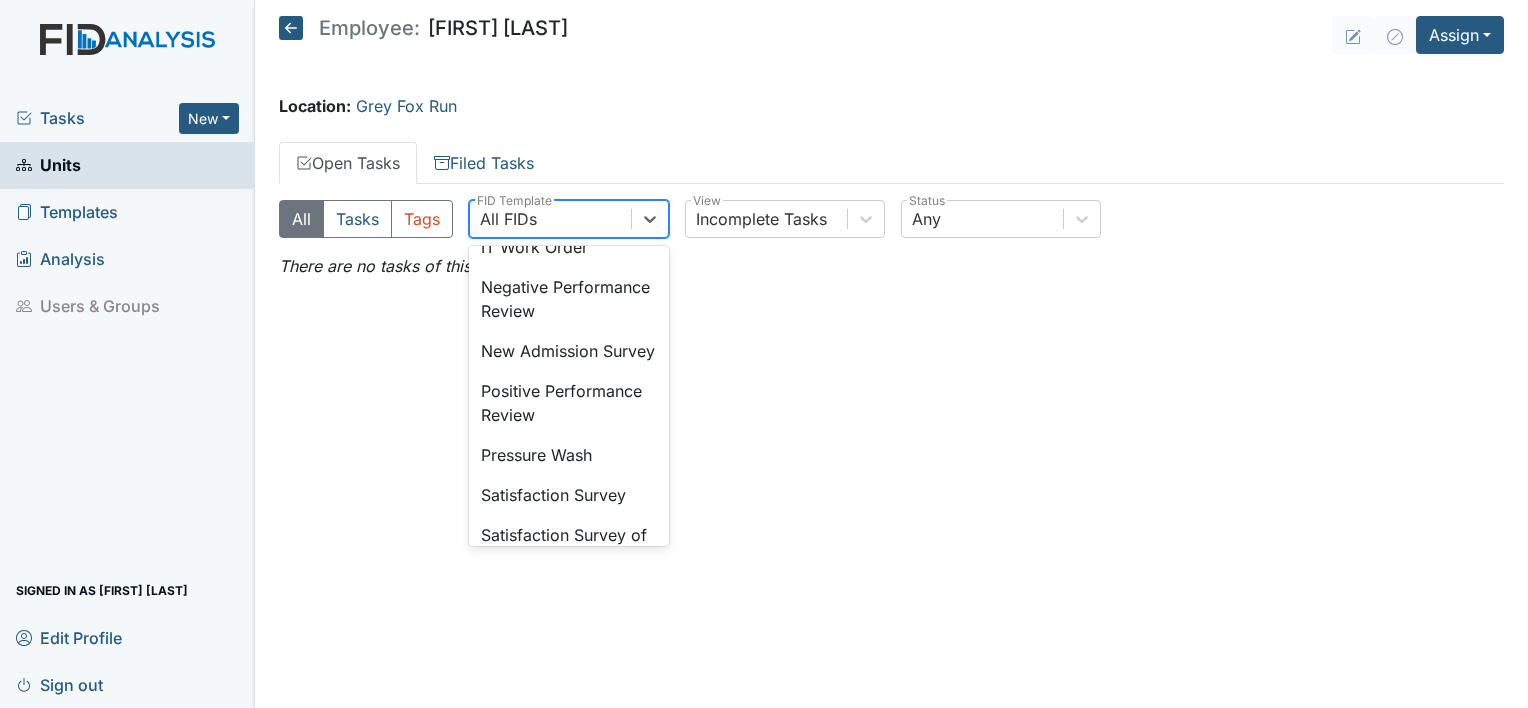 scroll, scrollTop: 700, scrollLeft: 0, axis: vertical 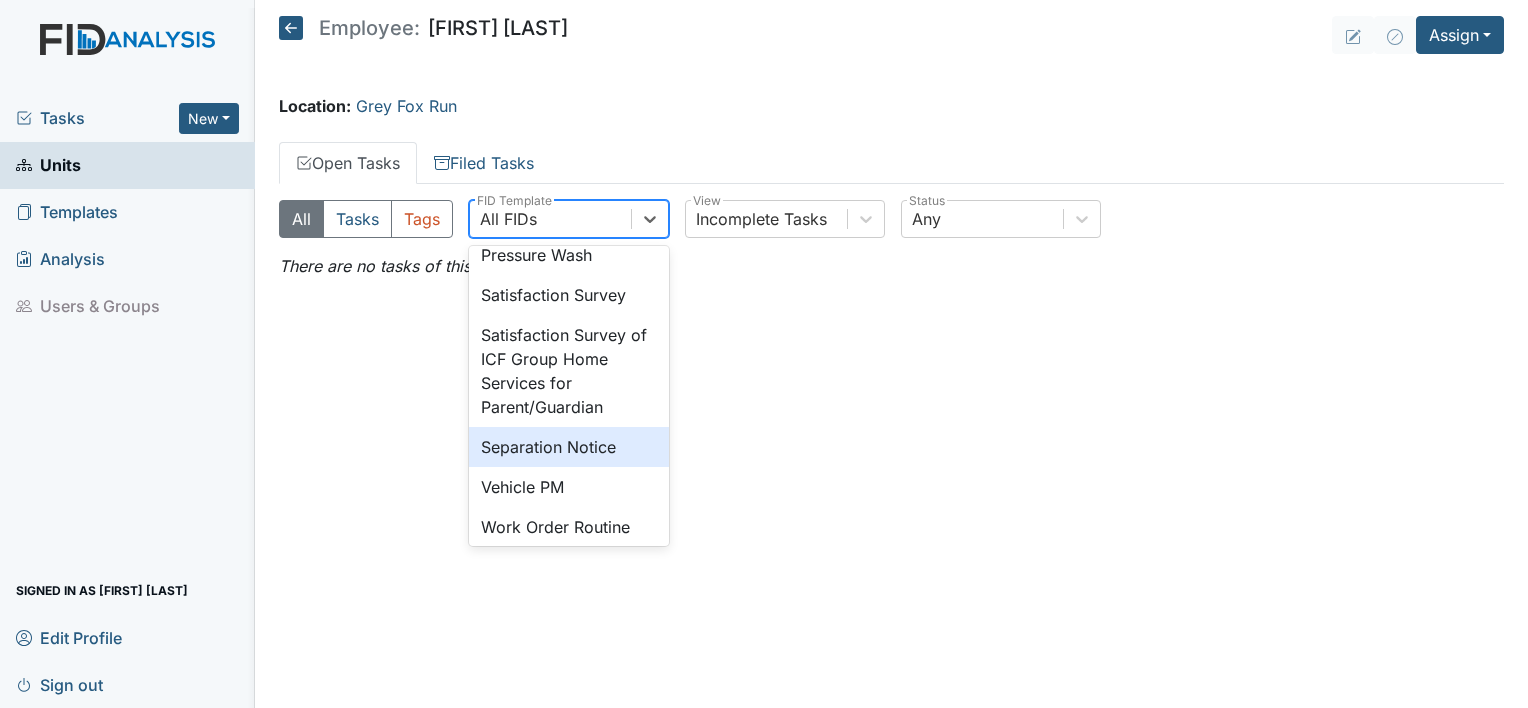 click on "Separation Notice" at bounding box center (569, 447) 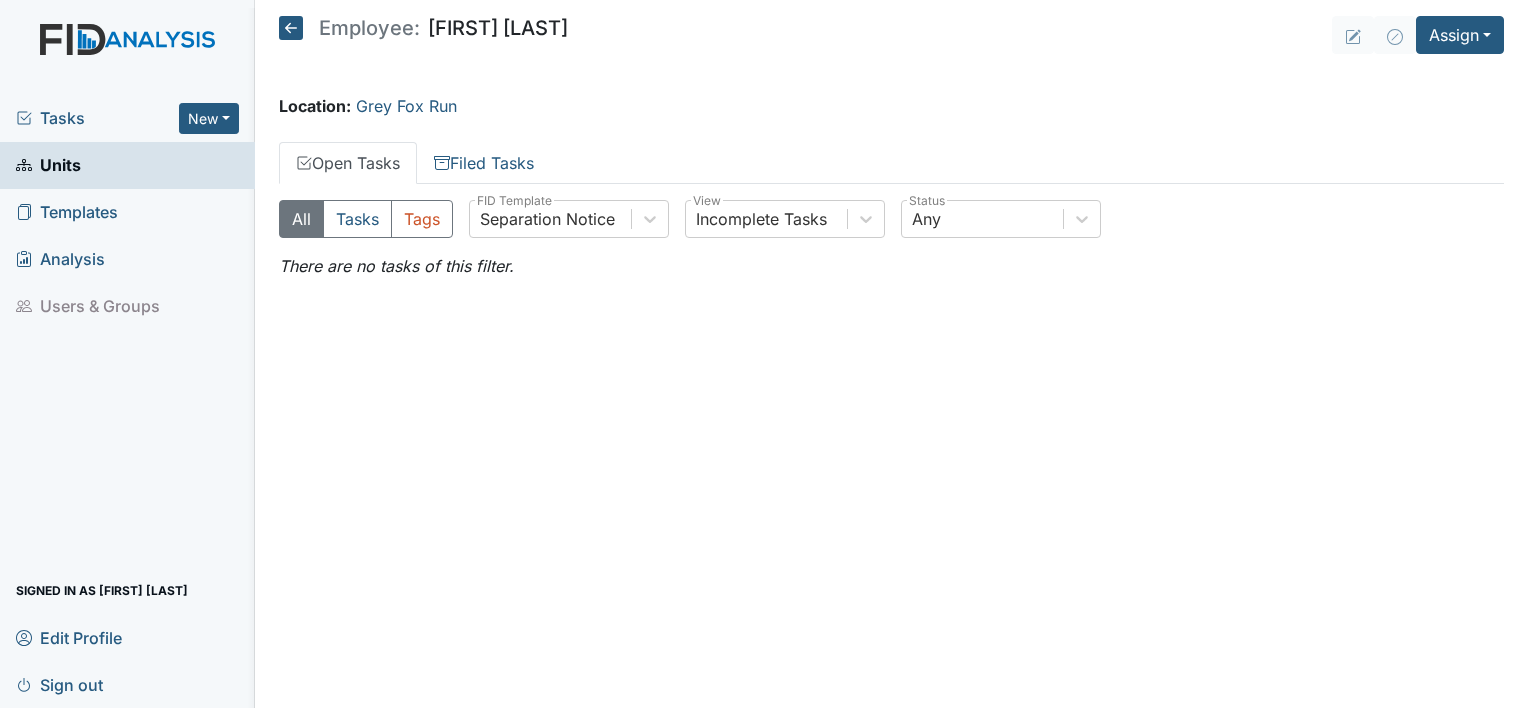 click on "Units" at bounding box center [127, 165] 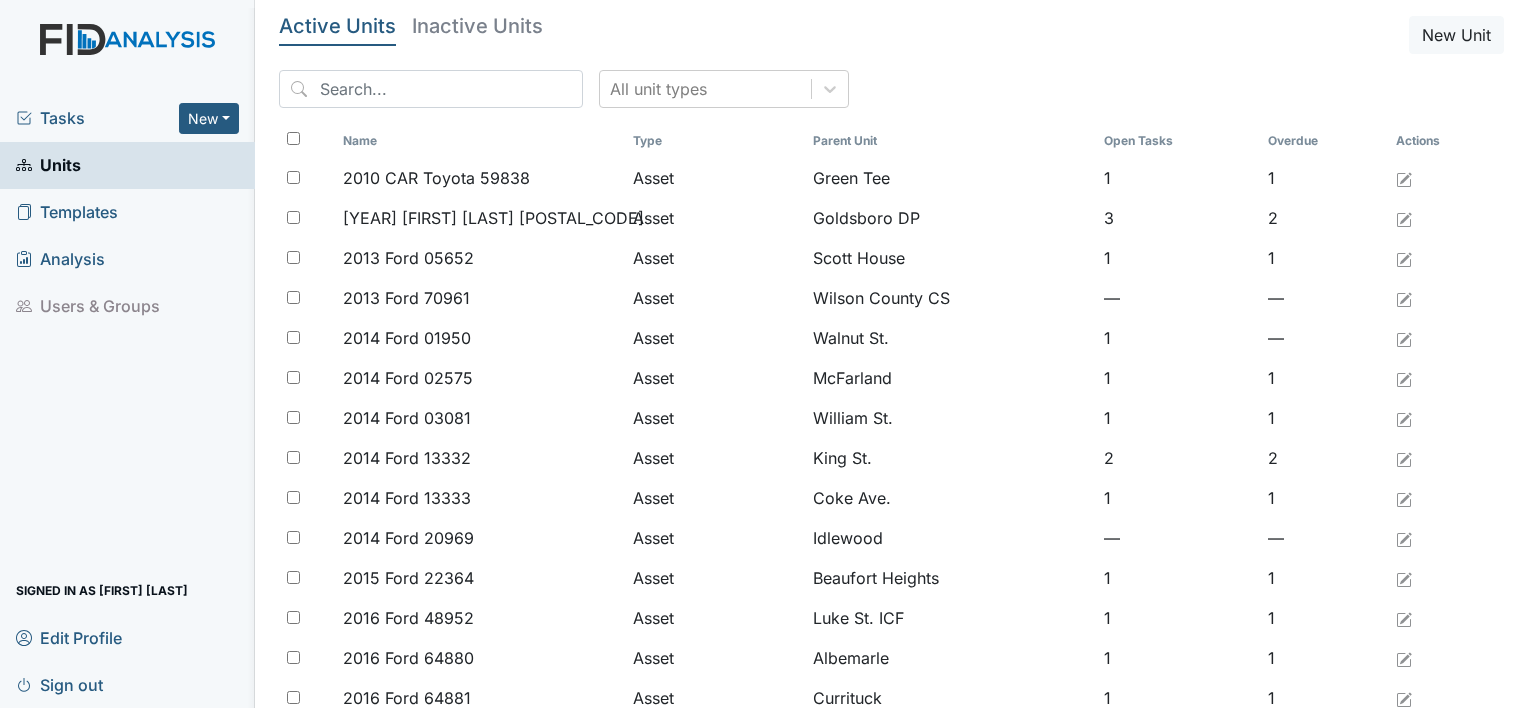 scroll, scrollTop: 0, scrollLeft: 0, axis: both 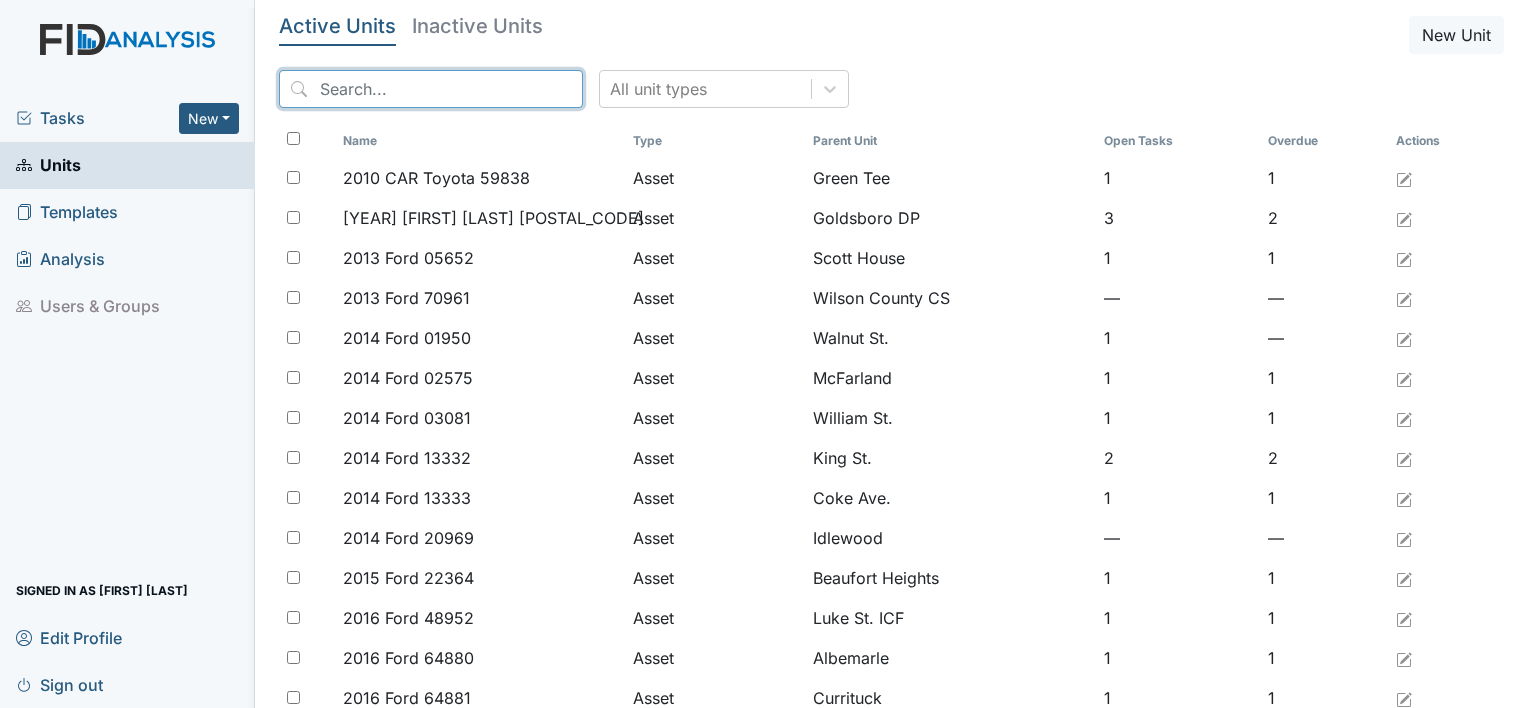 click at bounding box center (431, 89) 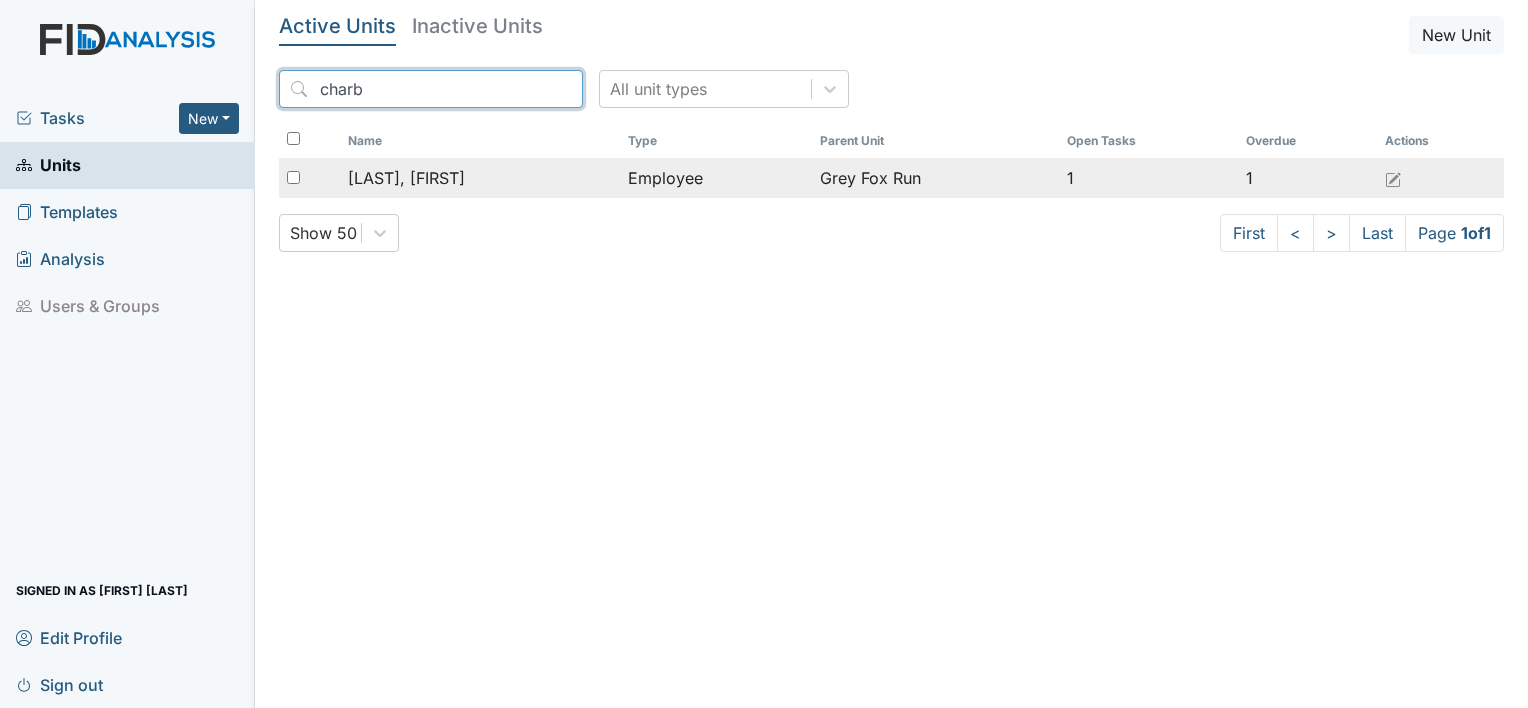 type on "charb" 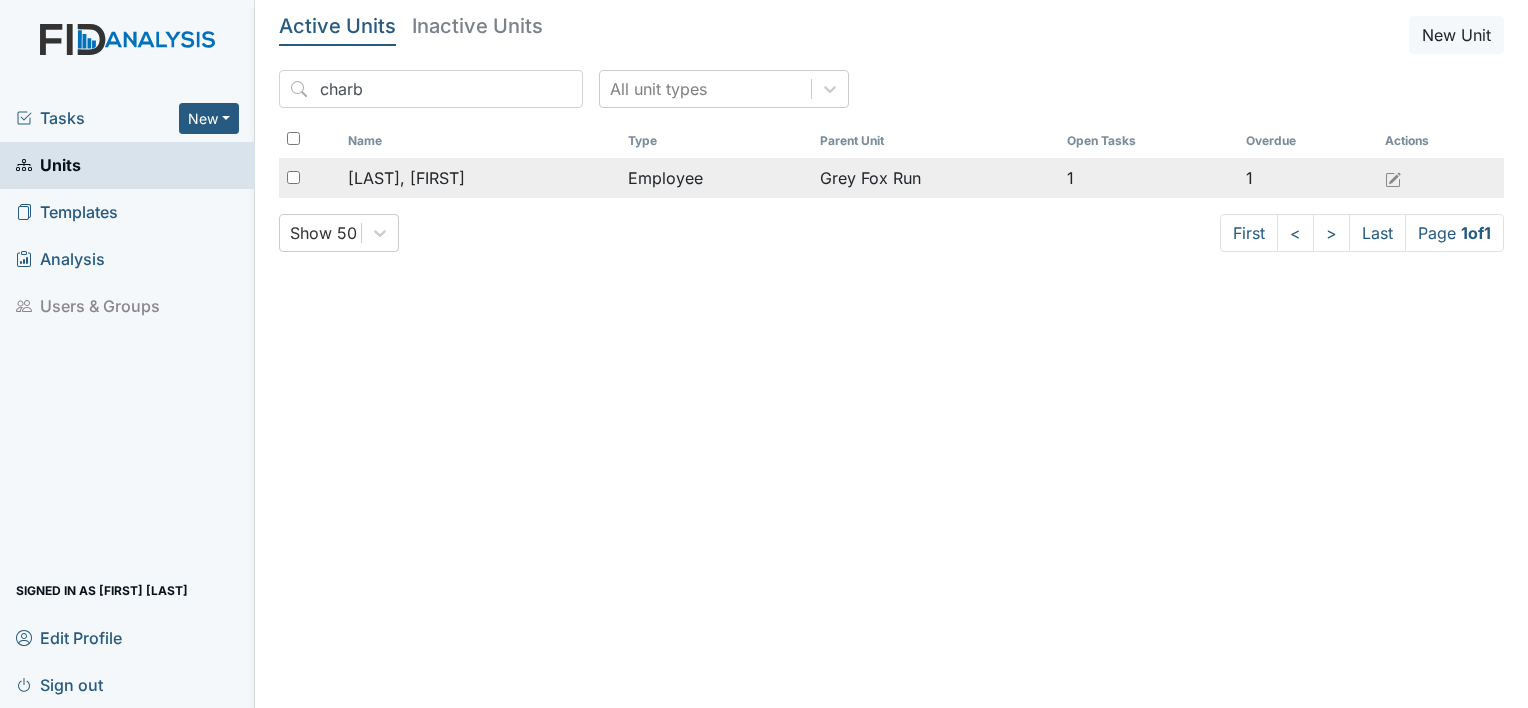 click on "[LAST], [FIRST]" at bounding box center [406, 178] 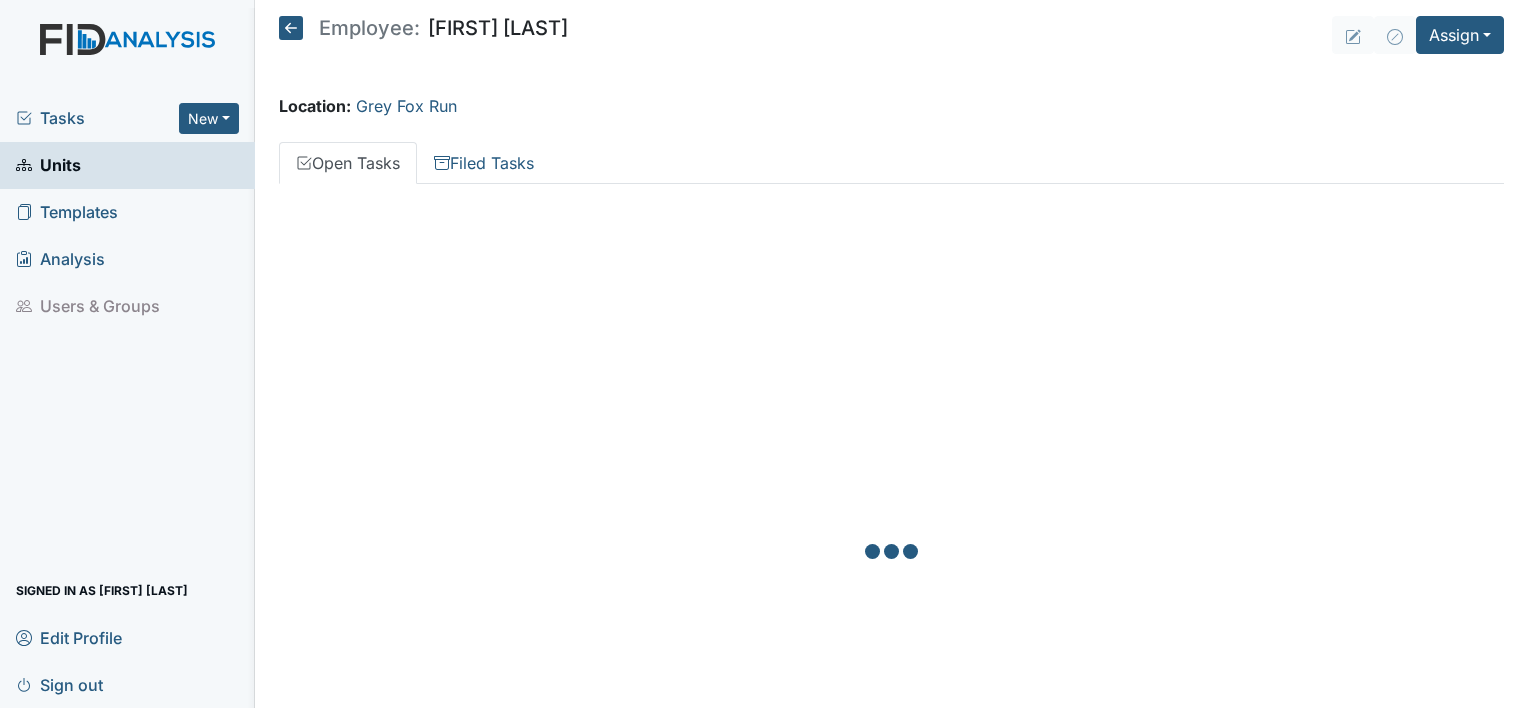 scroll, scrollTop: 0, scrollLeft: 0, axis: both 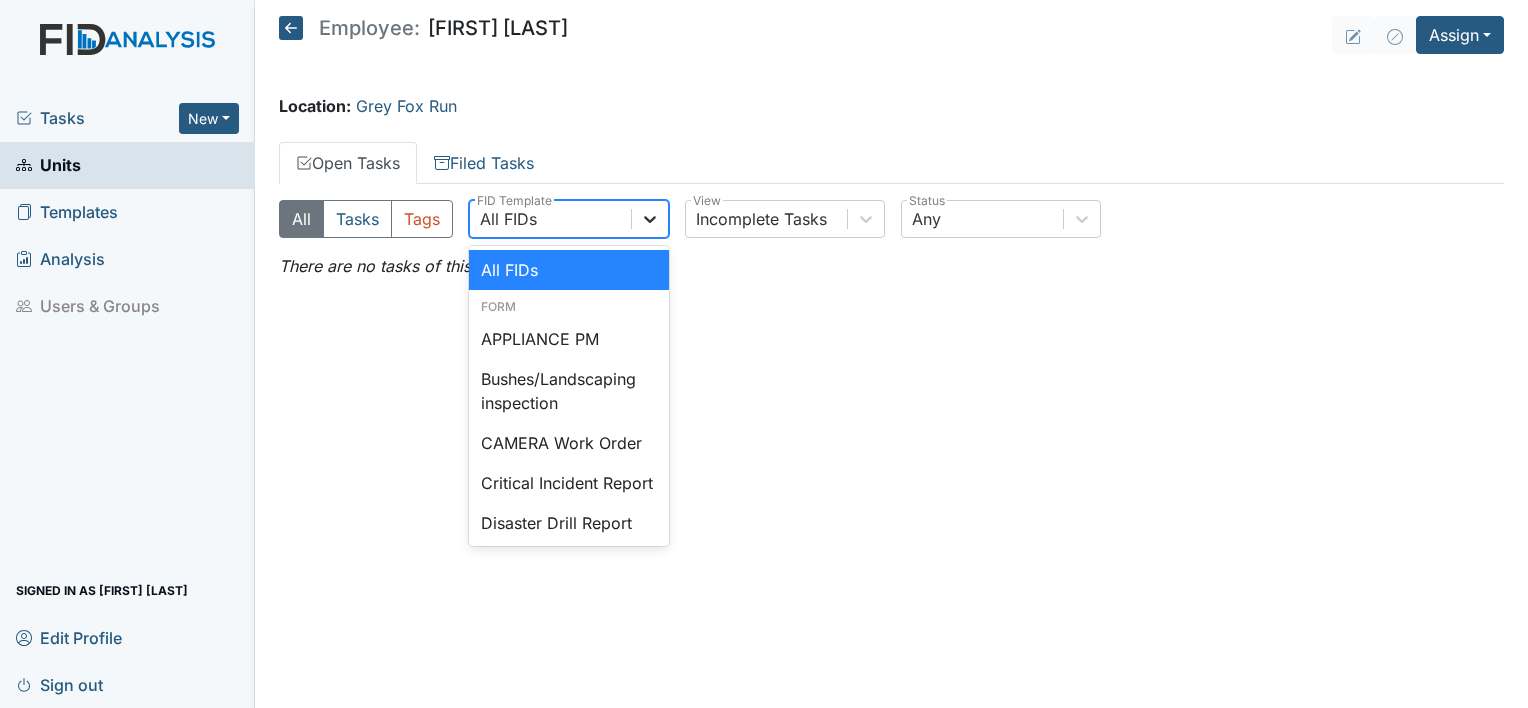 click at bounding box center (650, 219) 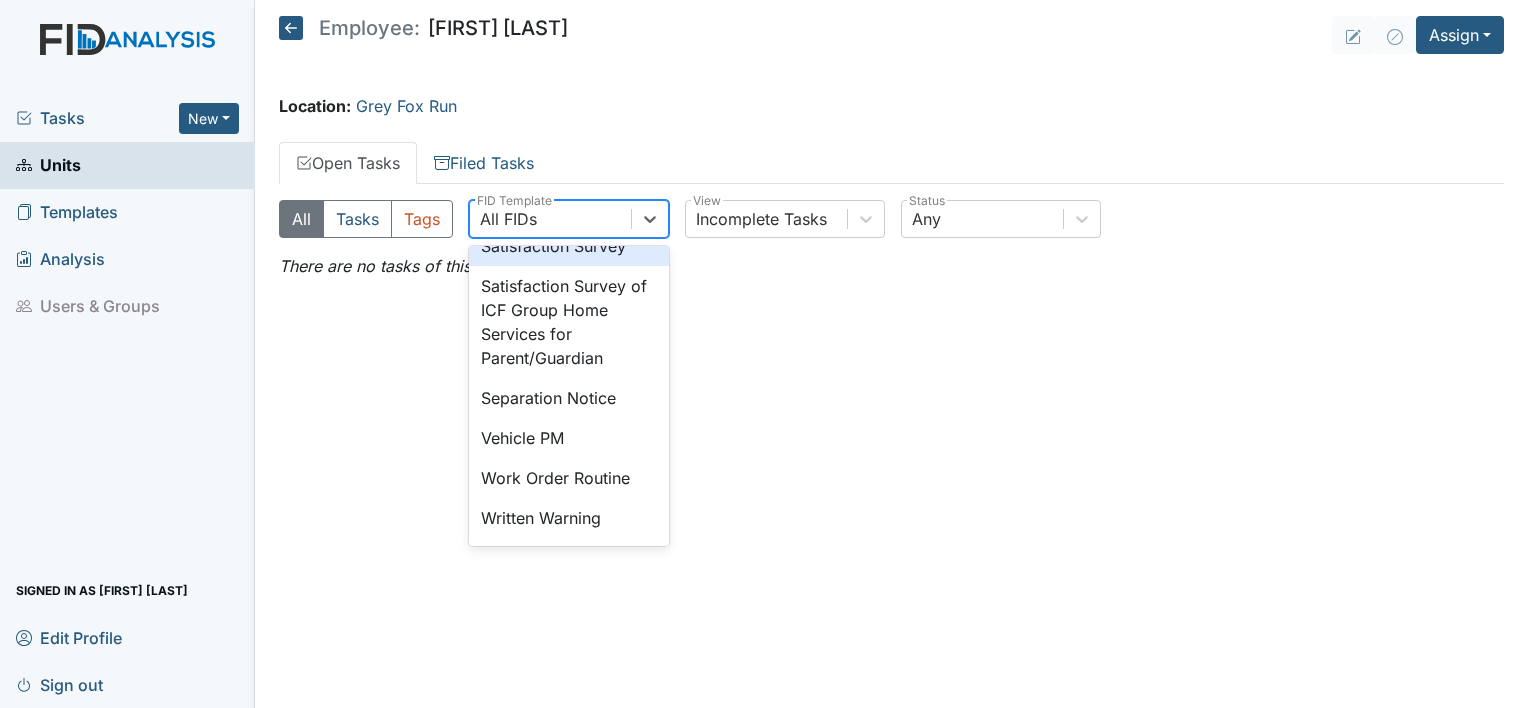 scroll, scrollTop: 800, scrollLeft: 0, axis: vertical 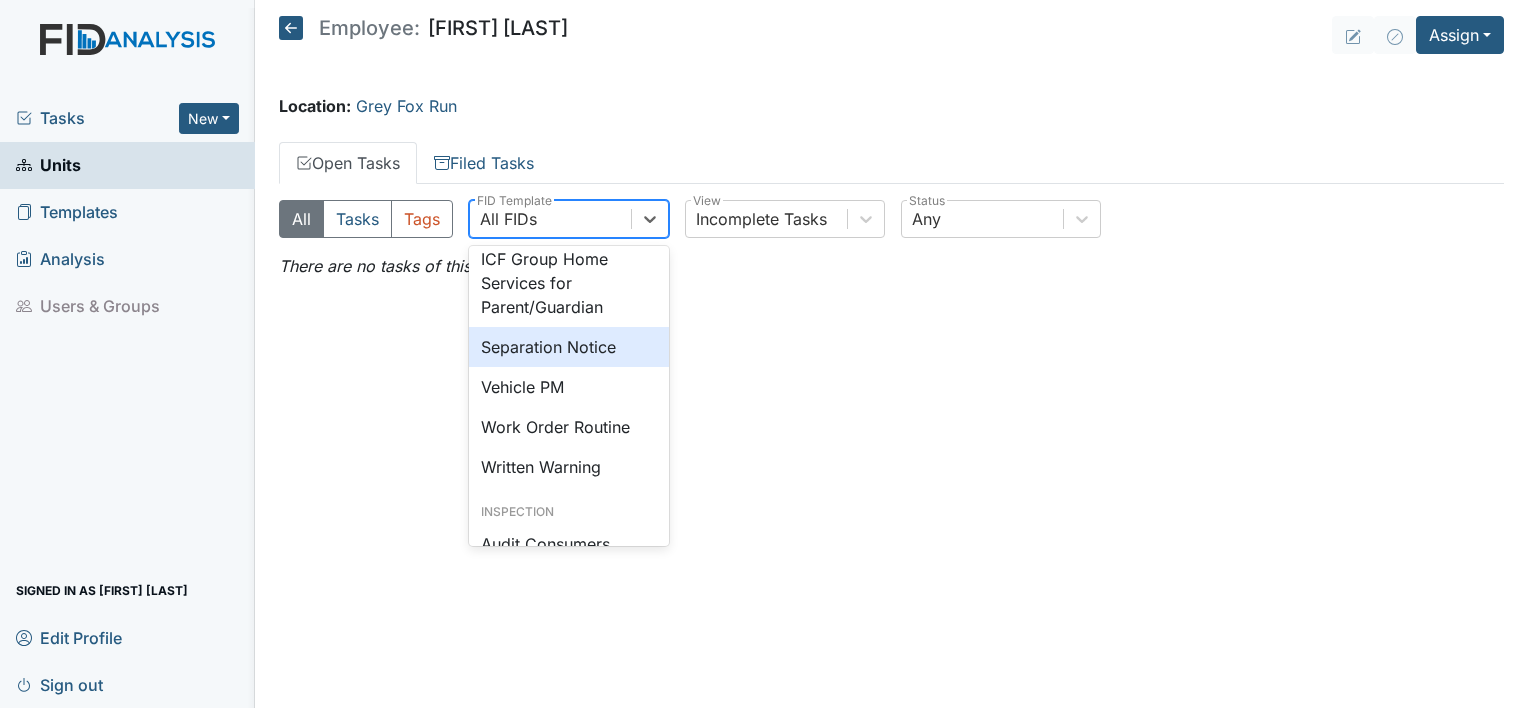 click on "Separation Notice" at bounding box center (569, 347) 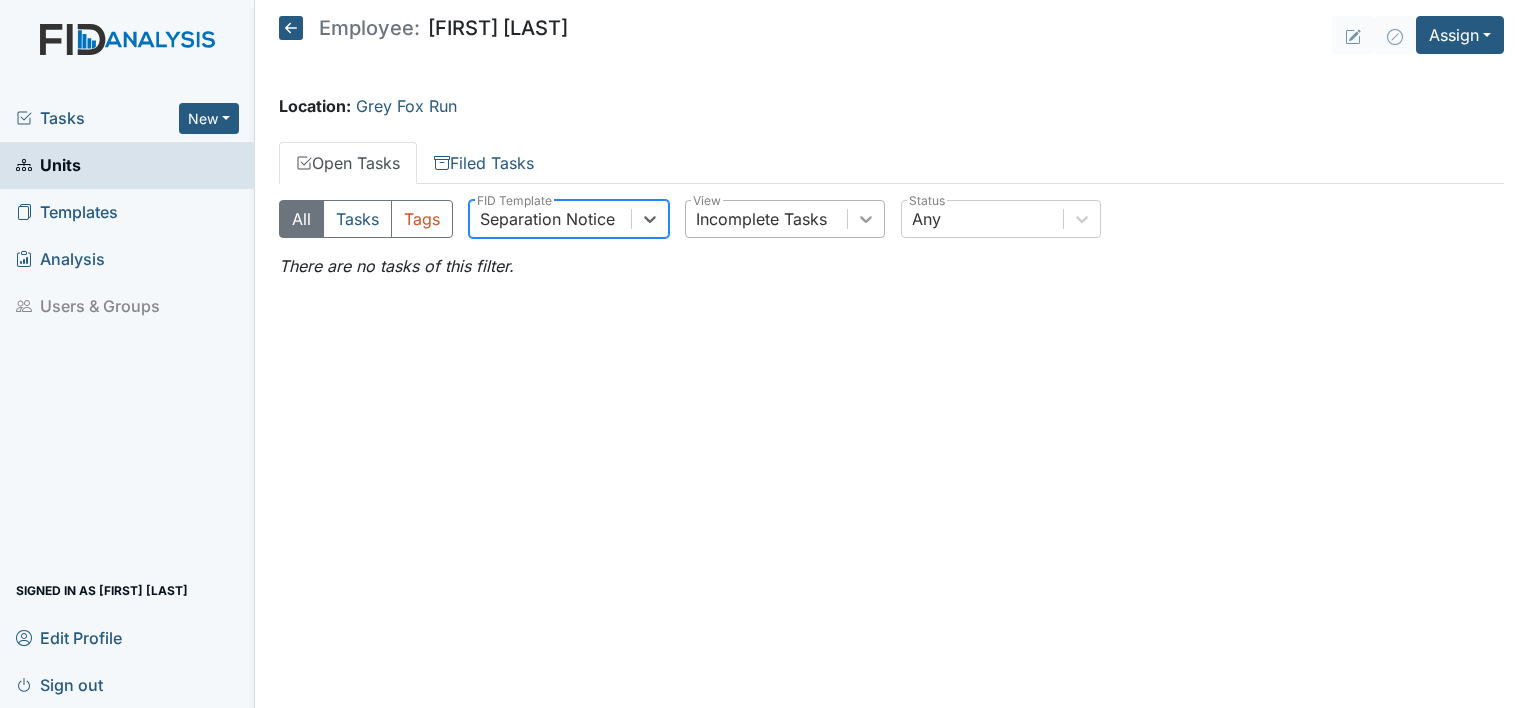 click at bounding box center (866, 219) 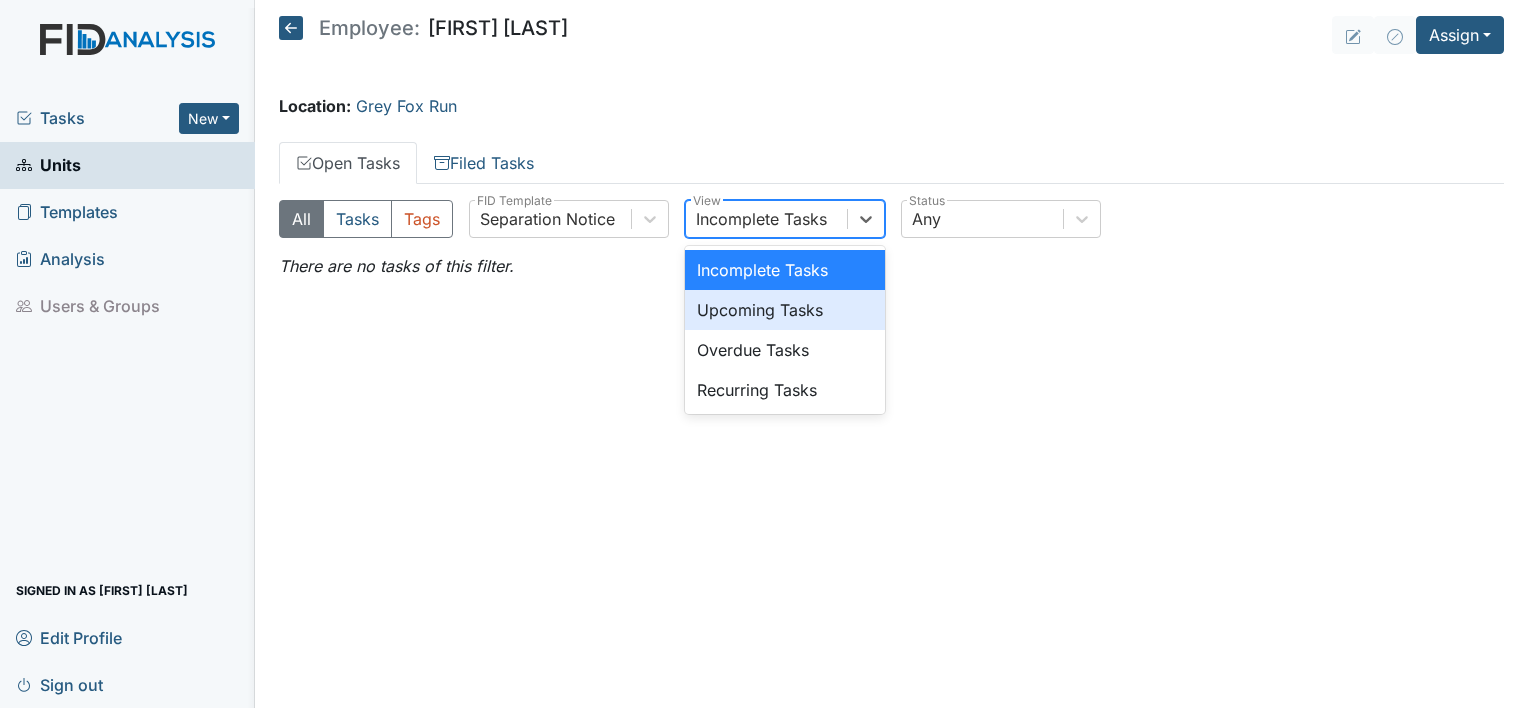 click on "Upcoming Tasks" at bounding box center (785, 310) 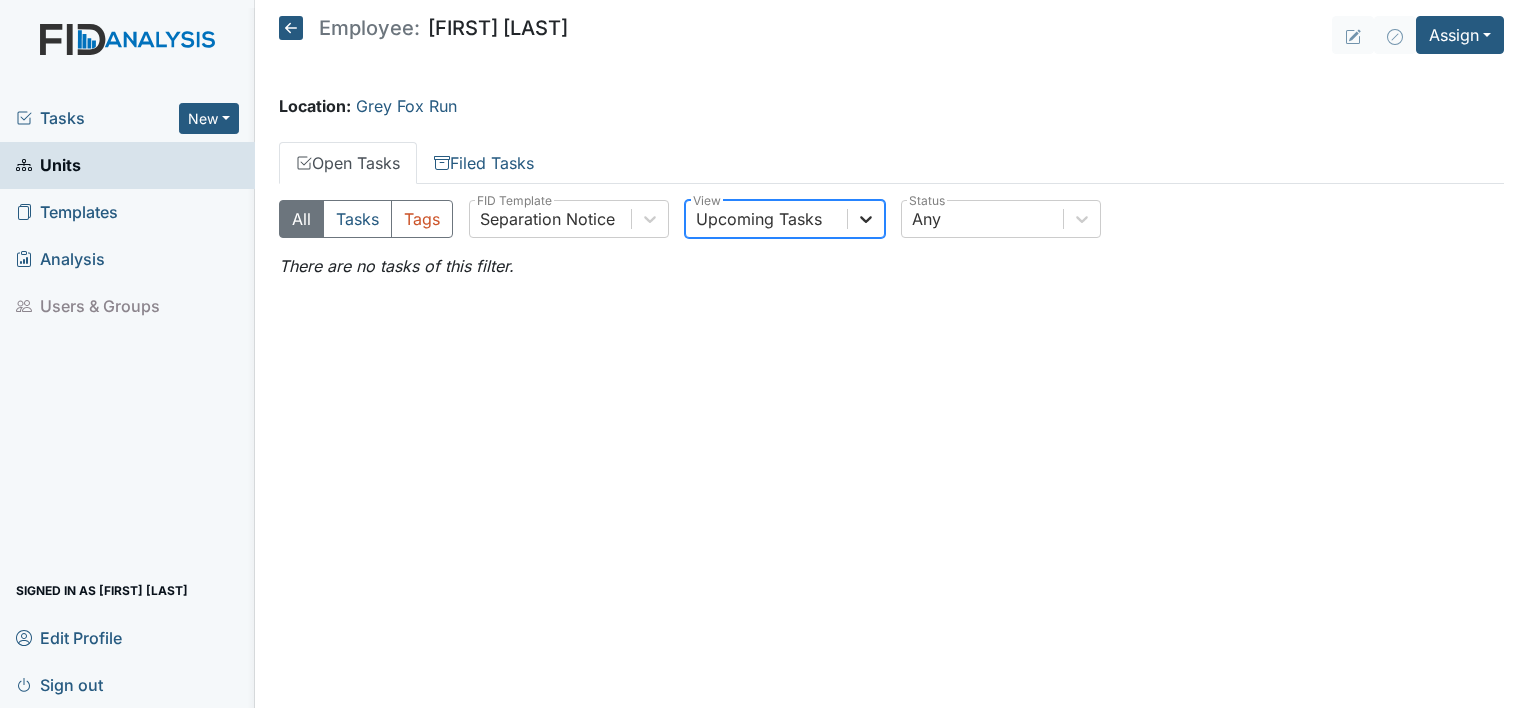 click at bounding box center [866, 219] 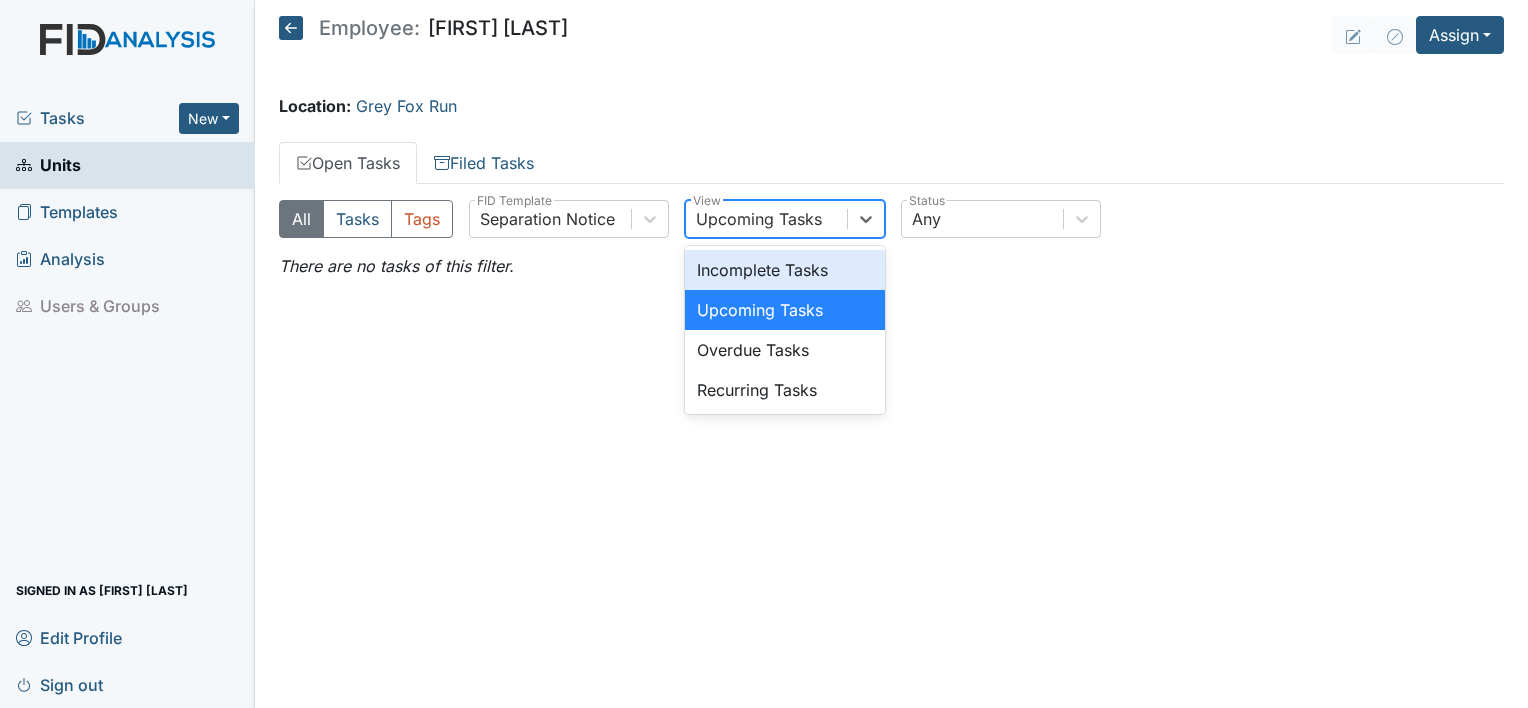 click on "Incomplete Tasks" at bounding box center [785, 270] 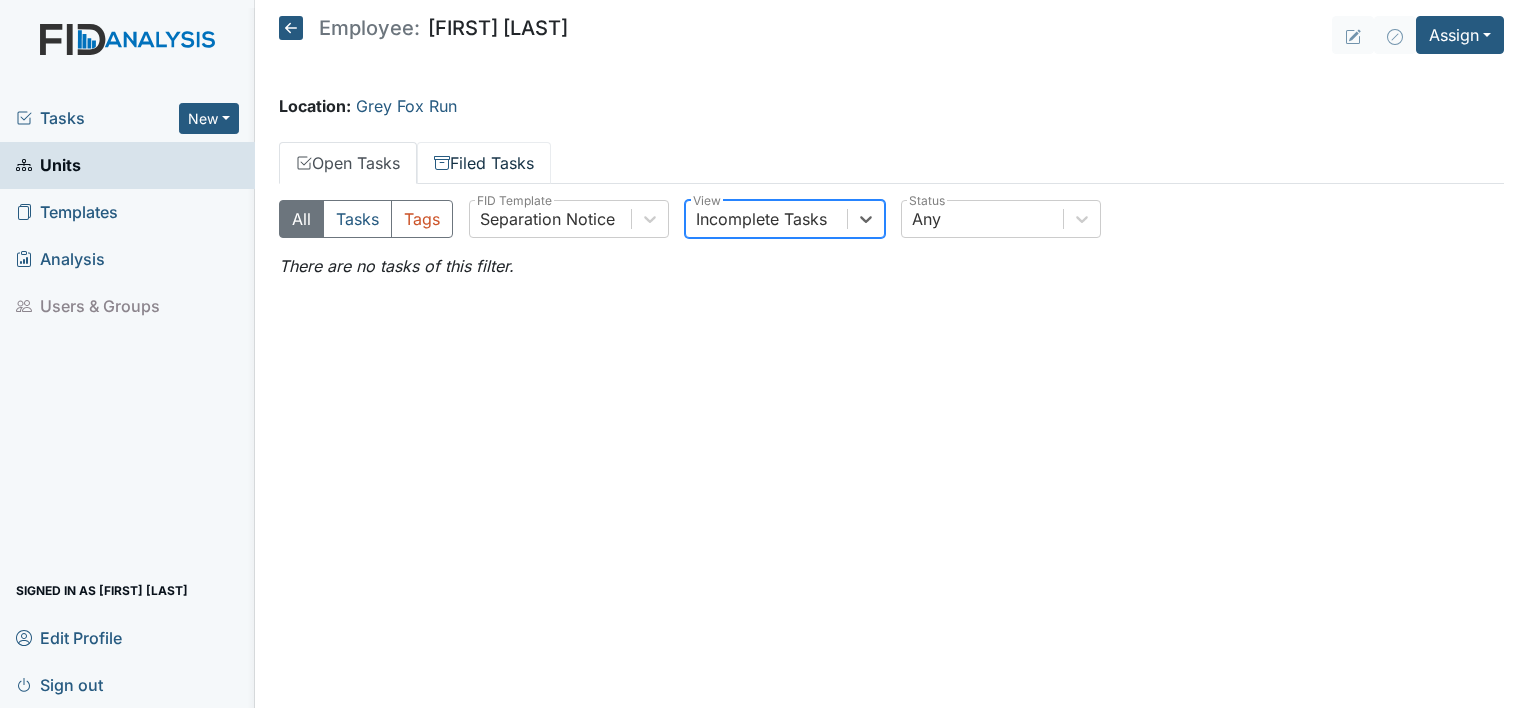 click on "Filed Tasks" at bounding box center [484, 163] 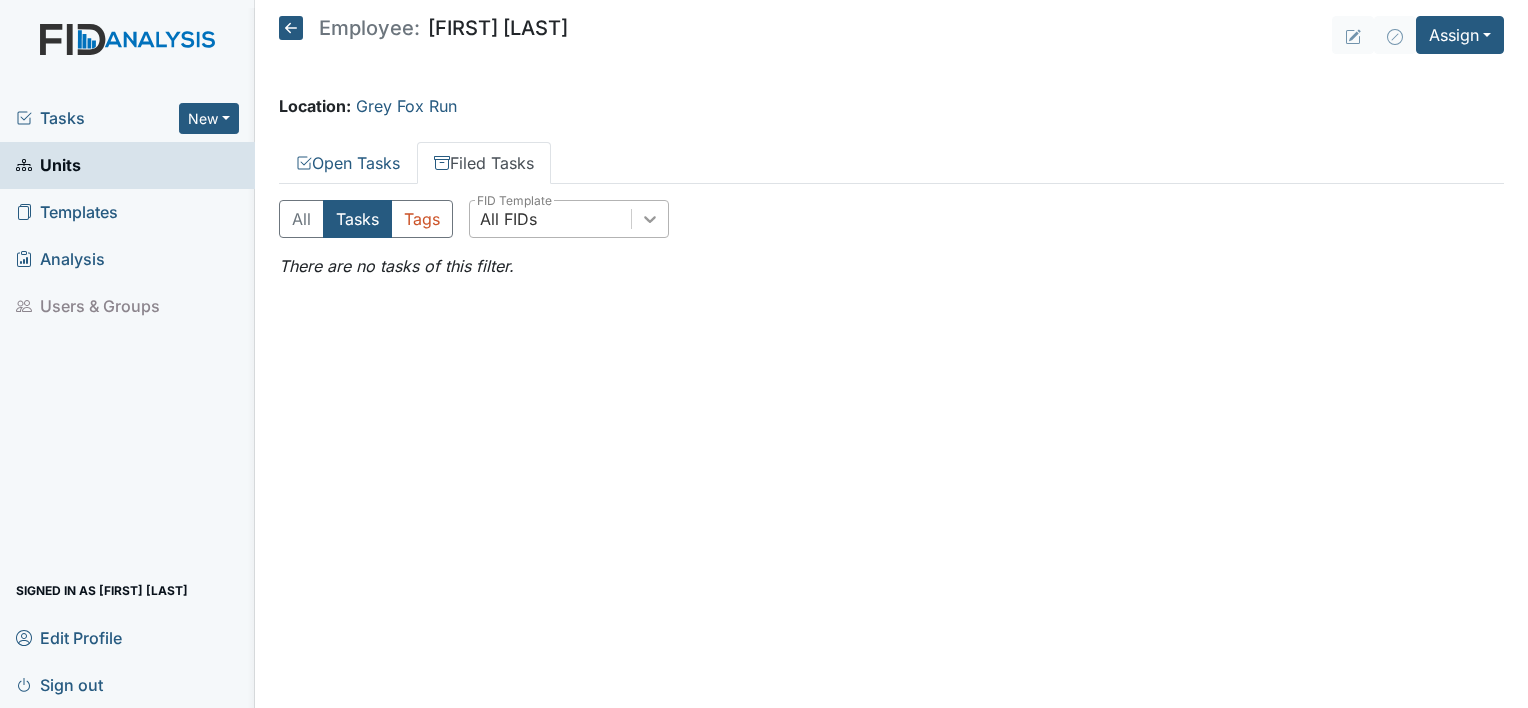 click at bounding box center [650, 219] 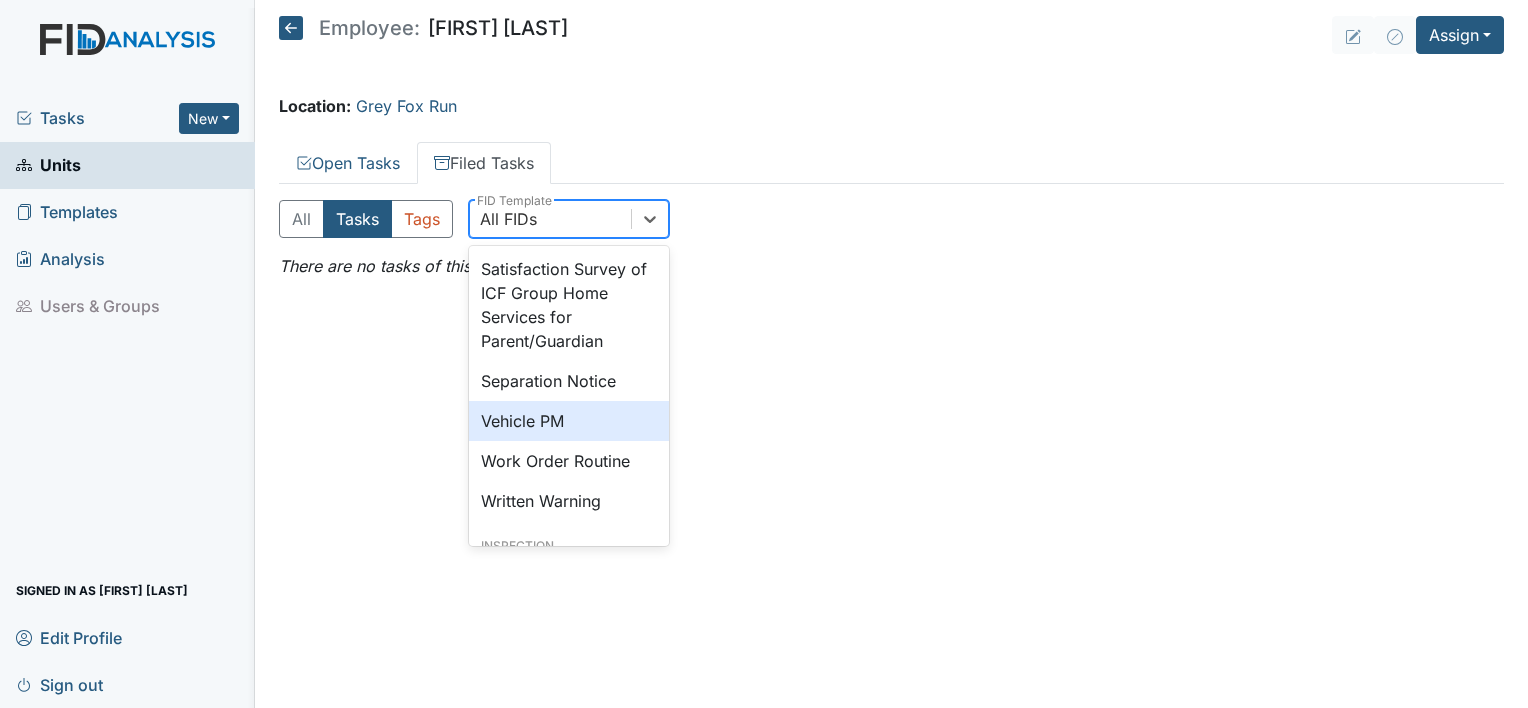 scroll, scrollTop: 800, scrollLeft: 0, axis: vertical 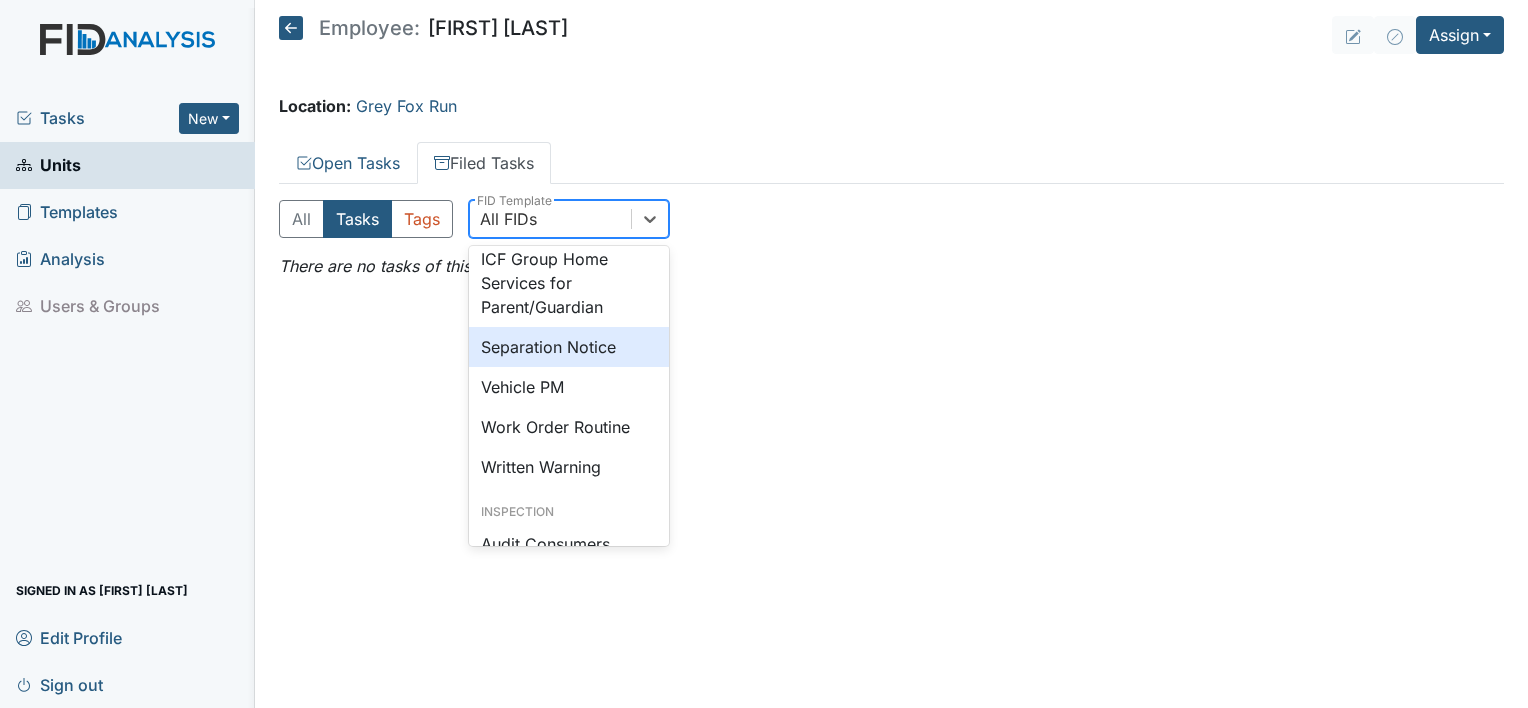 click on "Separation Notice" at bounding box center [569, 347] 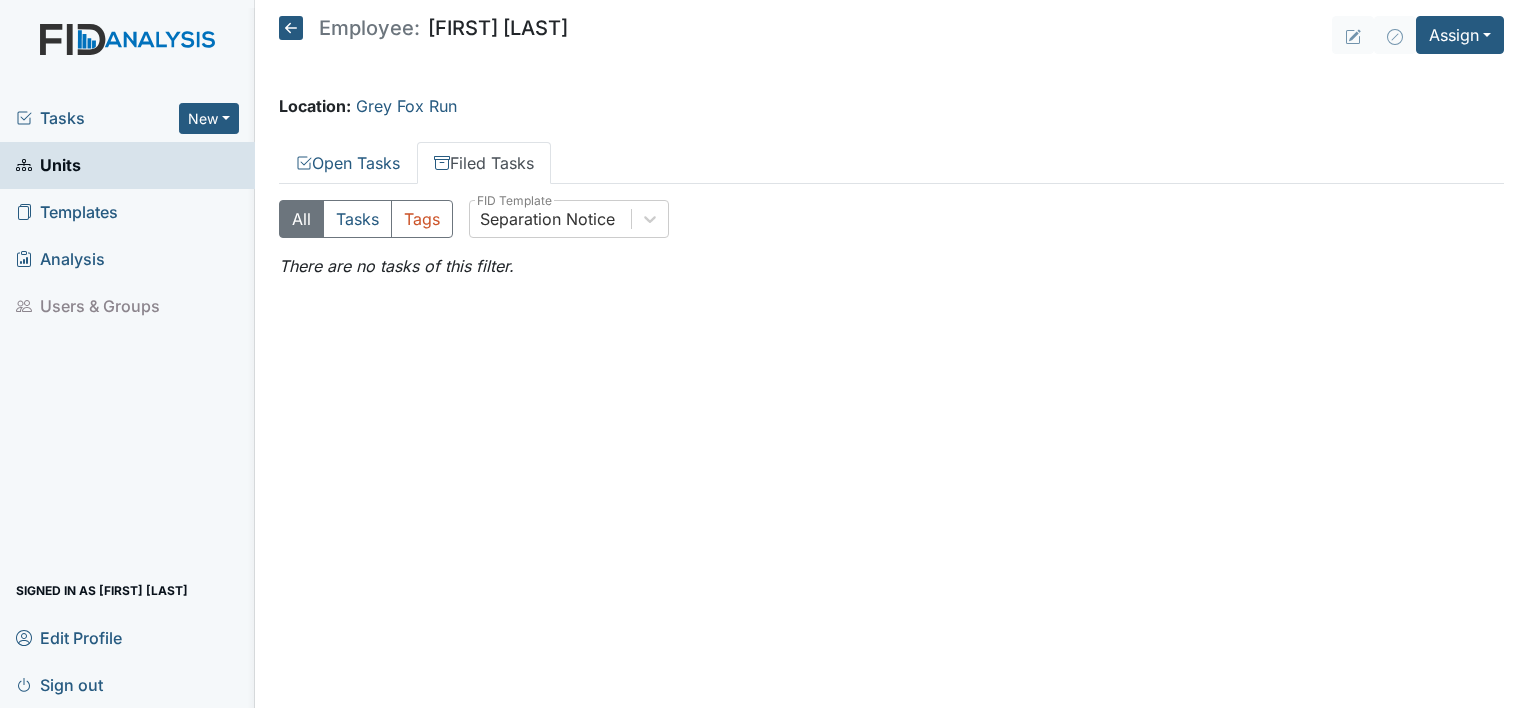 click on "Units" at bounding box center (127, 165) 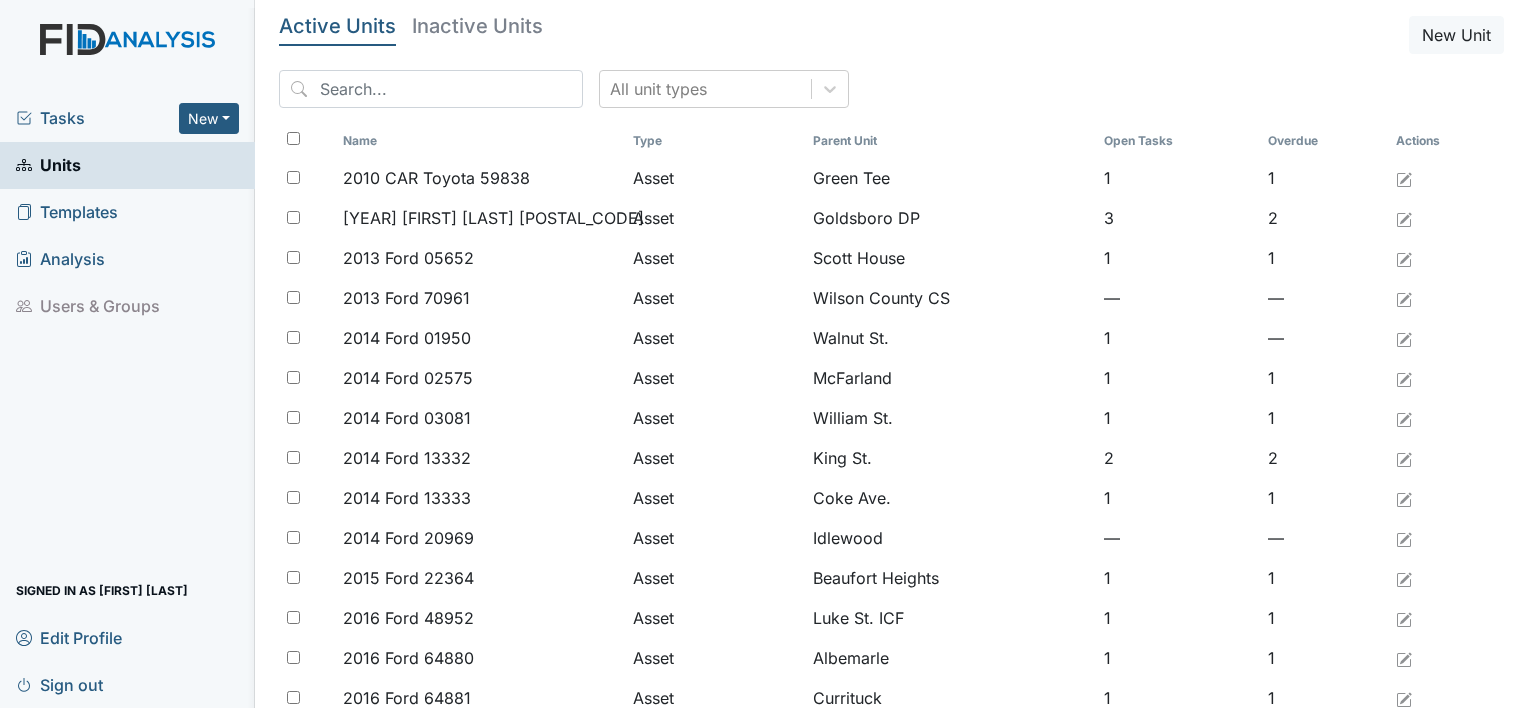 scroll, scrollTop: 0, scrollLeft: 0, axis: both 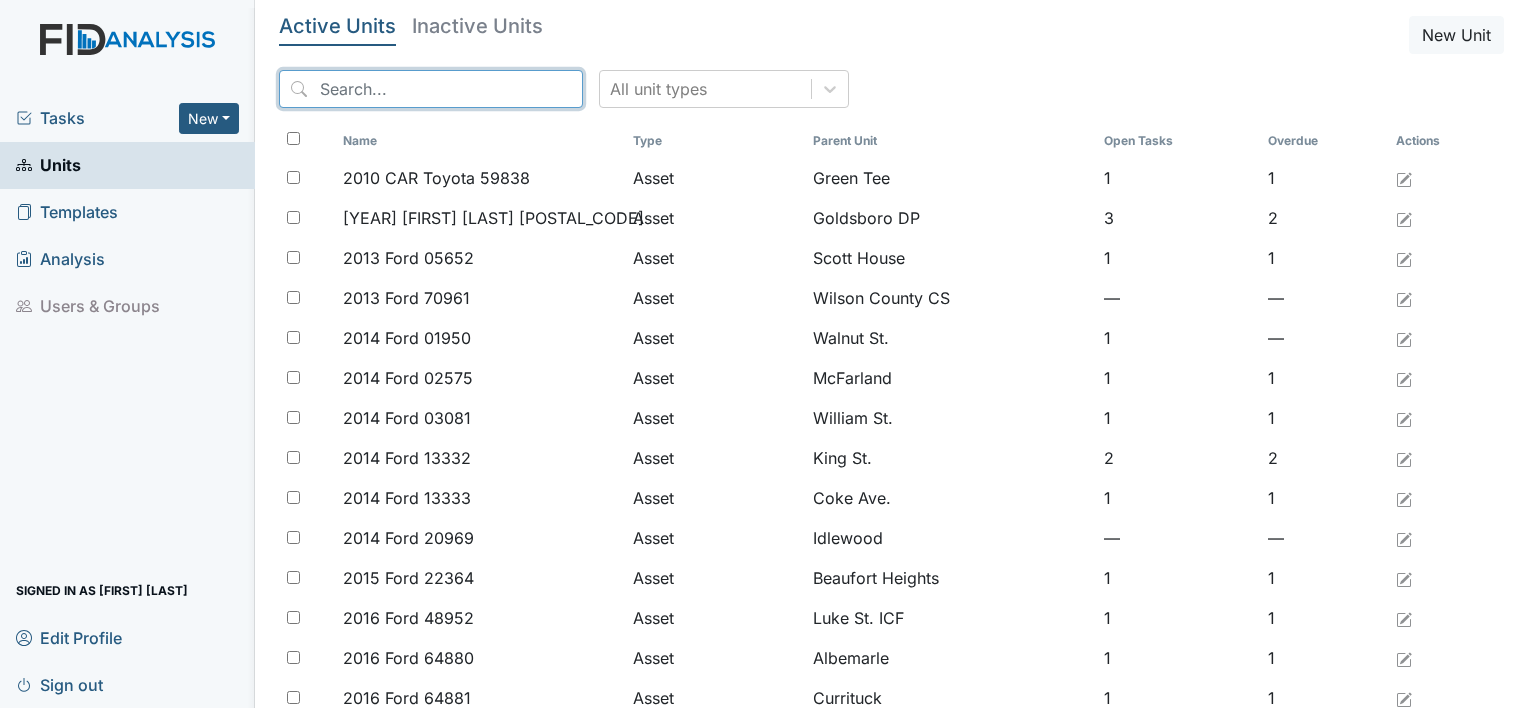click at bounding box center (431, 89) 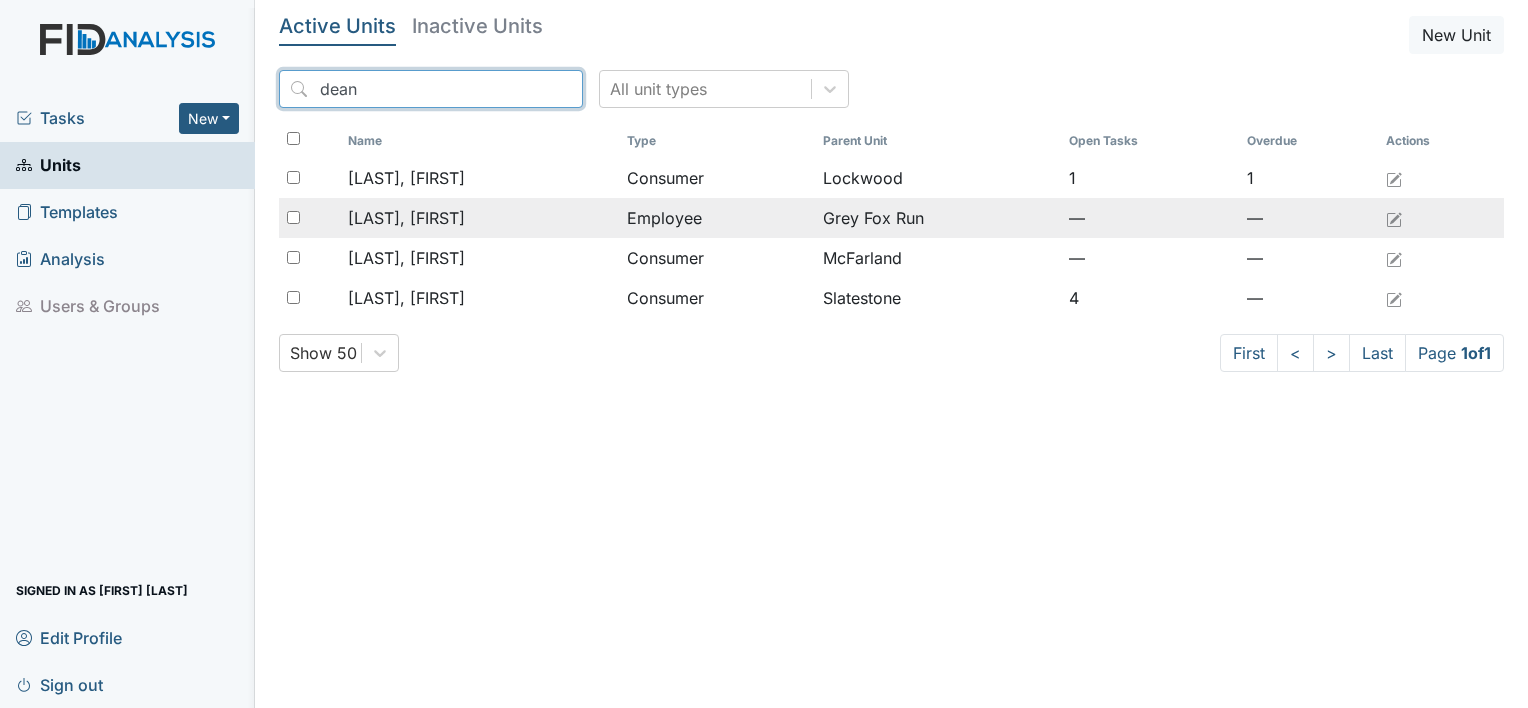 type on "dean" 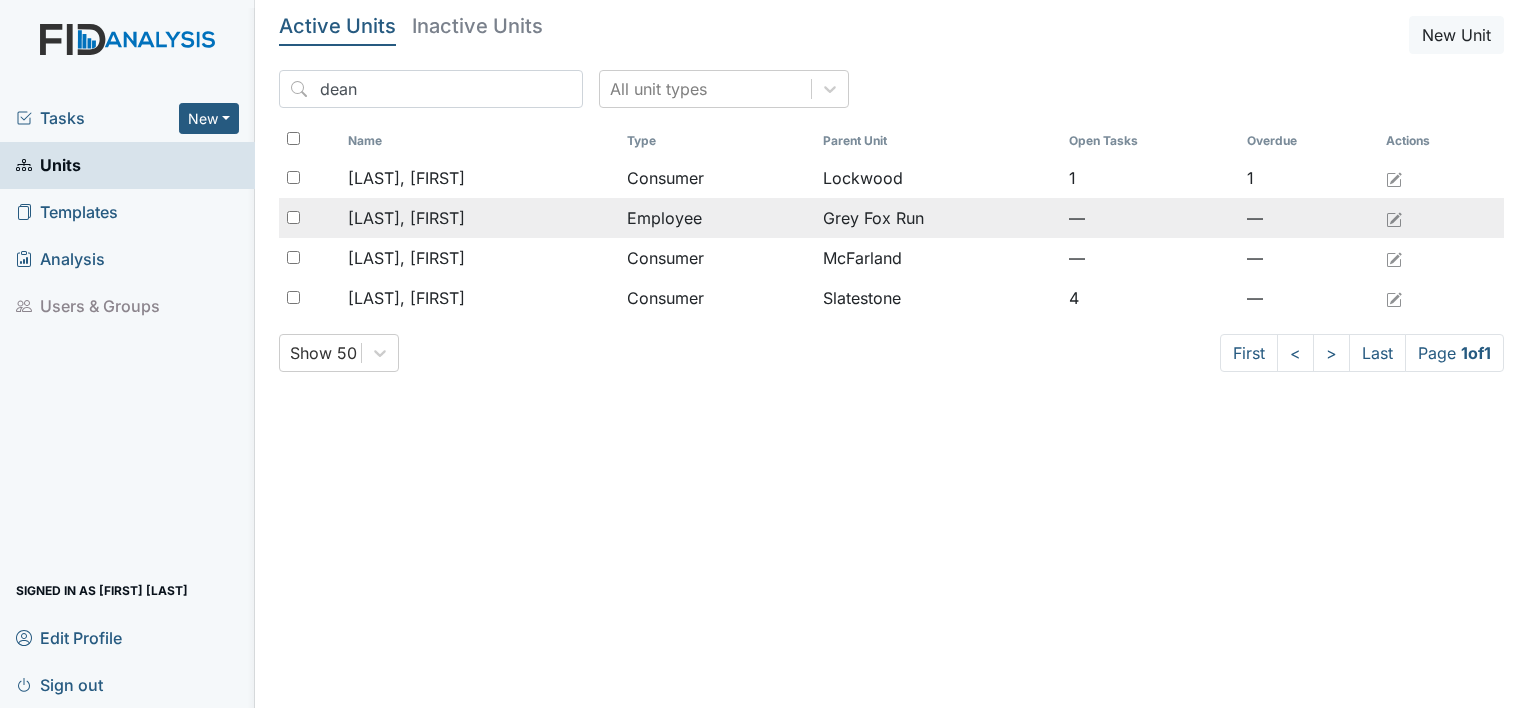 click on "Cortez, Deanna" at bounding box center [406, 178] 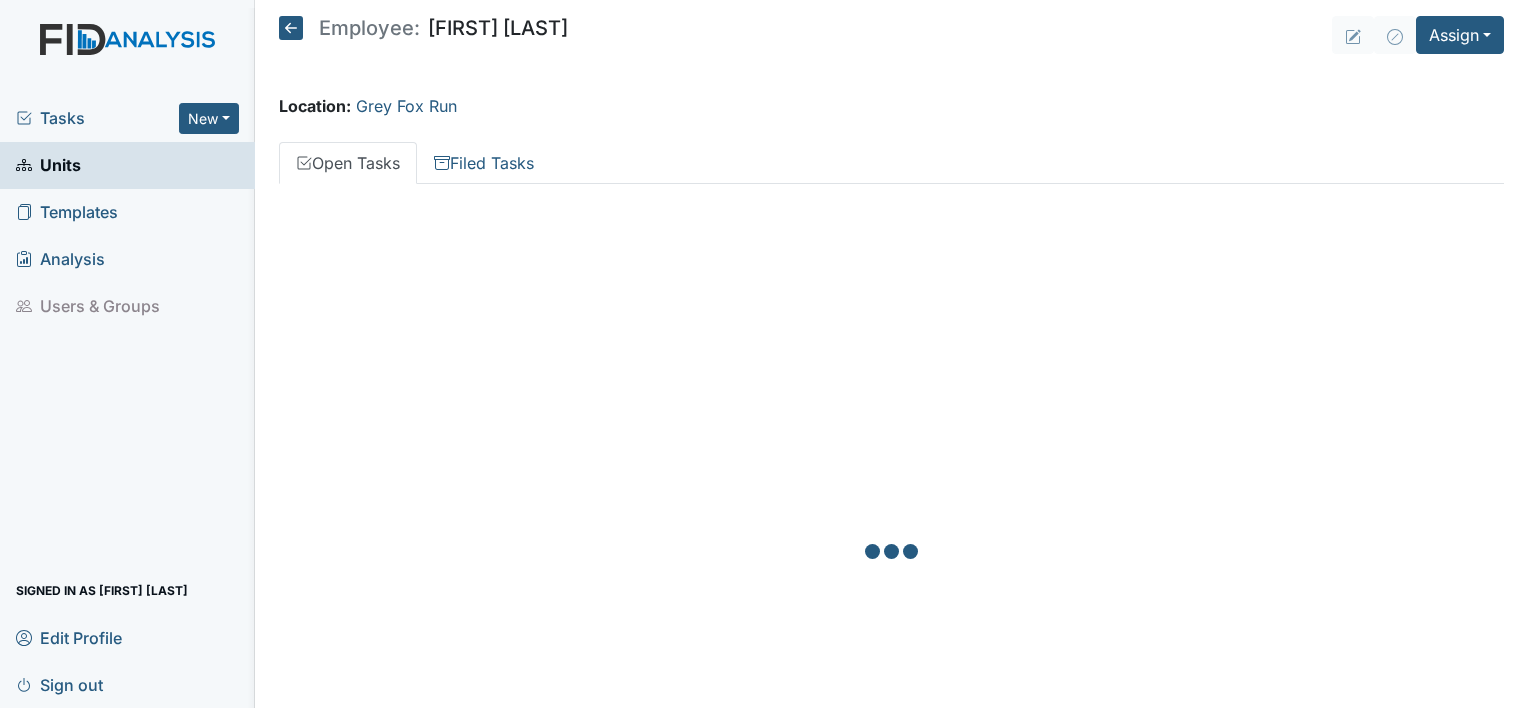 scroll, scrollTop: 0, scrollLeft: 0, axis: both 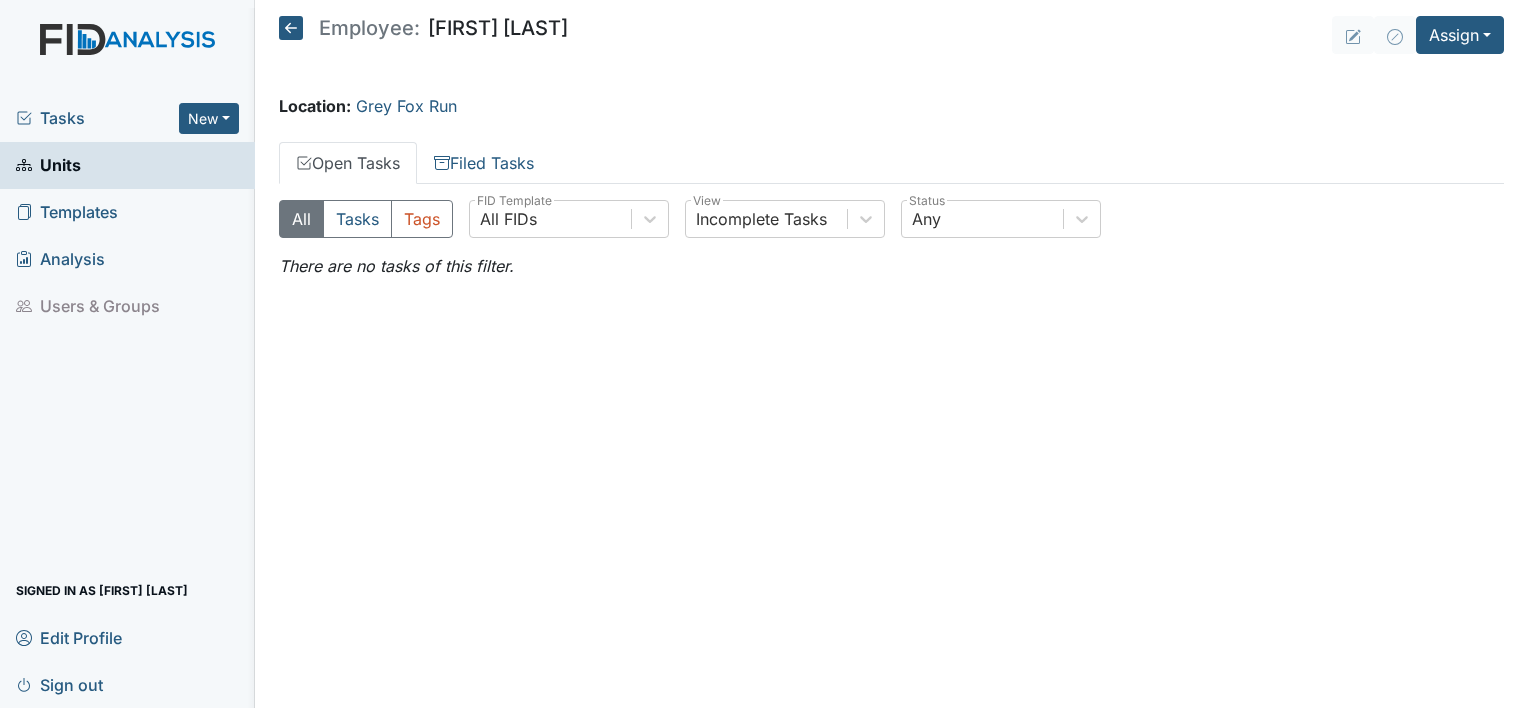 click on "Units" at bounding box center [48, 165] 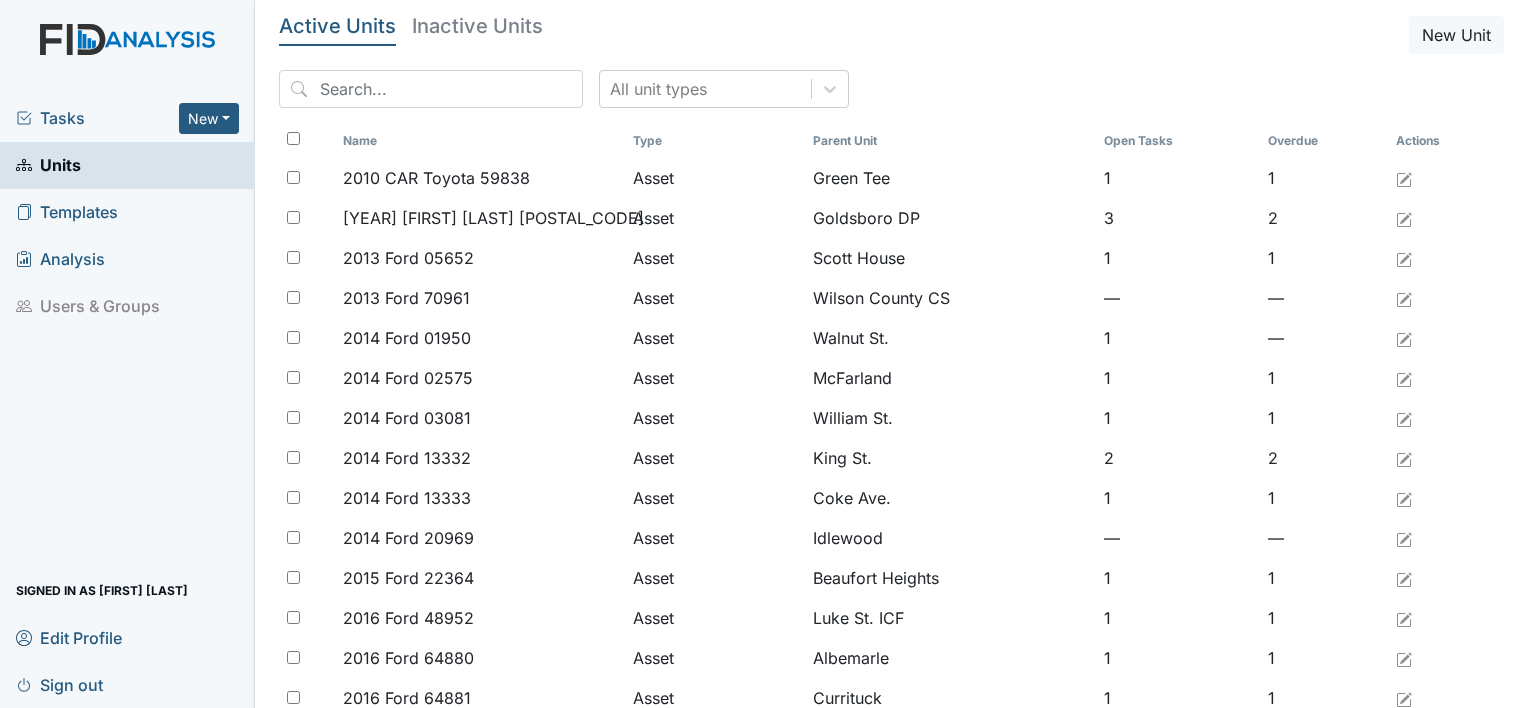 scroll, scrollTop: 0, scrollLeft: 0, axis: both 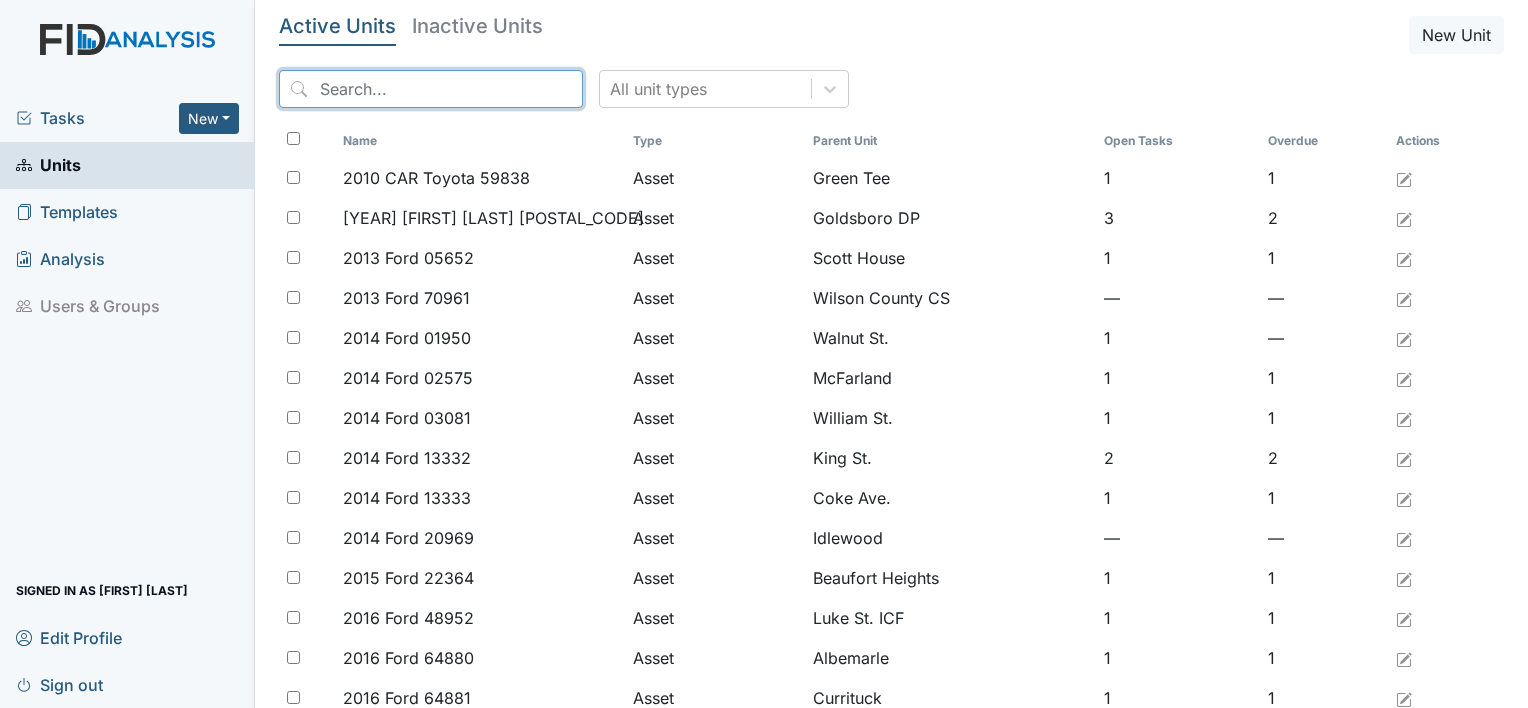 click at bounding box center [431, 89] 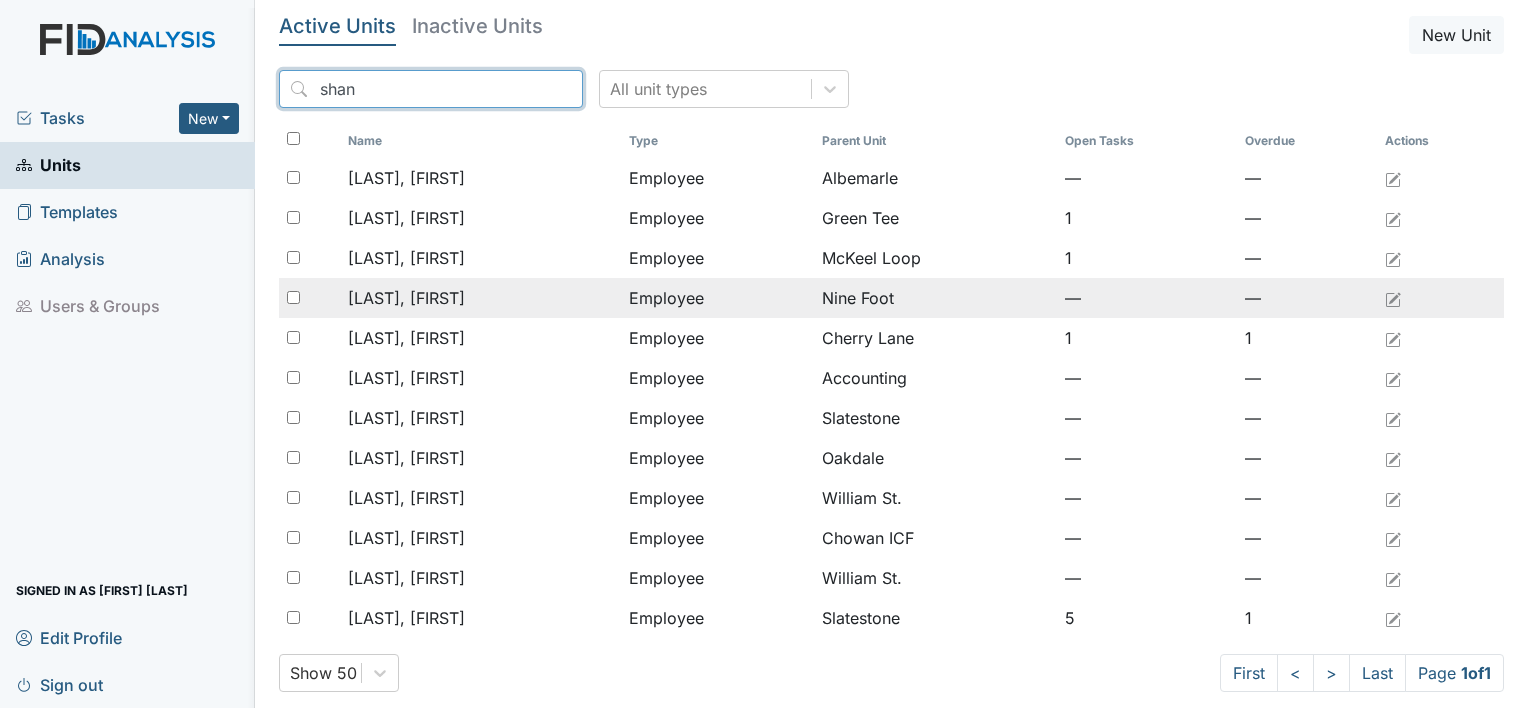 type on "shan" 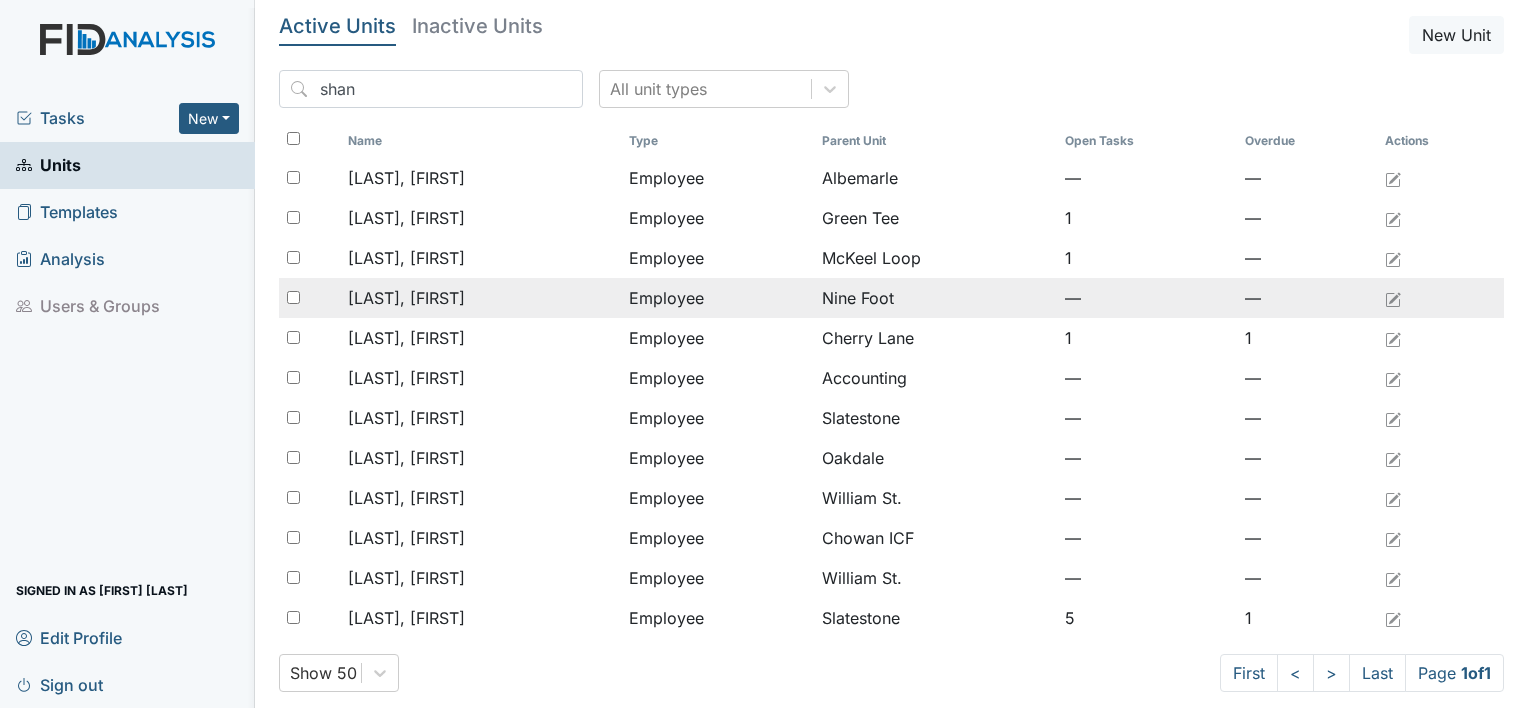 click on "[LAST], [FIRST]" at bounding box center [406, 178] 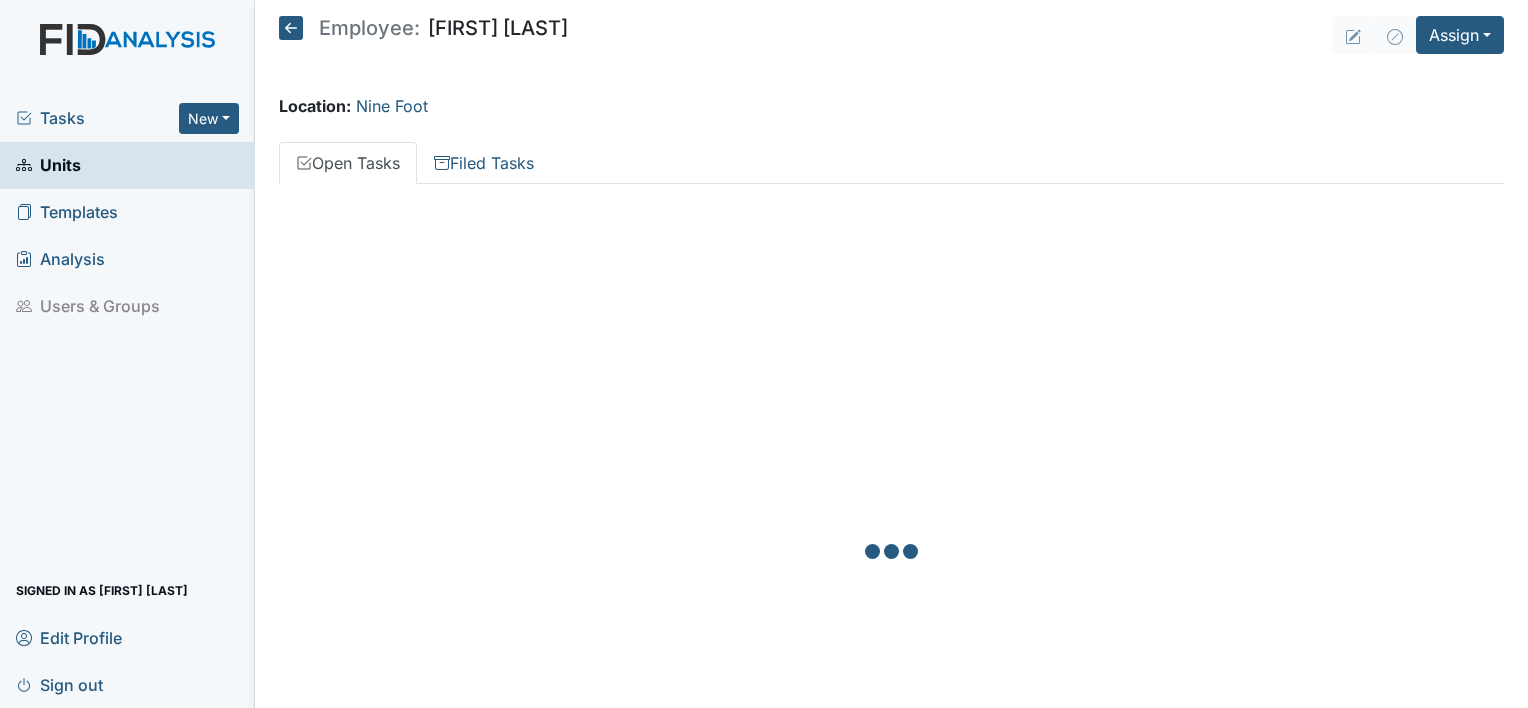 scroll, scrollTop: 0, scrollLeft: 0, axis: both 